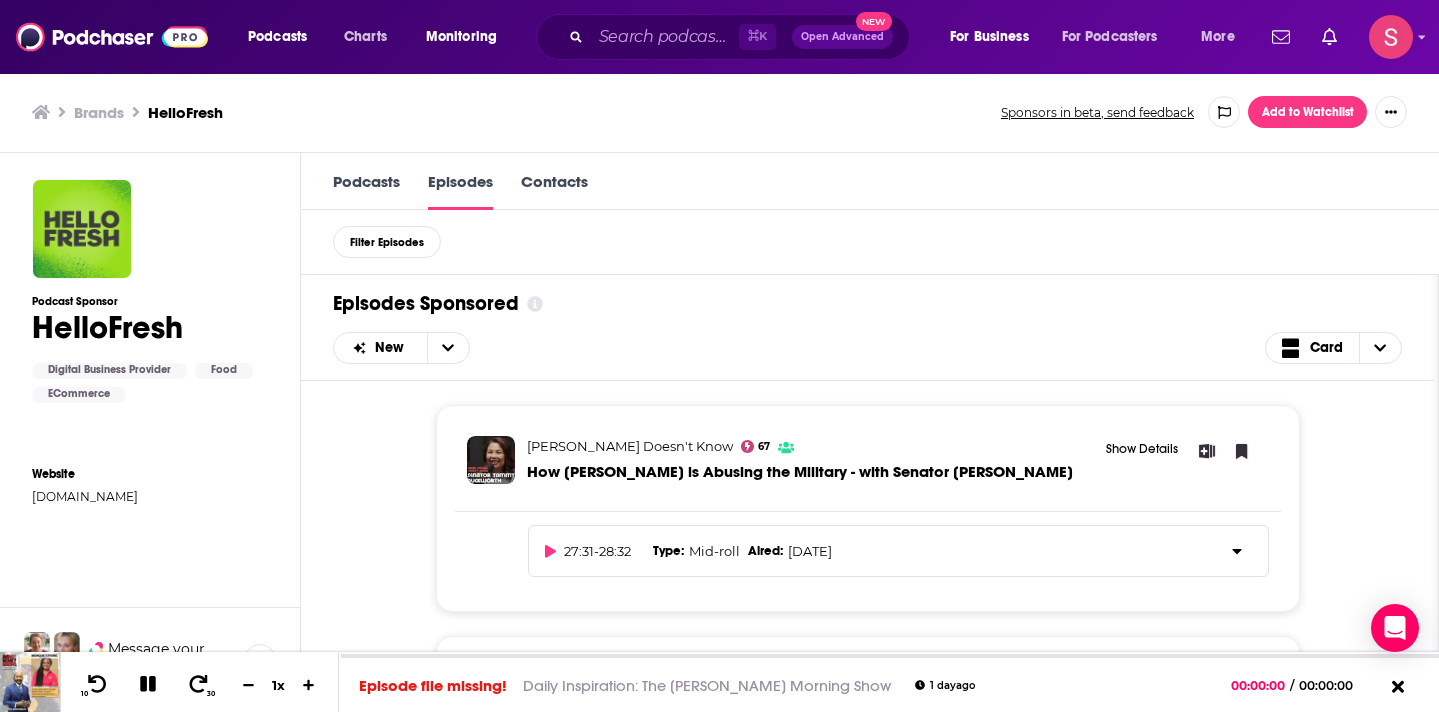 click on "⌘  K Open Advanced New" at bounding box center [723, 37] 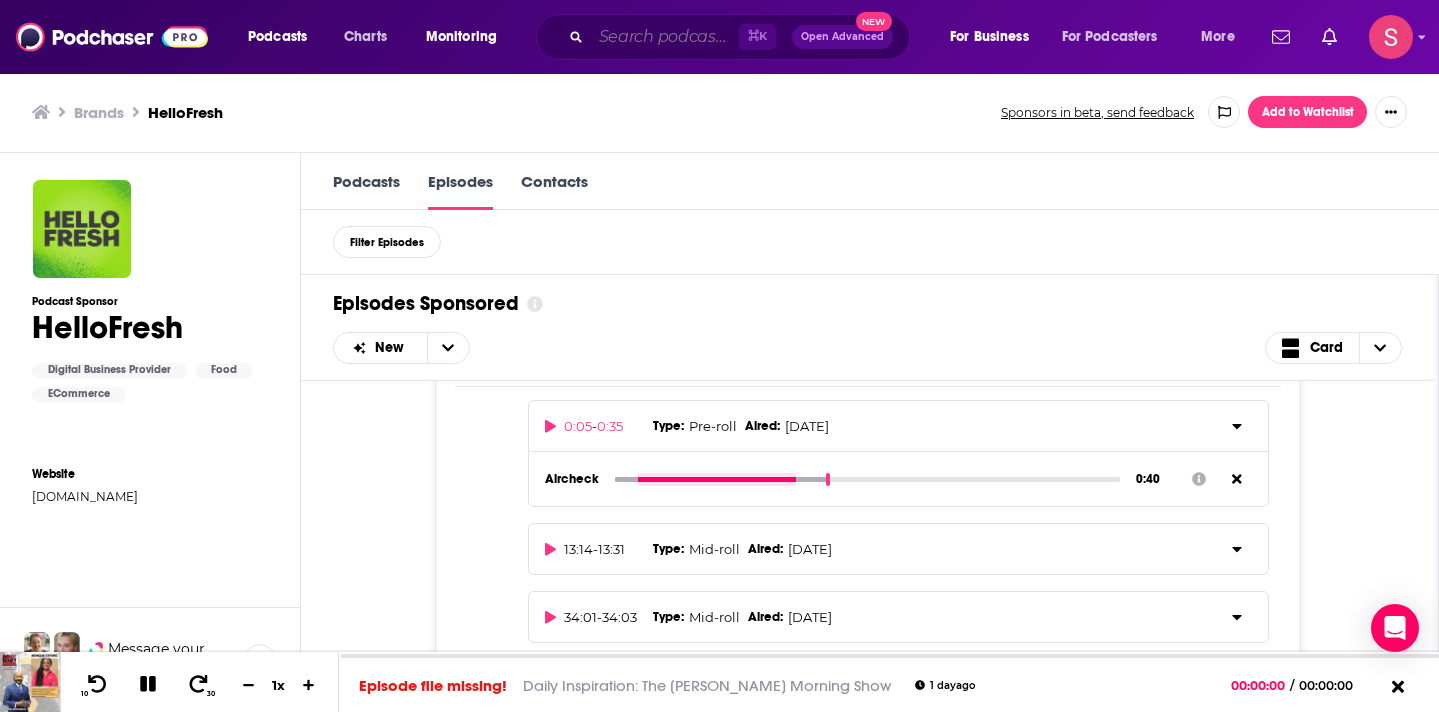 click on "⌘  K Open Advanced New" at bounding box center [723, 37] 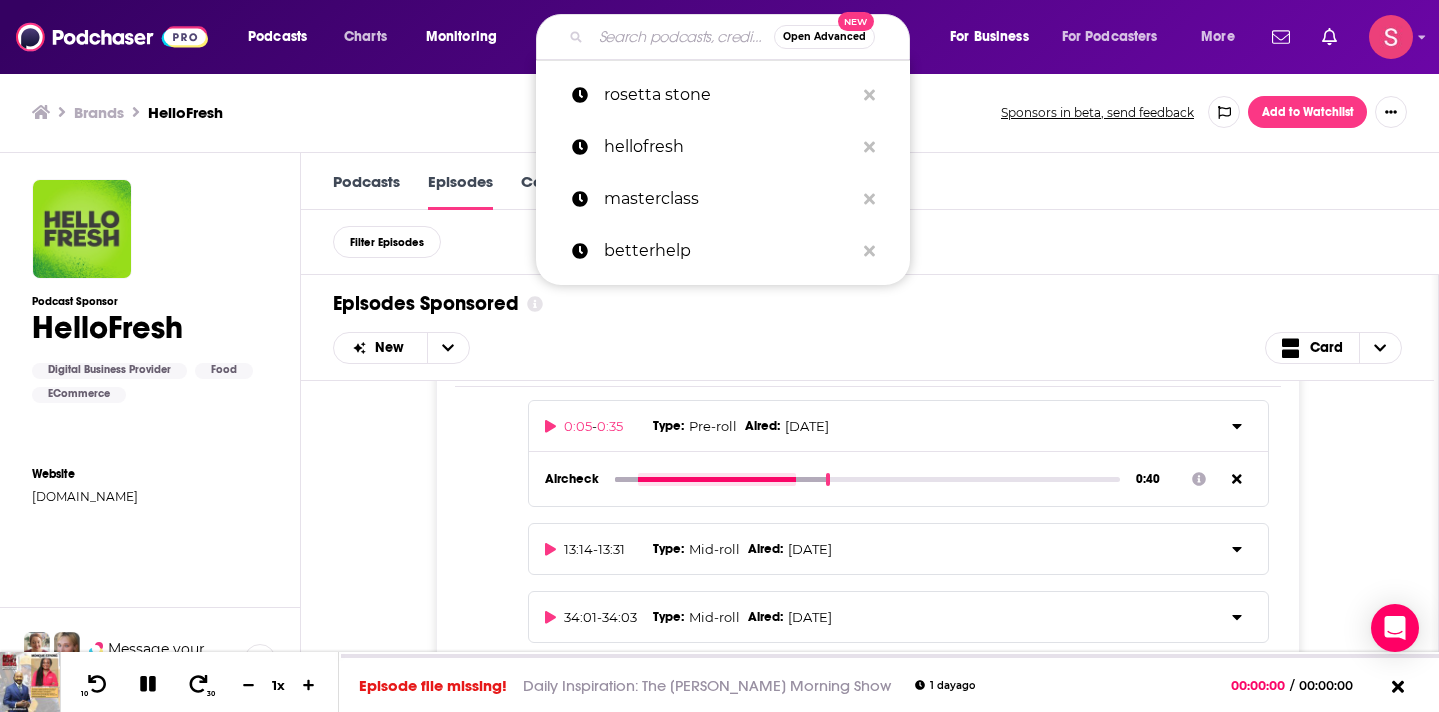 click on "Podcasts Episodes Contacts" at bounding box center (870, 181) 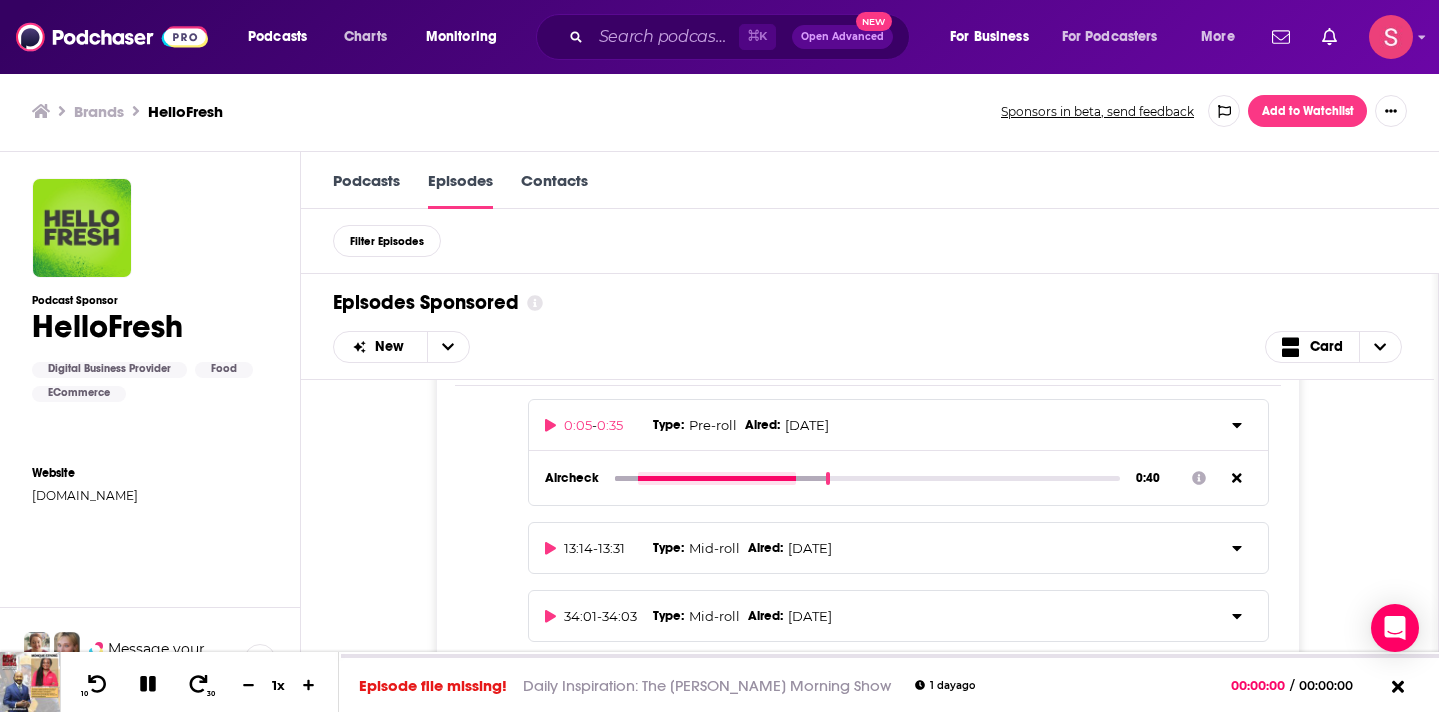 scroll, scrollTop: 0, scrollLeft: 0, axis: both 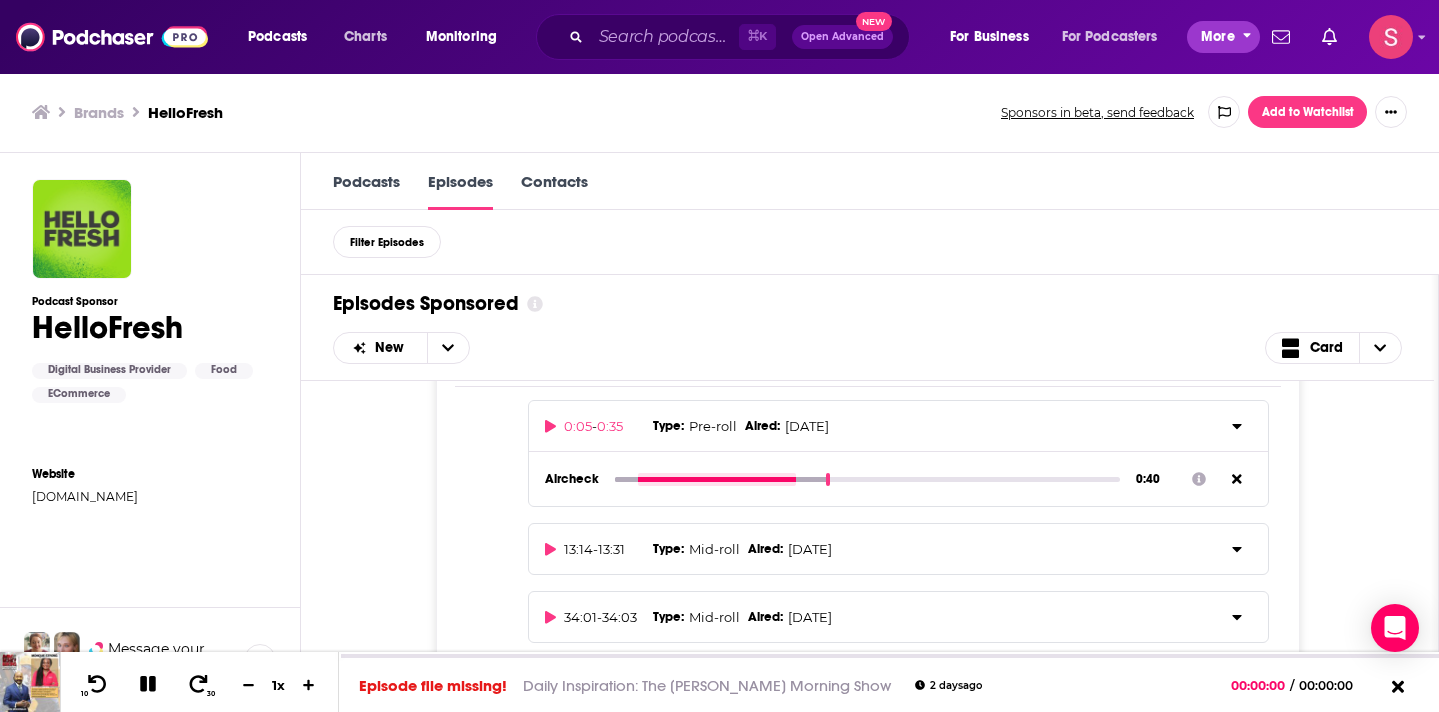 click on "More" at bounding box center [1218, 37] 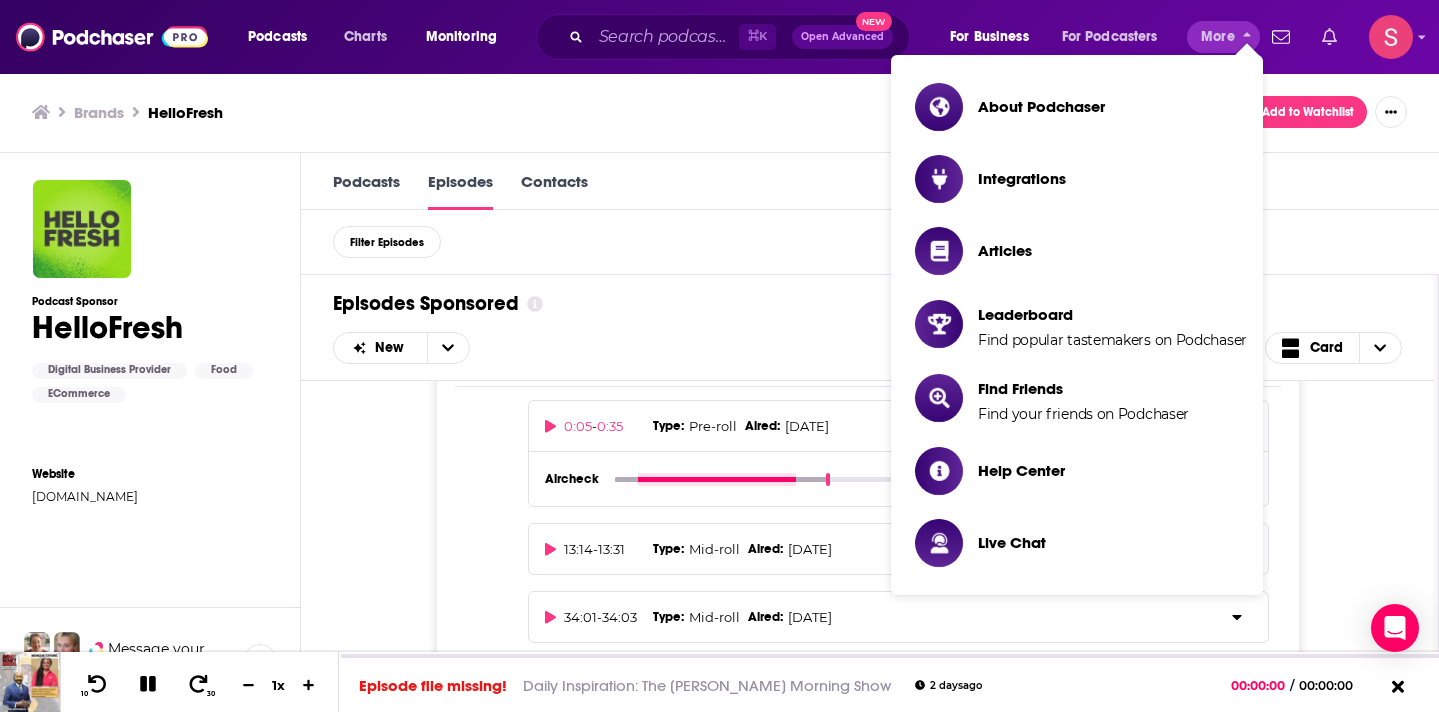 click at bounding box center (1329, 37) 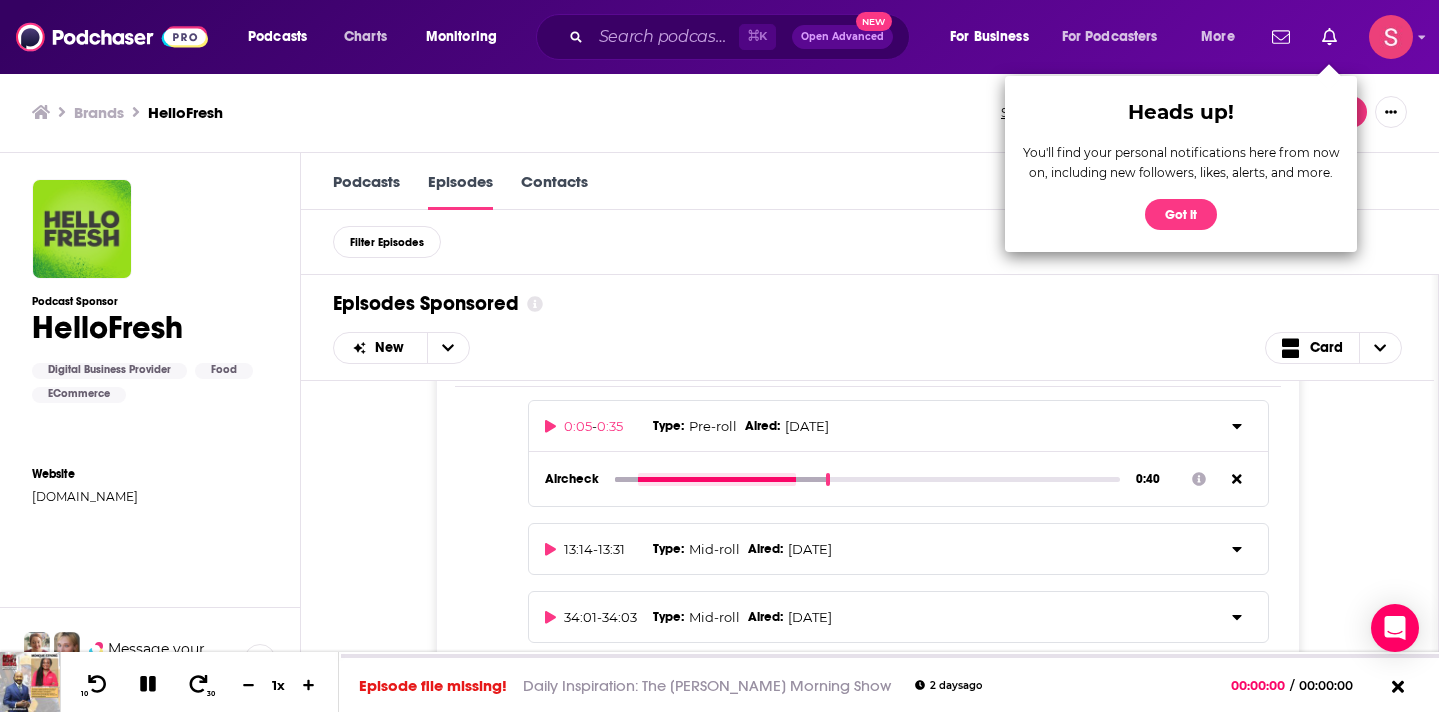 click on "Podcasts Charts Monitoring ⌘  K Open Advanced New For Business For Podcasters More" at bounding box center [719, 37] 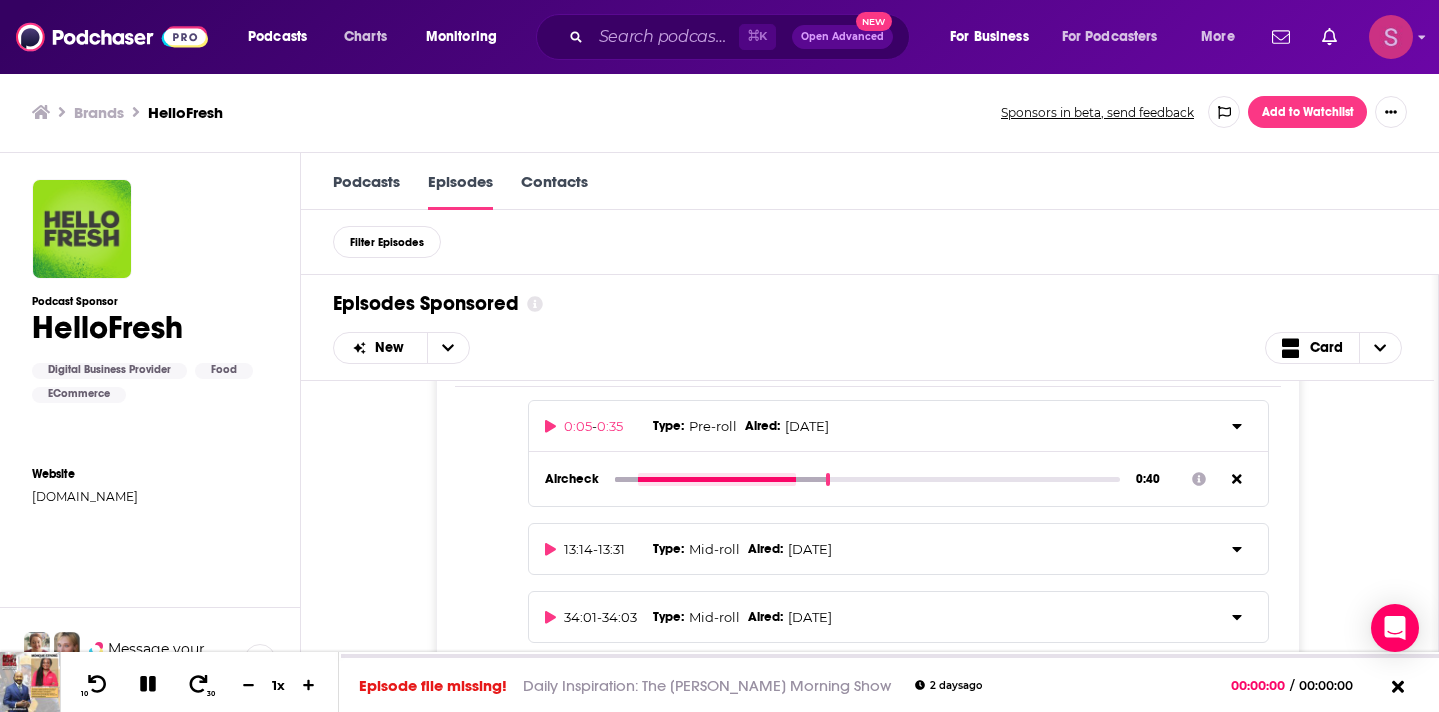 click at bounding box center [1391, 37] 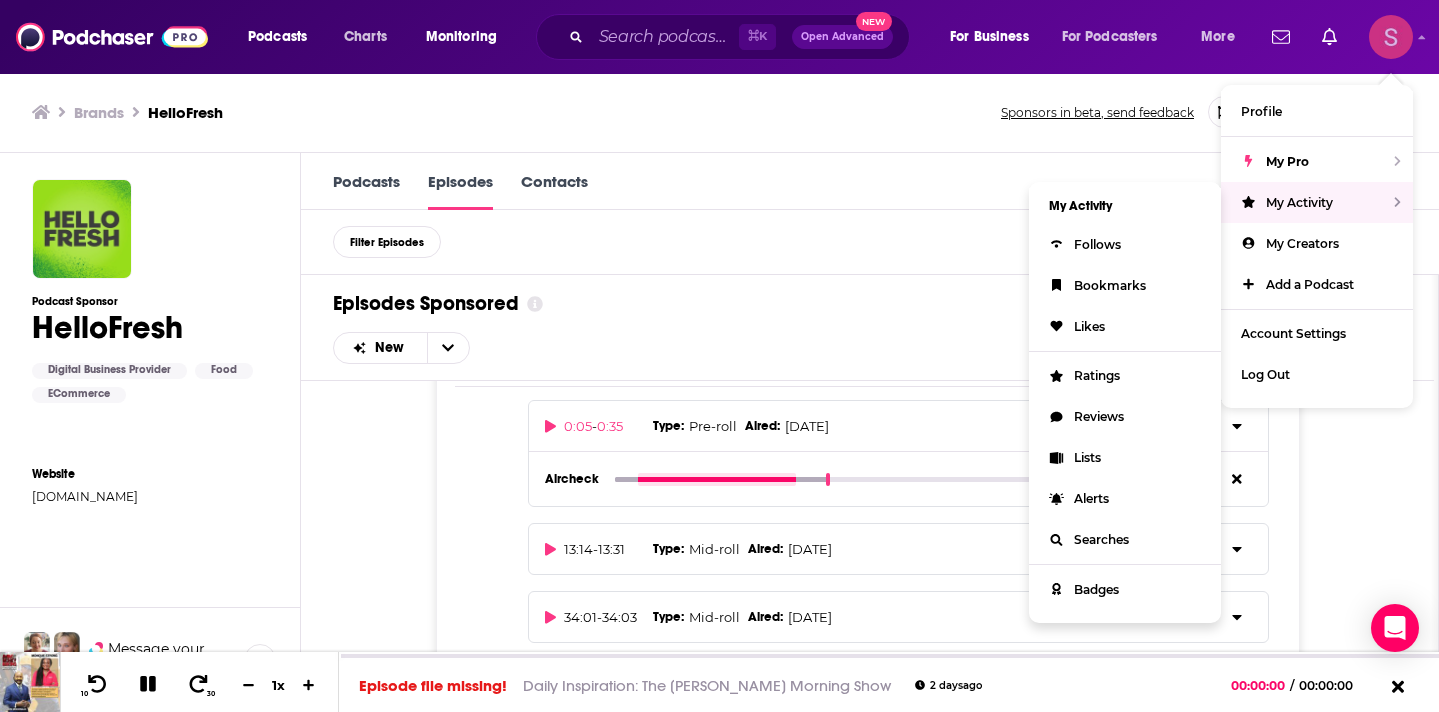 click on "My Activity" at bounding box center [1317, 202] 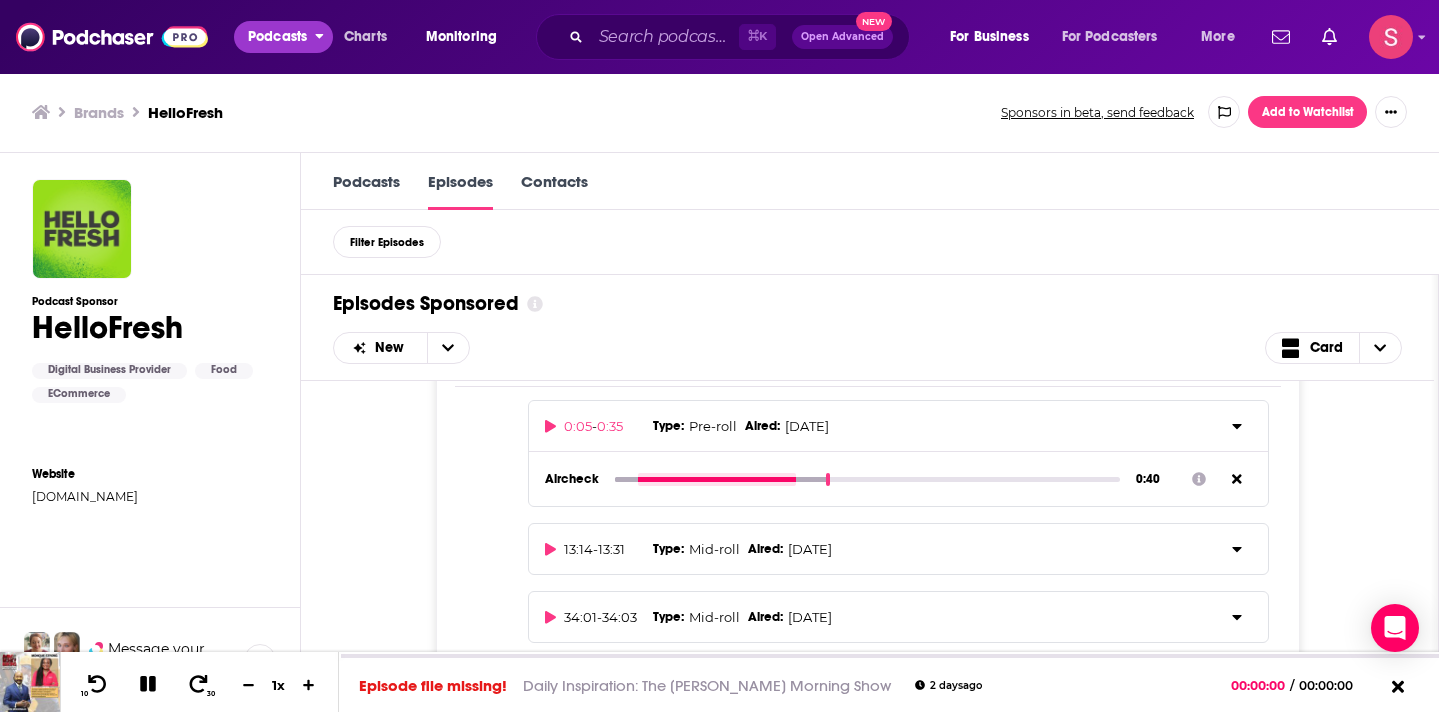 click on "Podcasts" at bounding box center (277, 37) 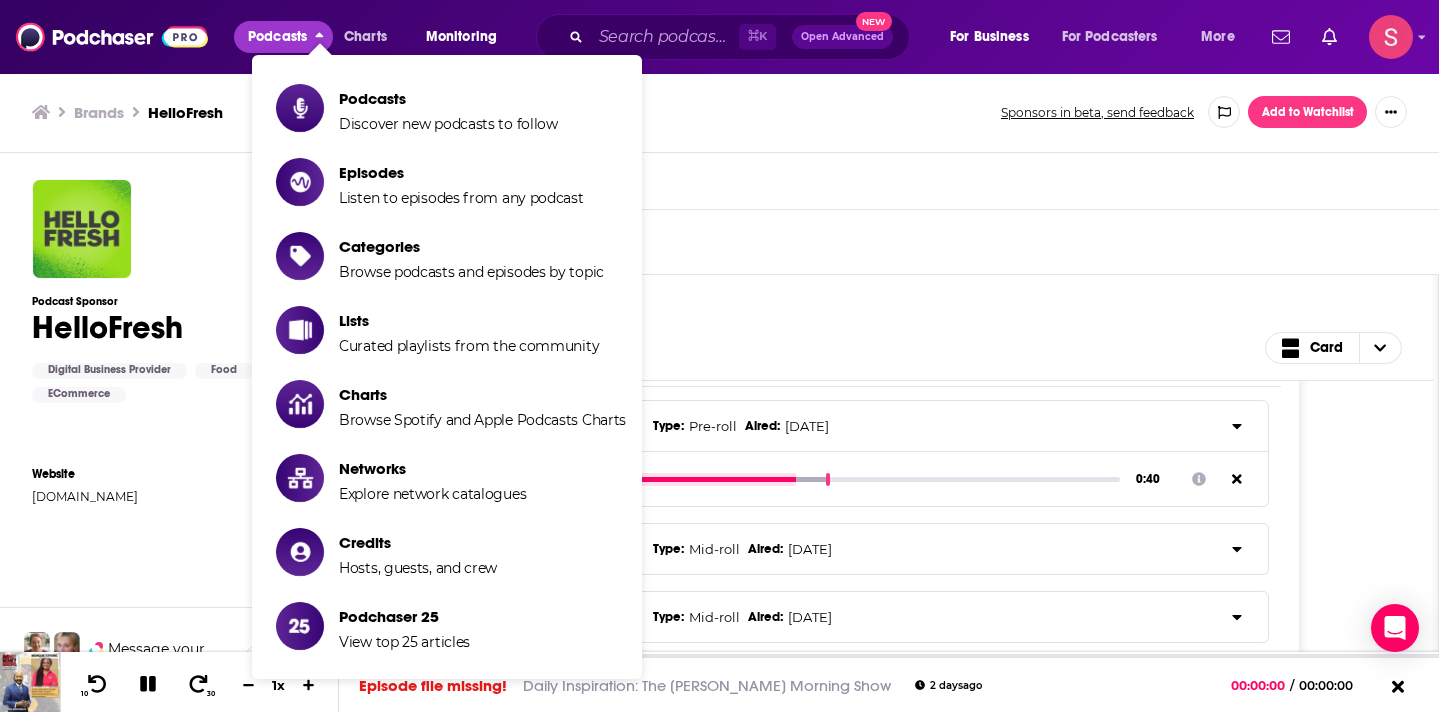 click on "Podcasts Discover new podcasts to follow" at bounding box center [447, 108] 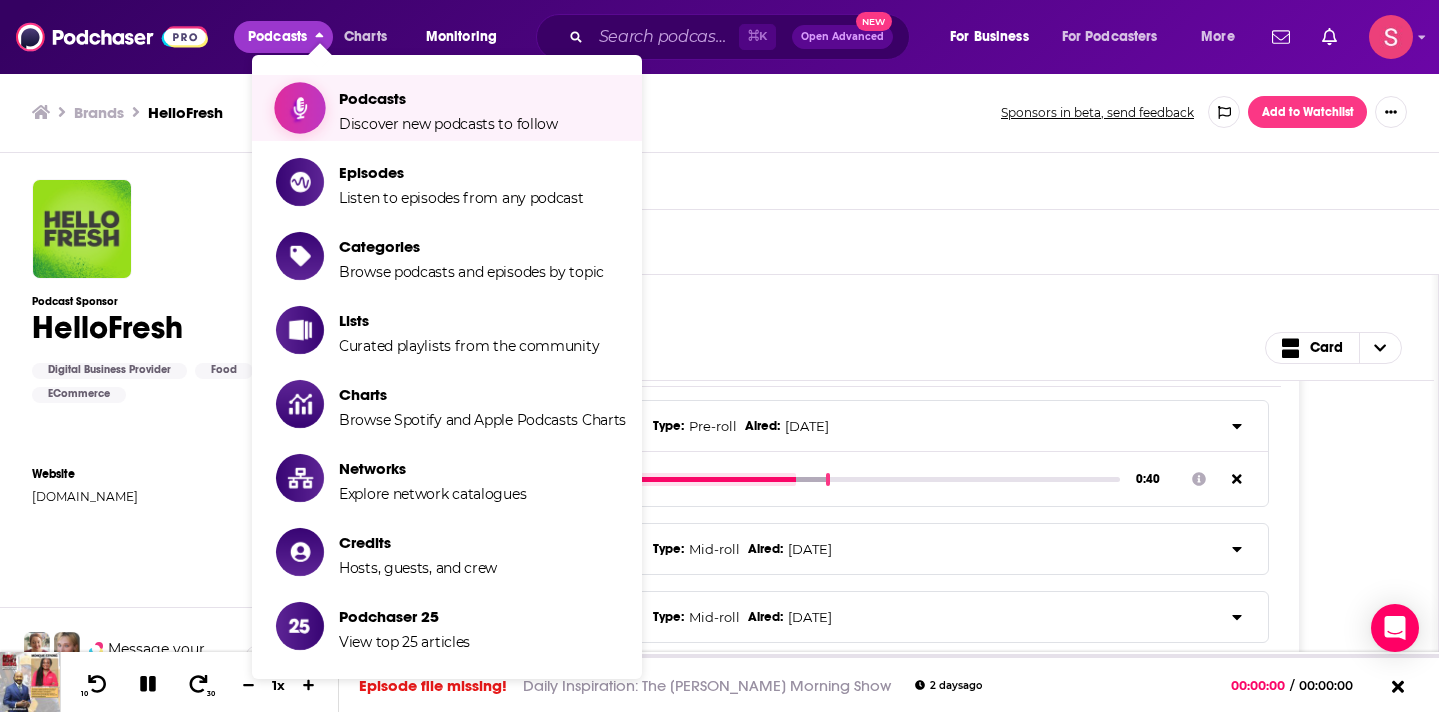 click on "Podcasts" at bounding box center (448, 98) 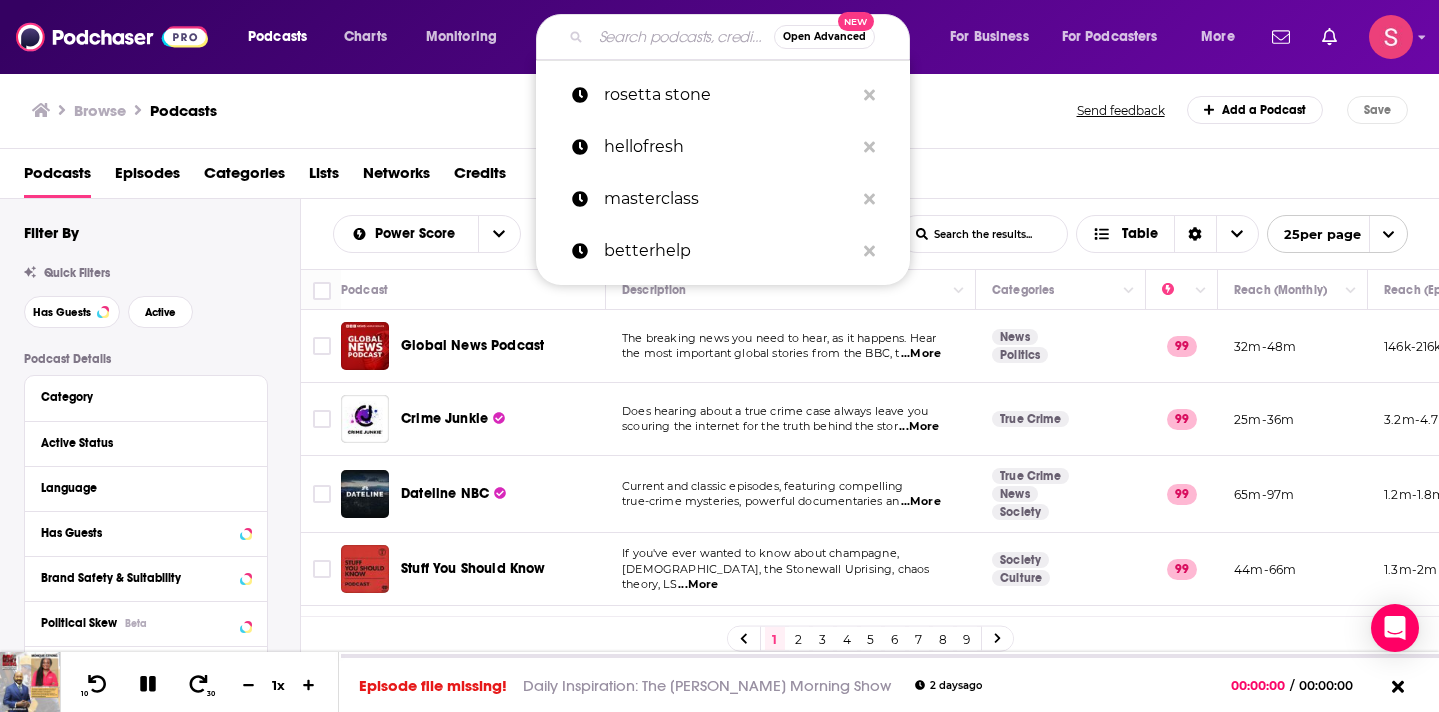 click at bounding box center [682, 37] 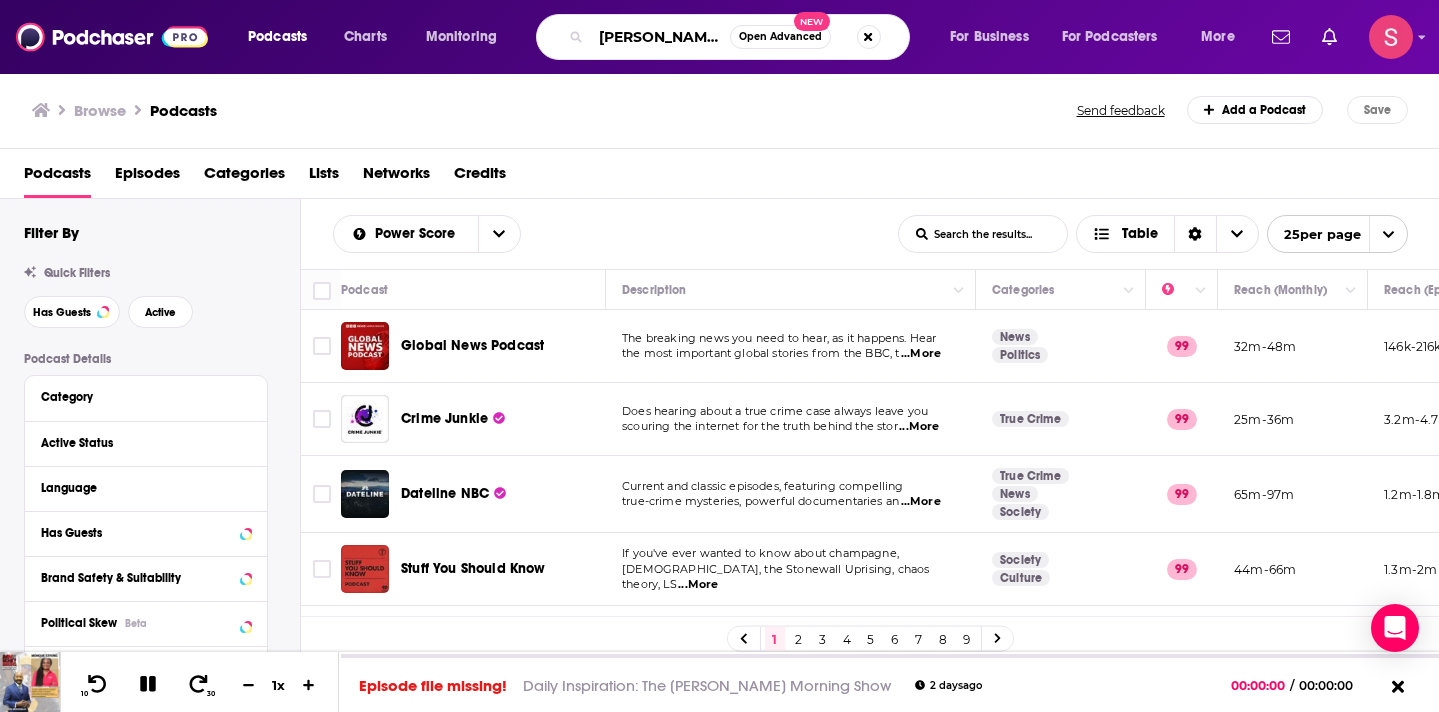 type on "babbel" 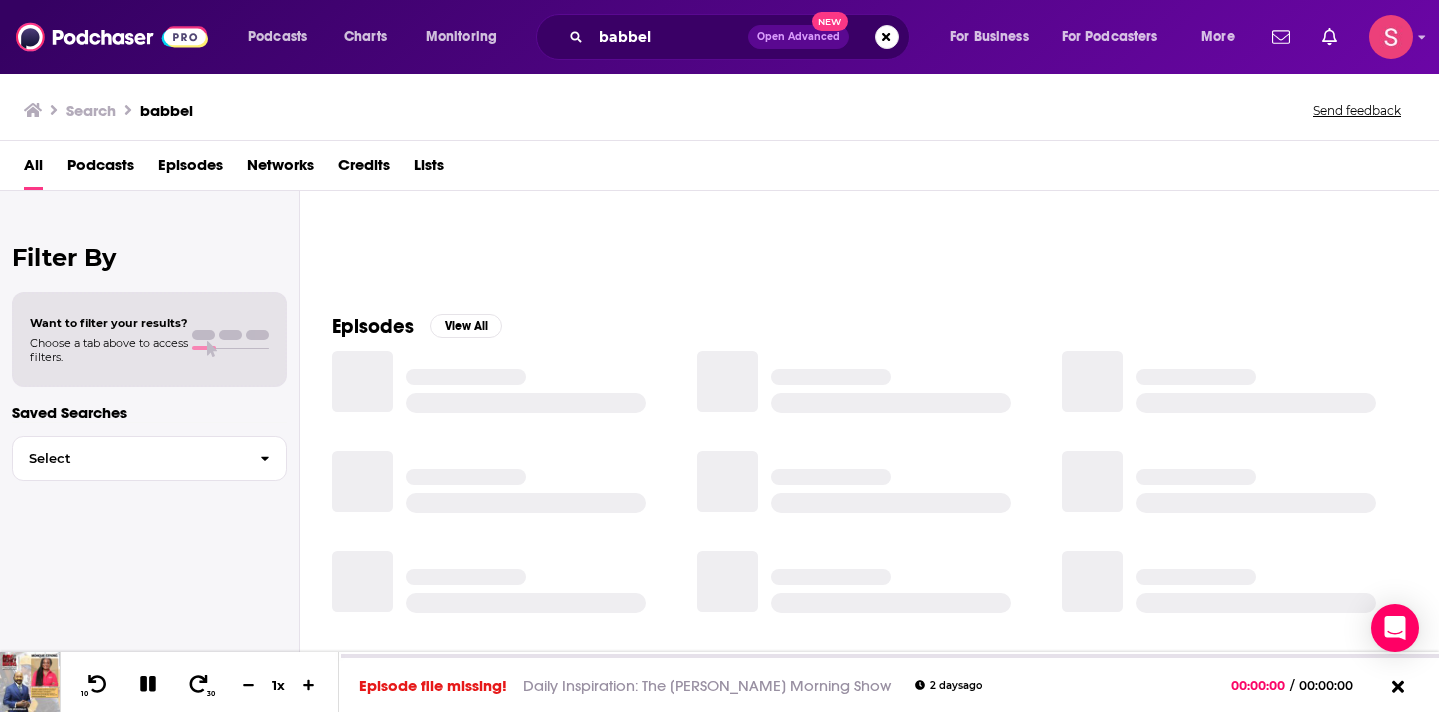 scroll, scrollTop: 345, scrollLeft: 0, axis: vertical 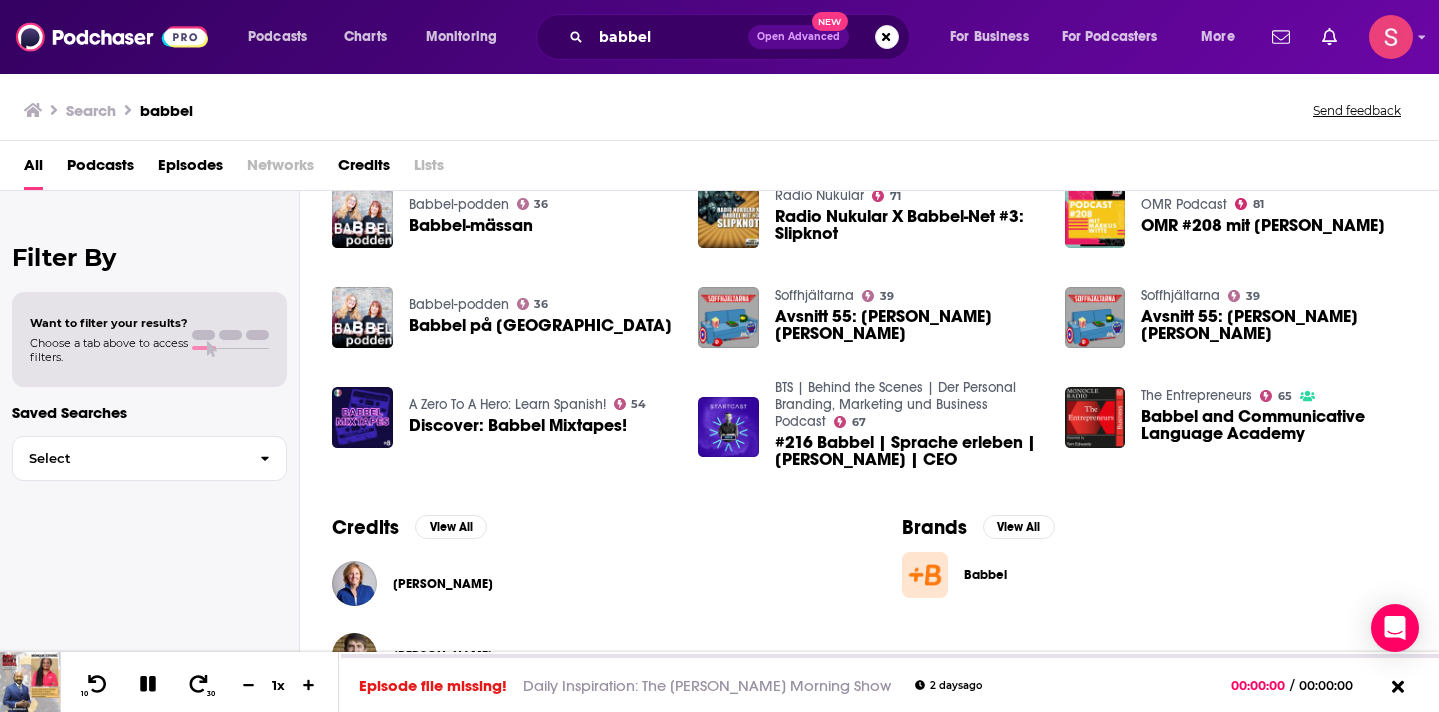 click on "Babbel" at bounding box center [1023, 575] 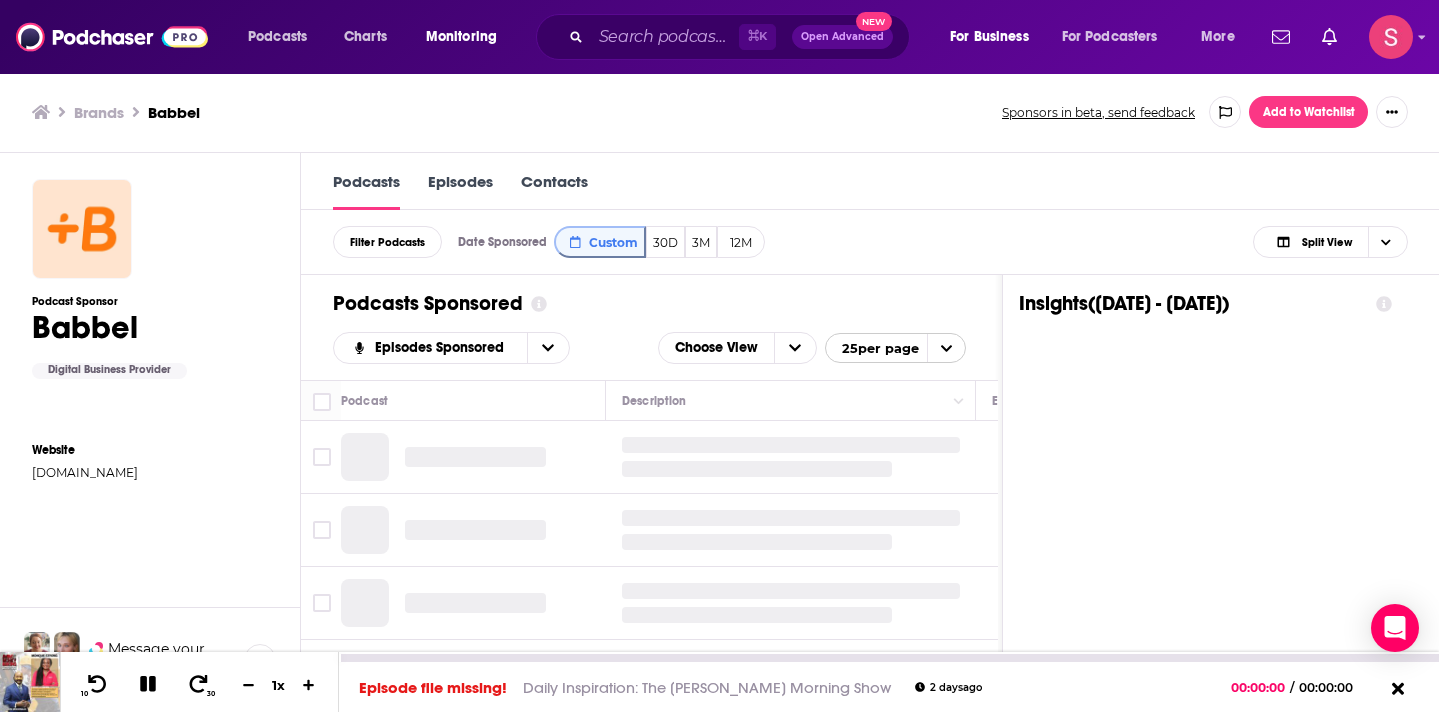 scroll, scrollTop: 1, scrollLeft: 0, axis: vertical 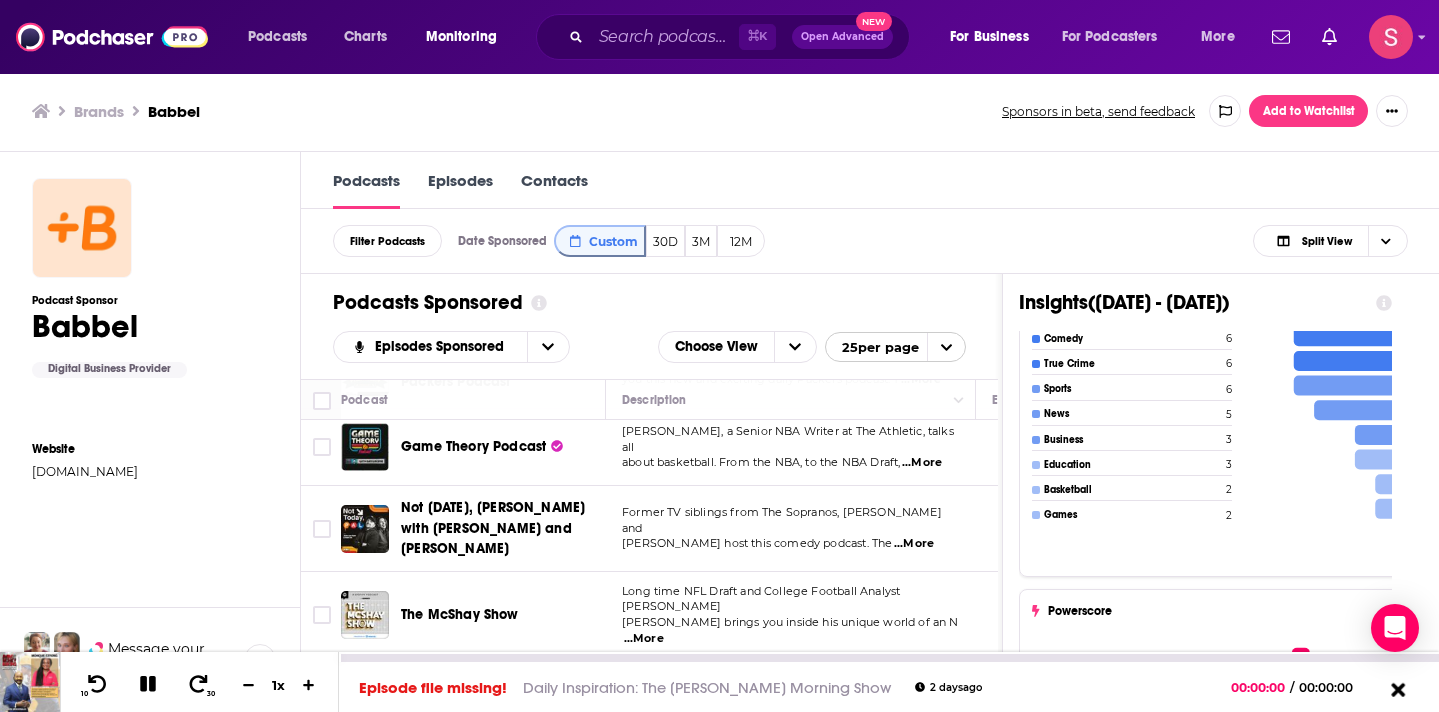 click 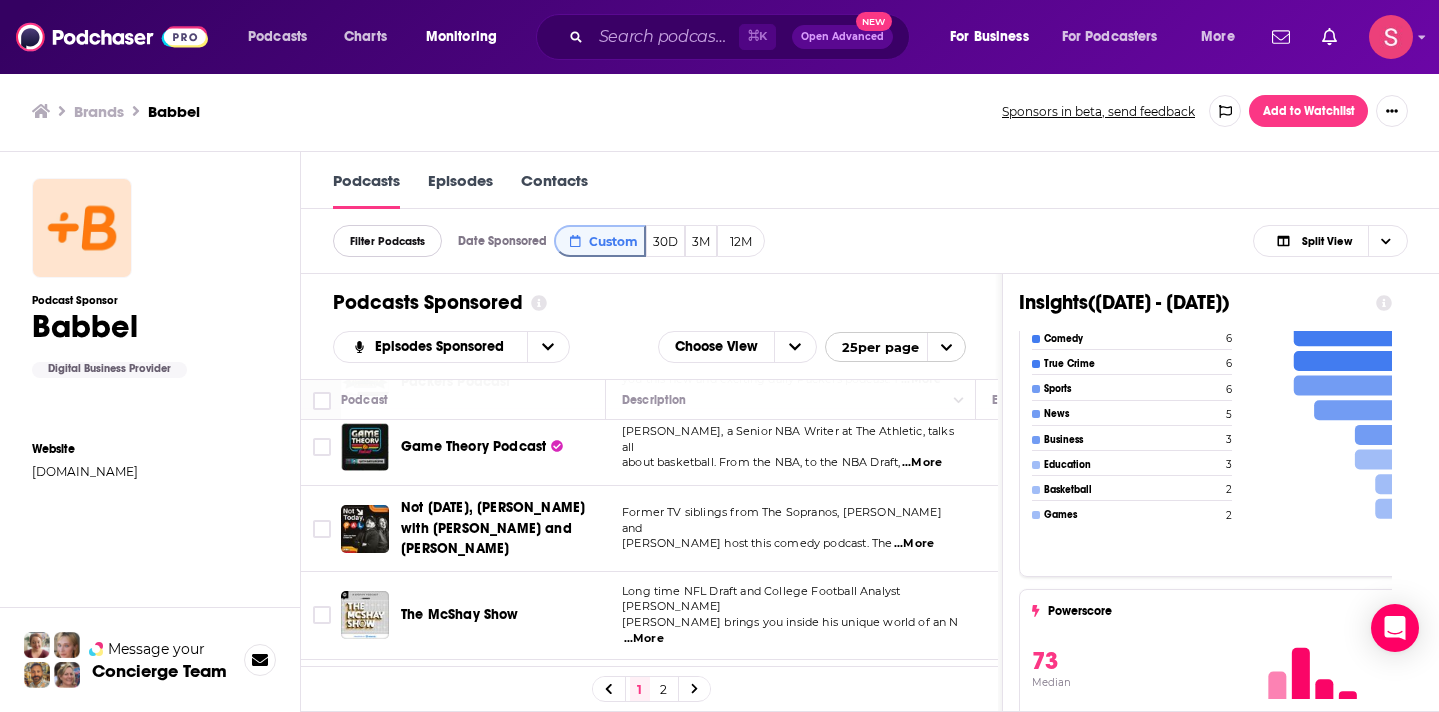 click on "Filter Podcasts" at bounding box center (387, 241) 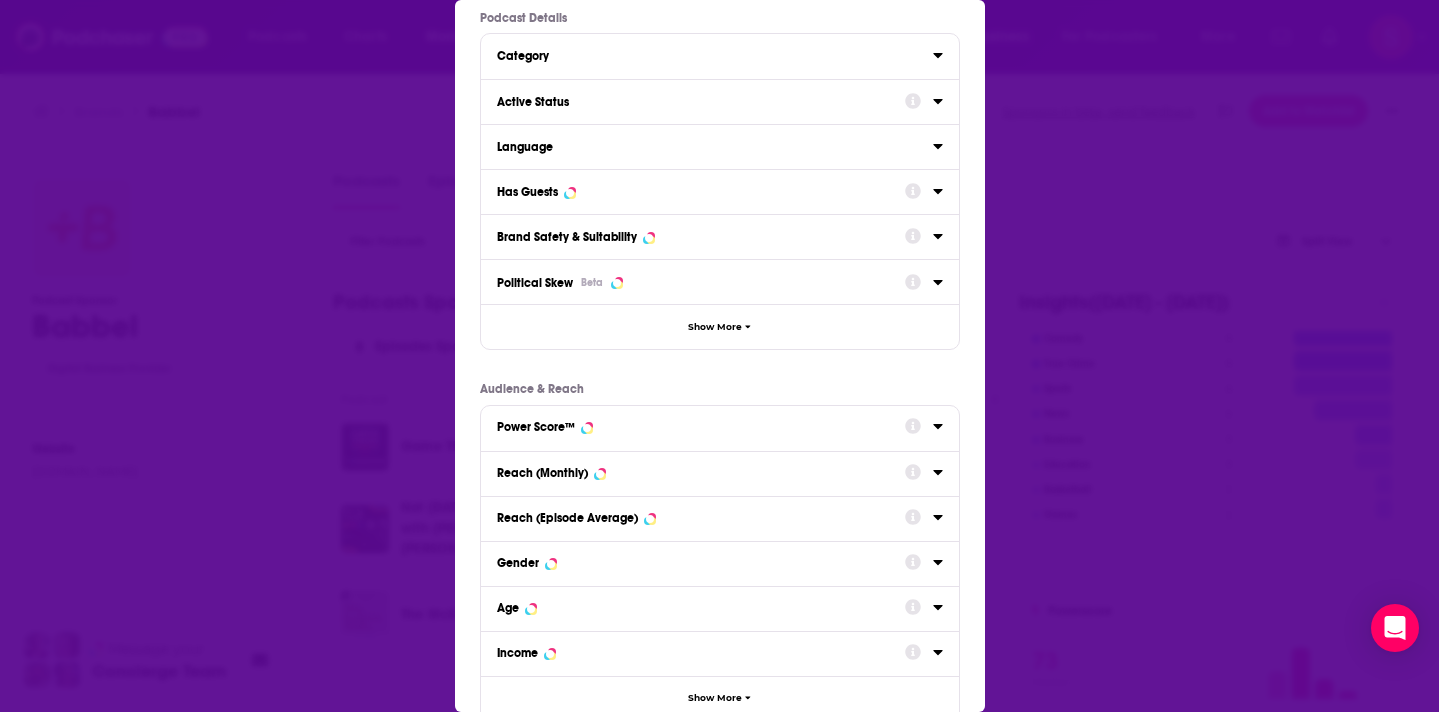 scroll, scrollTop: 83, scrollLeft: 0, axis: vertical 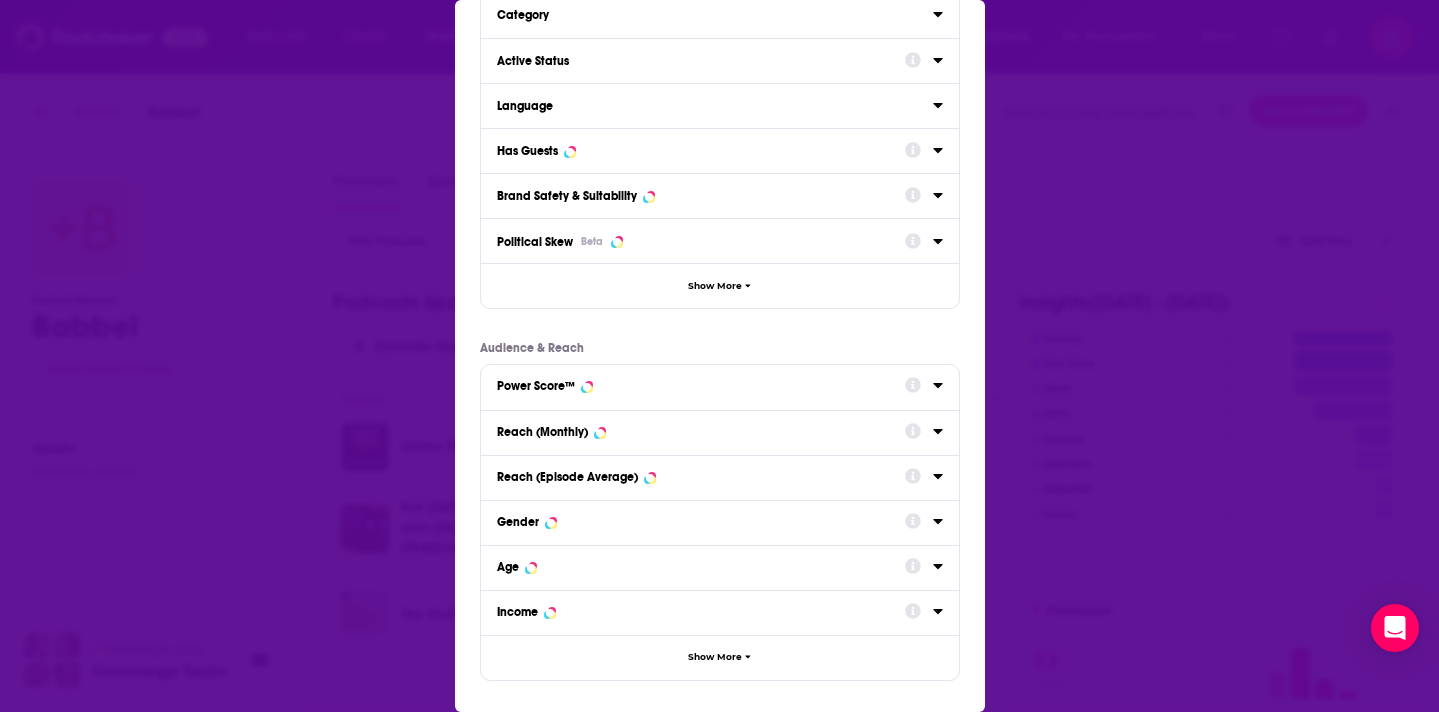 click on "Reach (Monthly)" at bounding box center [694, 432] 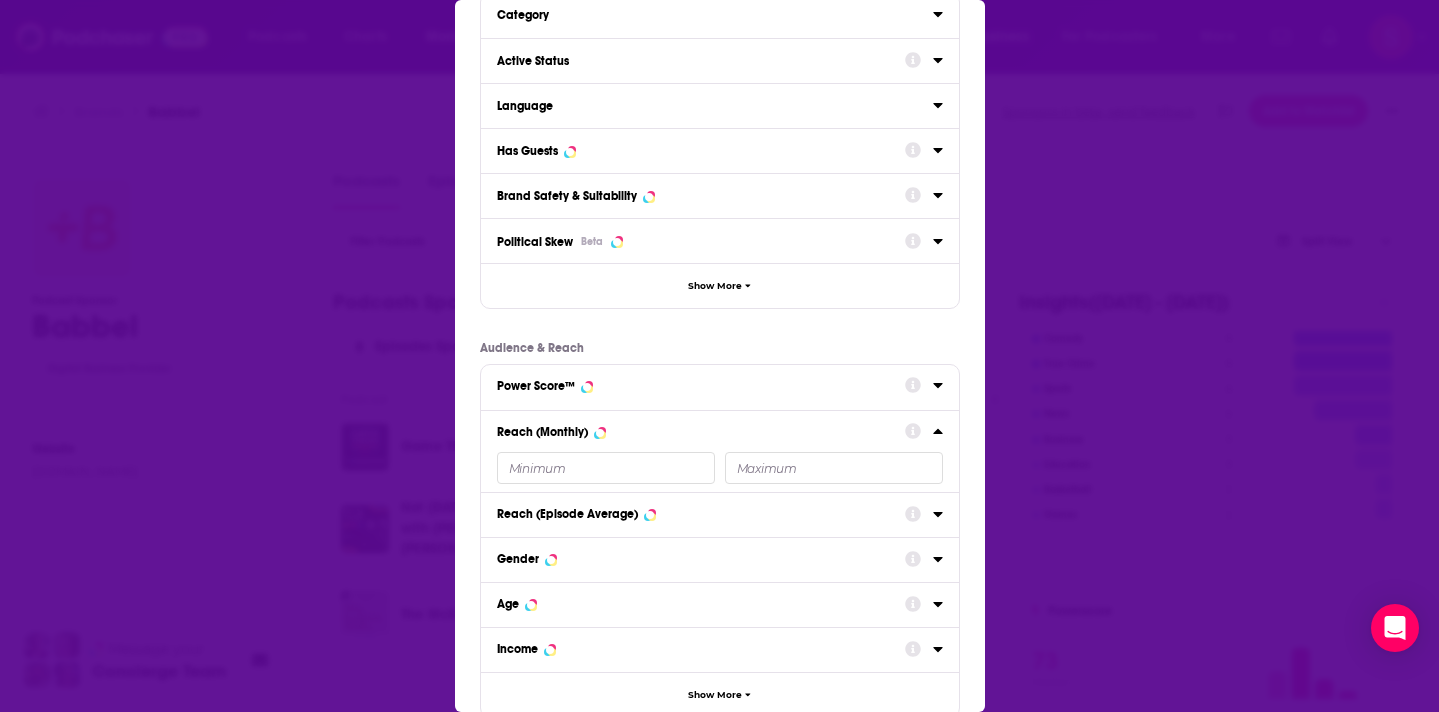 click on "Reach (Monthly)" at bounding box center [694, 432] 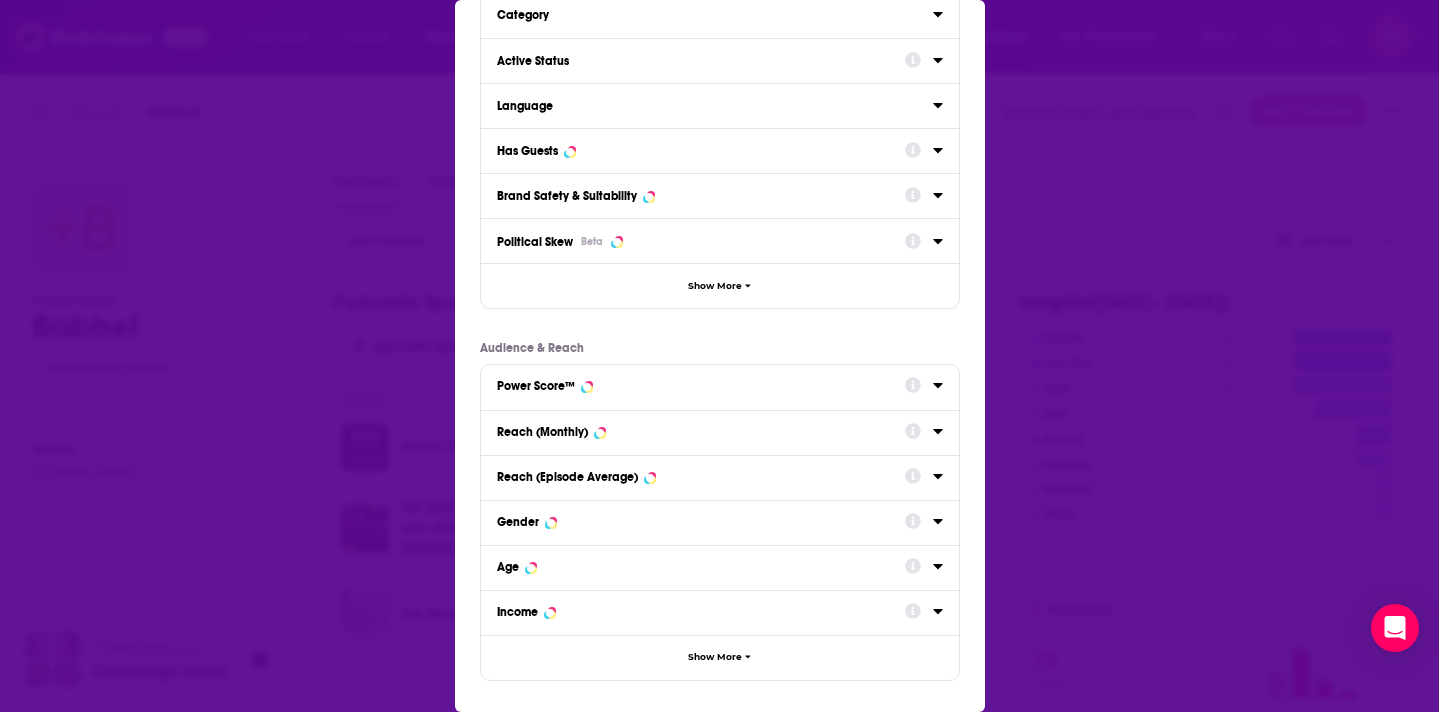 scroll, scrollTop: 0, scrollLeft: 0, axis: both 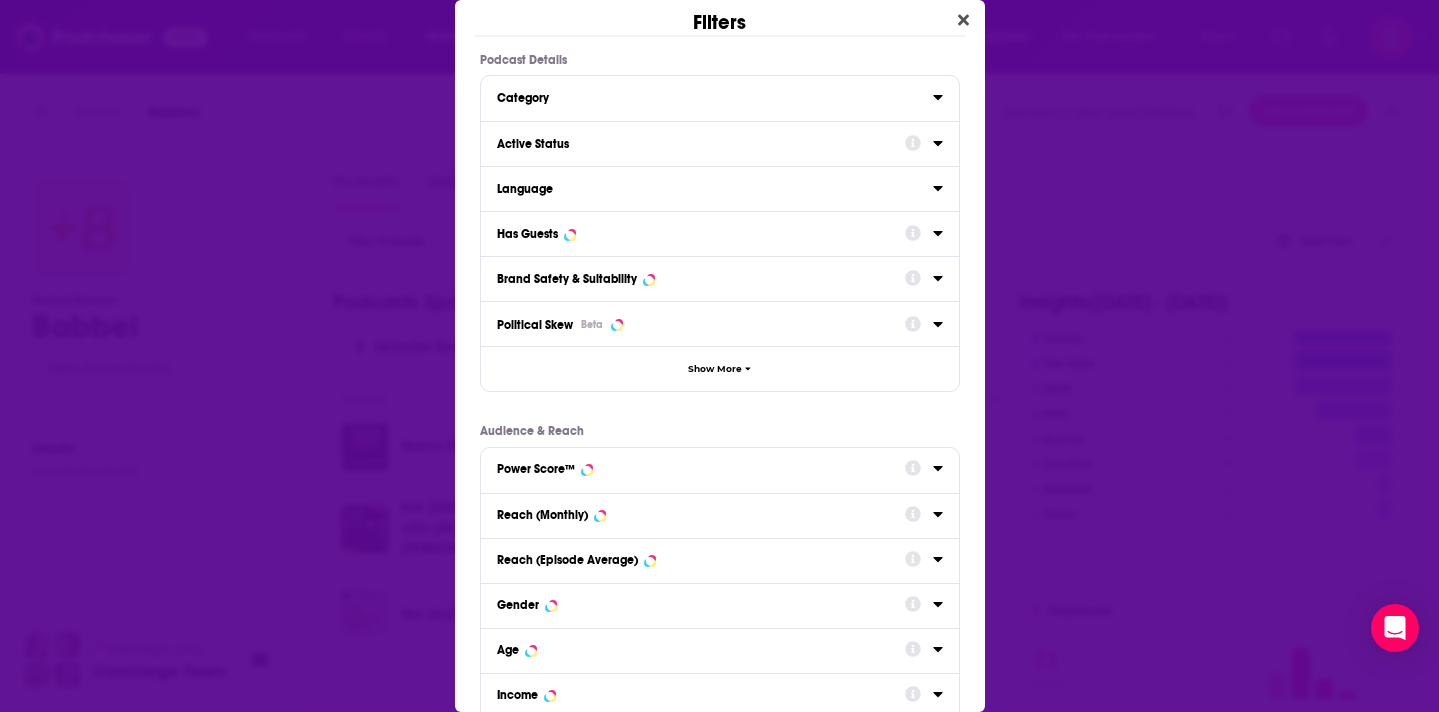 click on "Language" at bounding box center (720, 188) 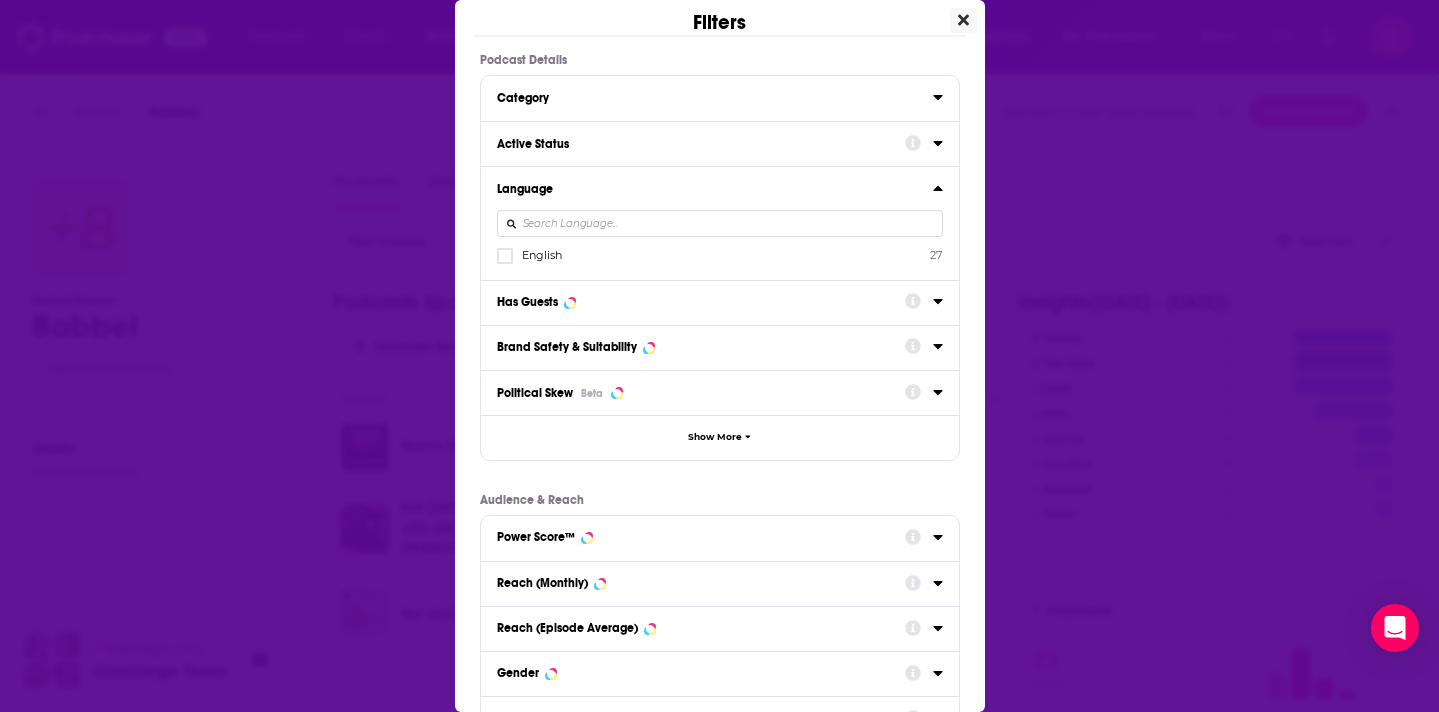 click 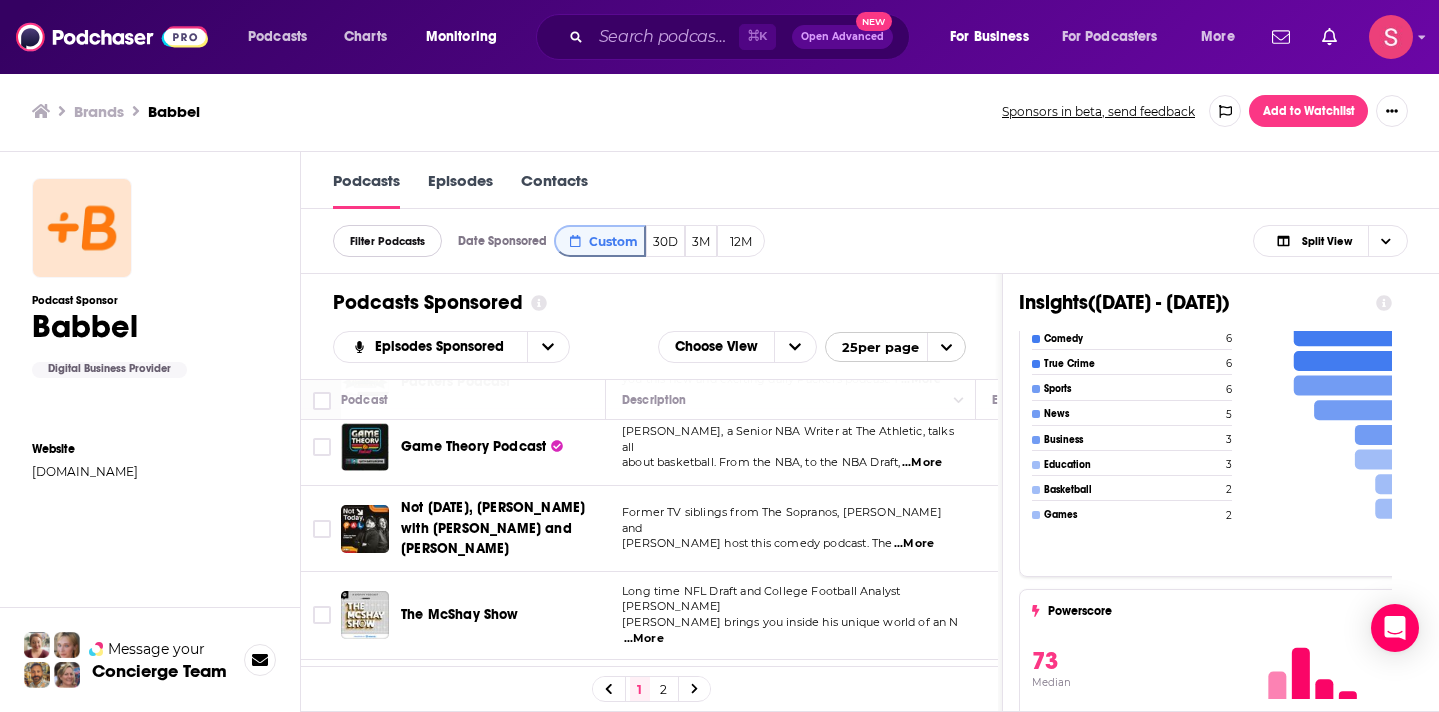 scroll, scrollTop: 1, scrollLeft: 0, axis: vertical 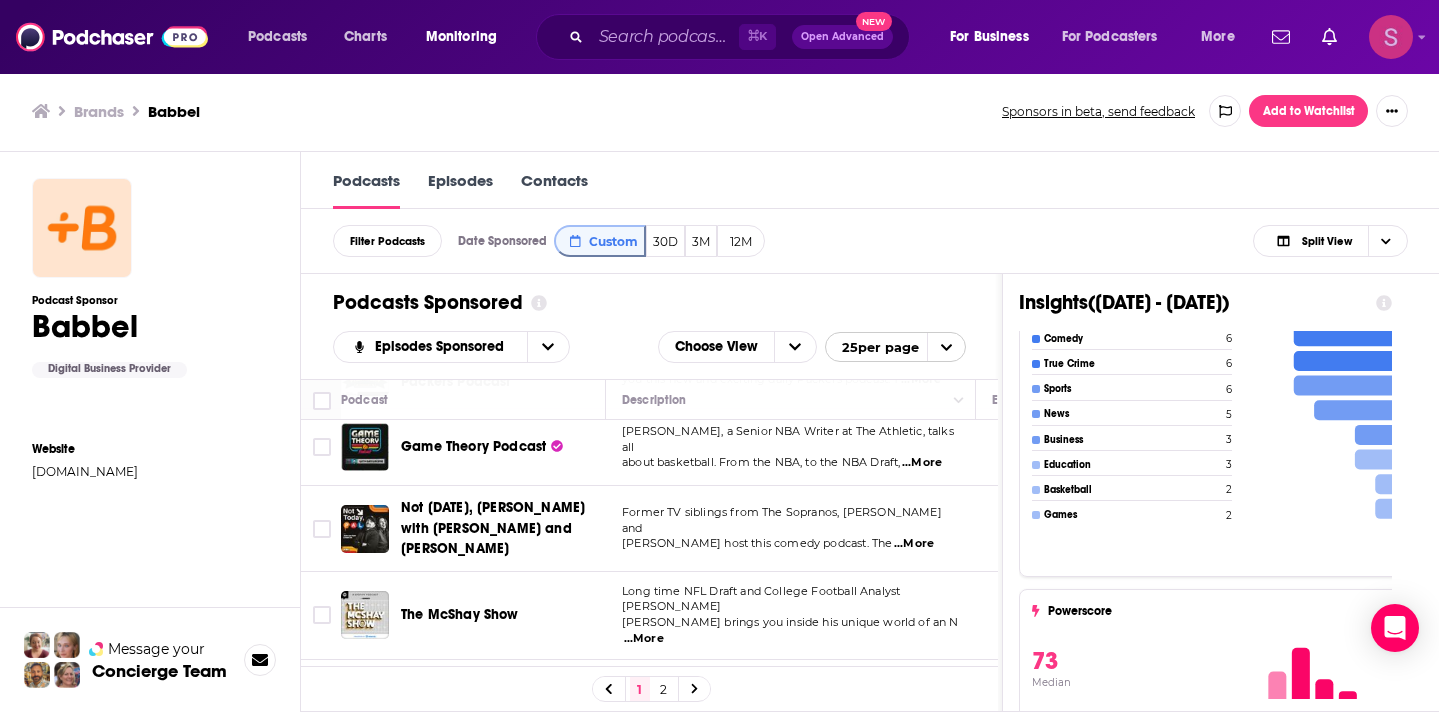 click at bounding box center (1391, 37) 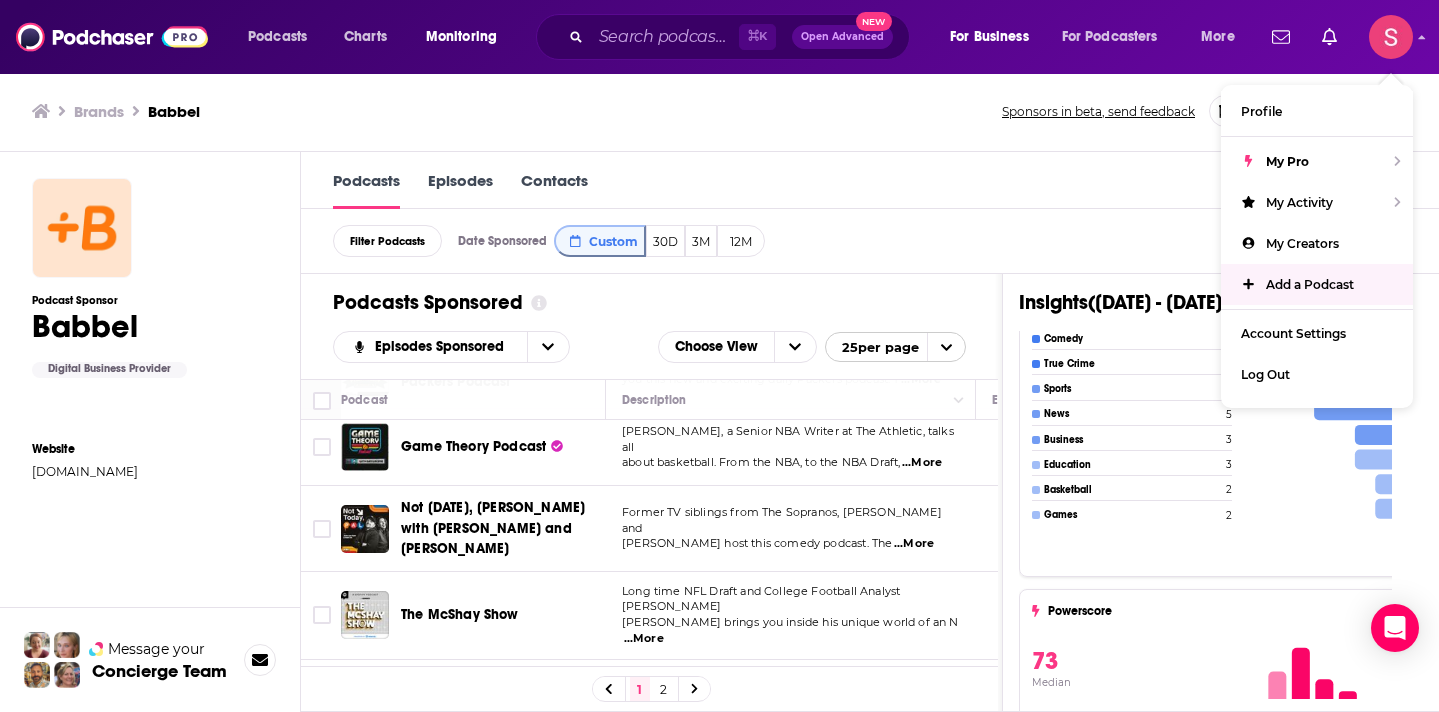 click on "Filter Podcasts Date Sponsored Custom 30D 3M 12M Split View Date Sponsored Custom 30D 3M 12M" at bounding box center [870, 241] 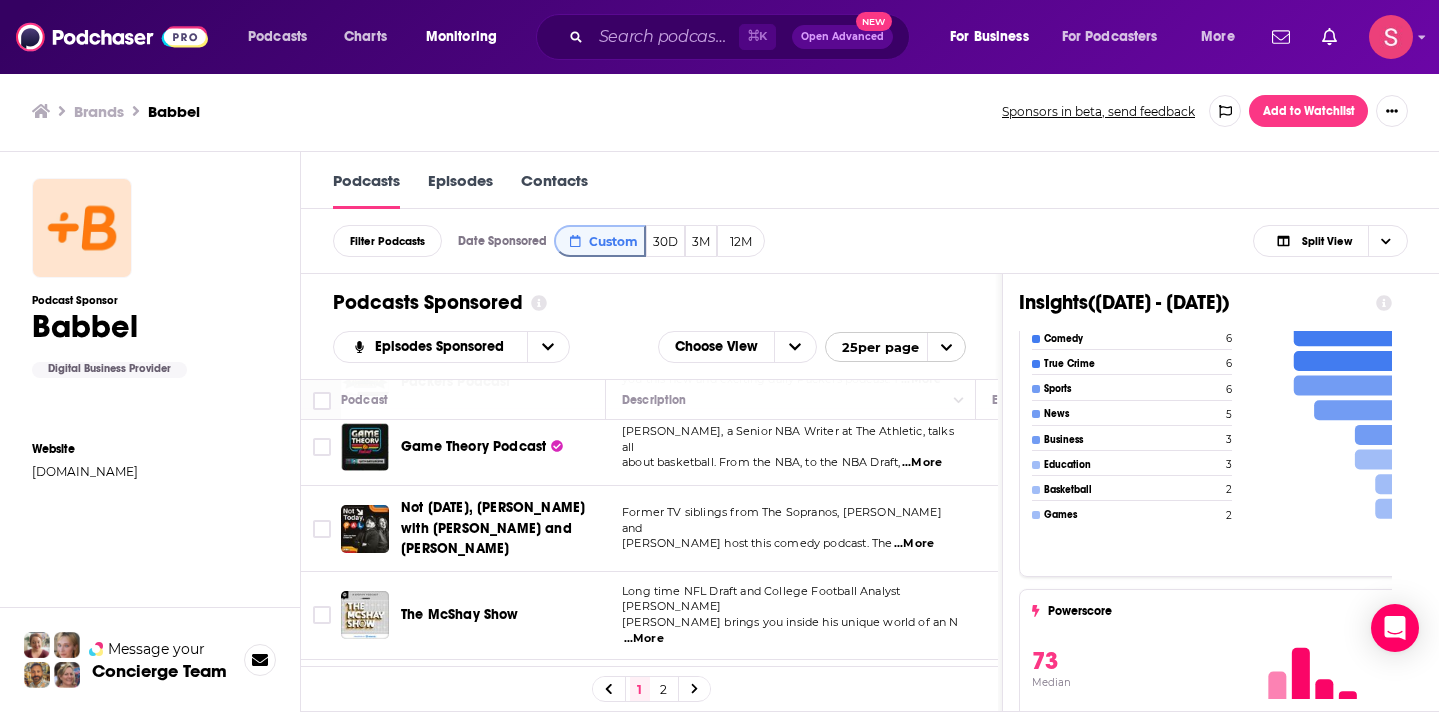 scroll, scrollTop: 1372, scrollLeft: 0, axis: vertical 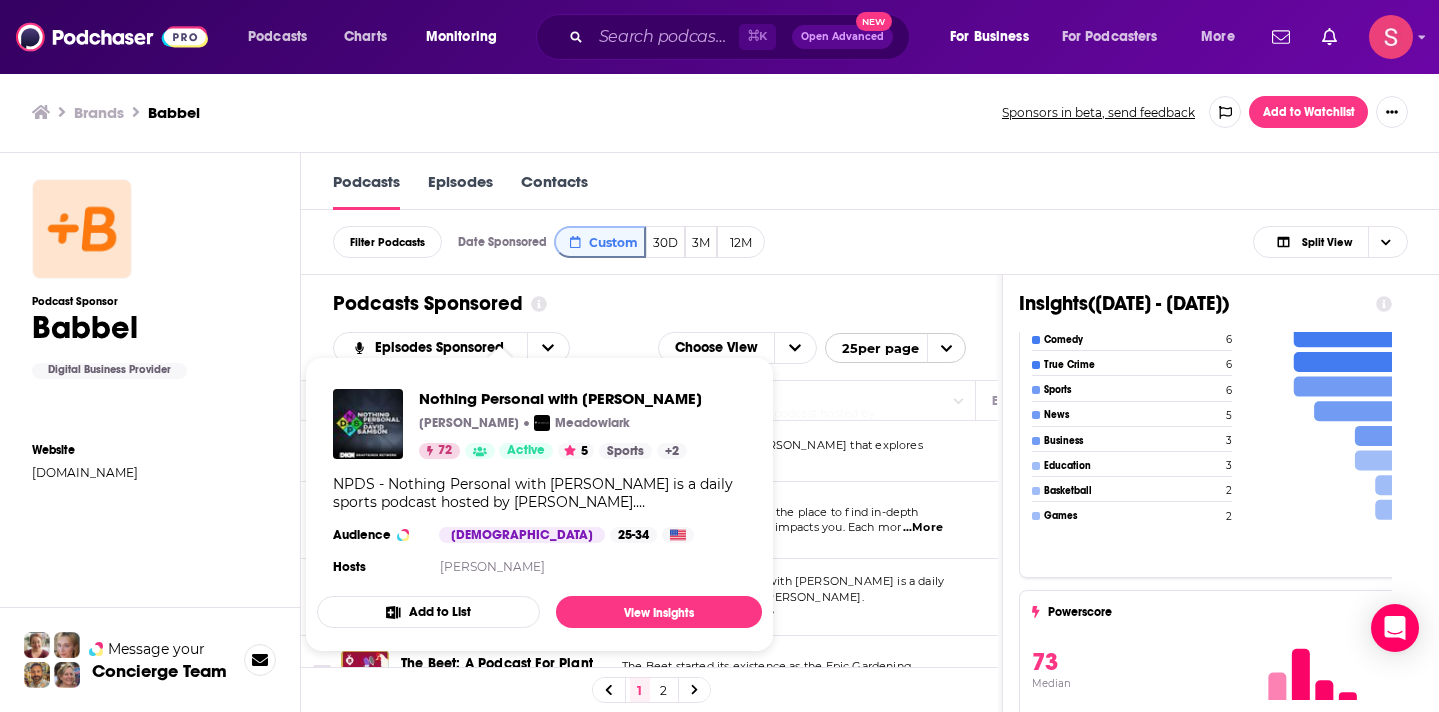 click on "Podcasts Sponsored" at bounding box center (649, 303) 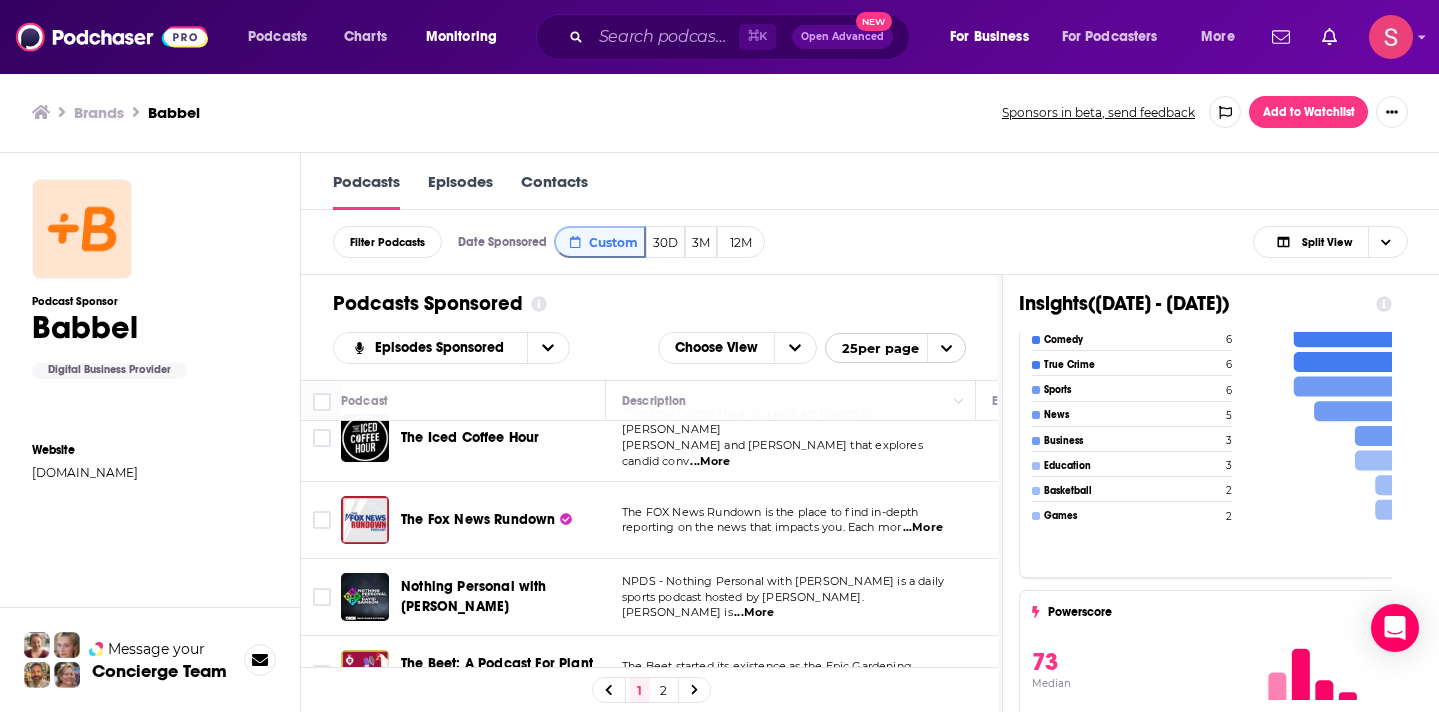 click on "Contacts" at bounding box center (554, 191) 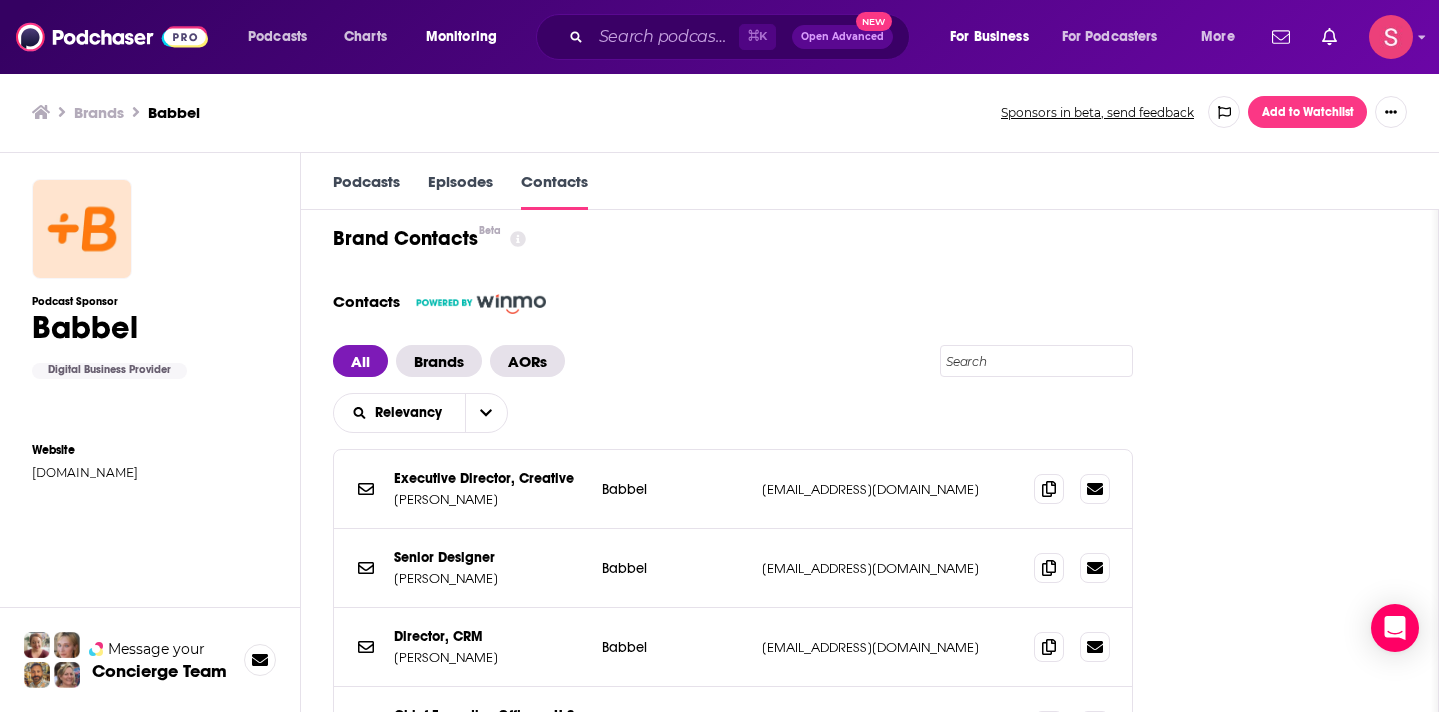 click on "Podcasts" at bounding box center [366, 191] 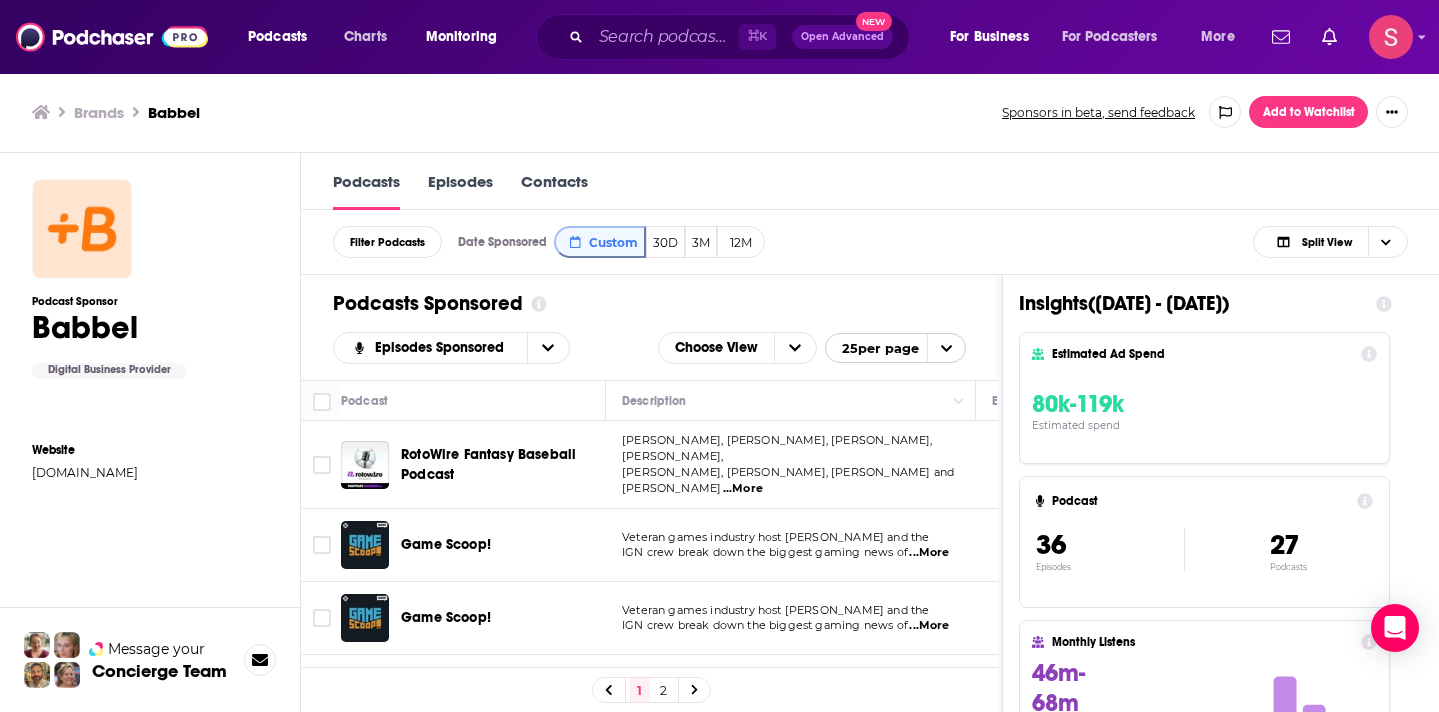click on "Contacts" at bounding box center [554, 191] 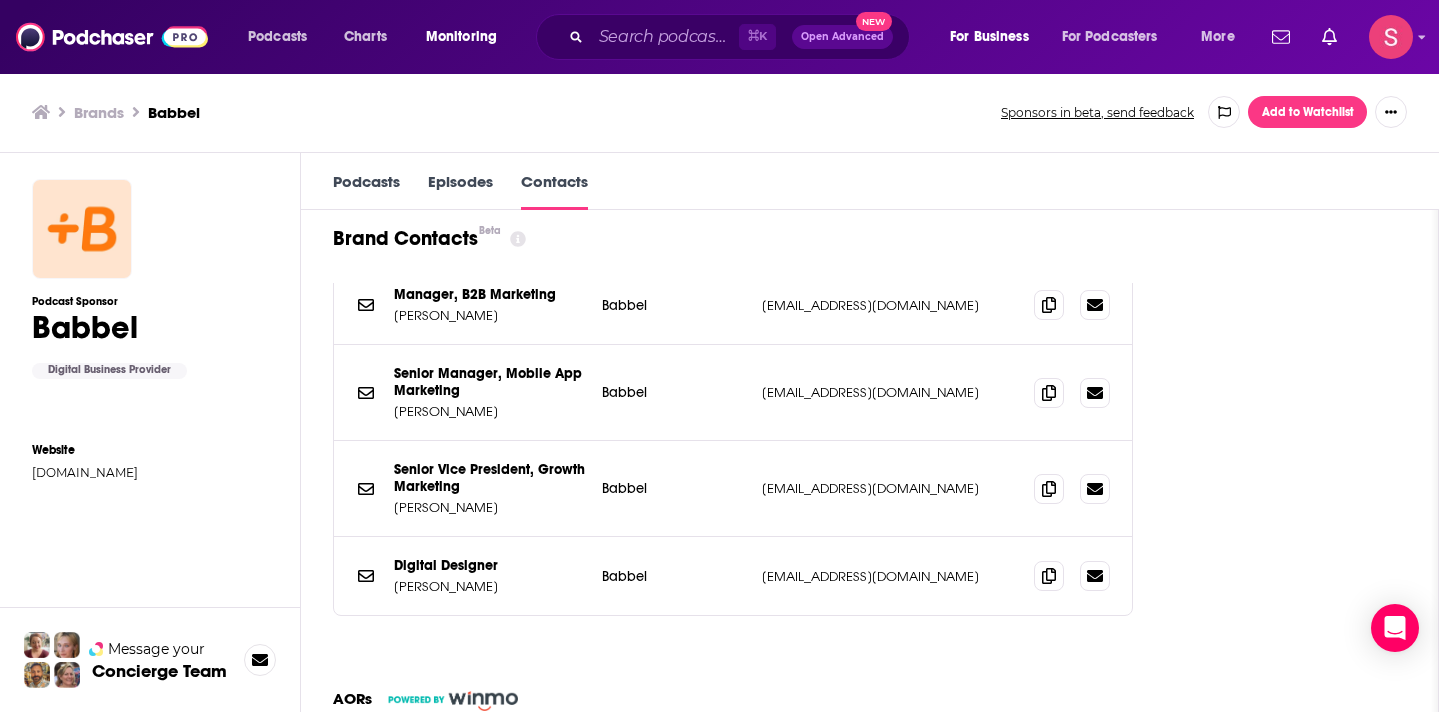 scroll, scrollTop: 602, scrollLeft: 0, axis: vertical 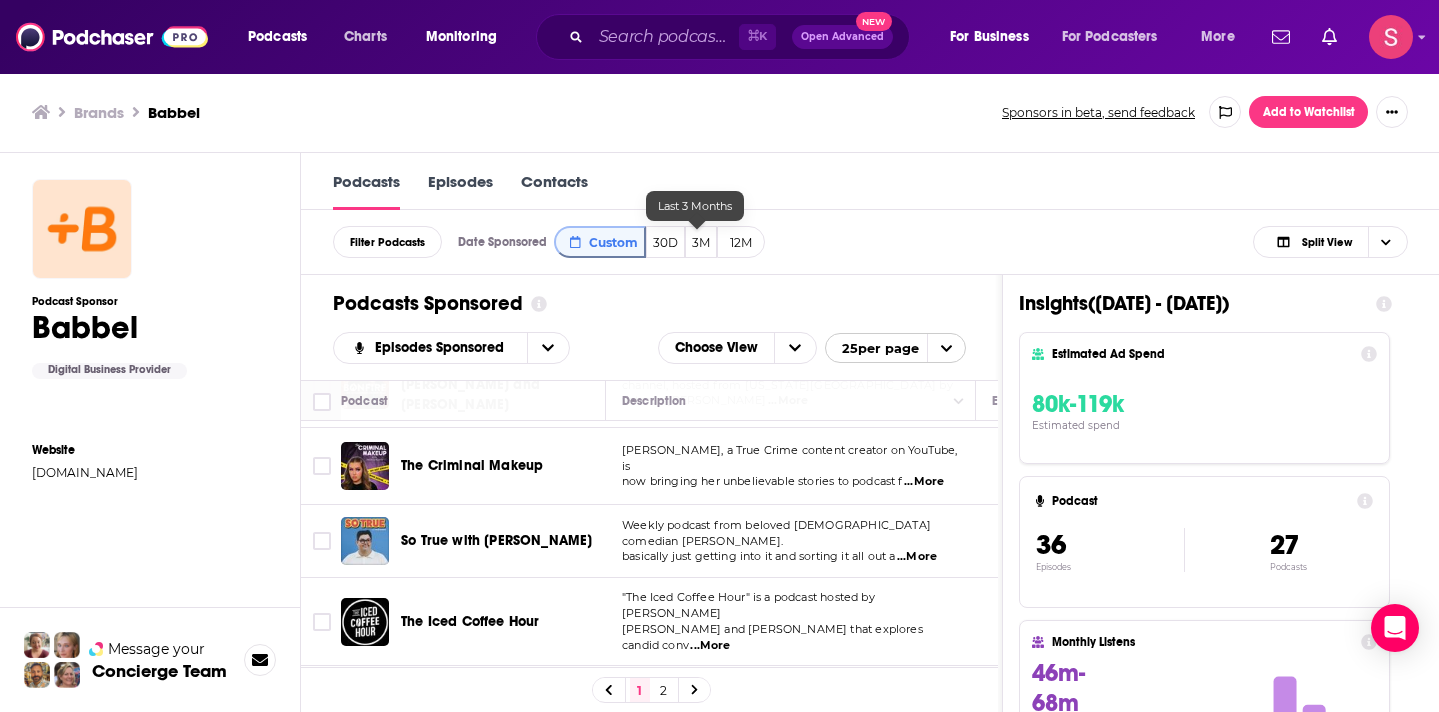 click on "3M" at bounding box center (701, 242) 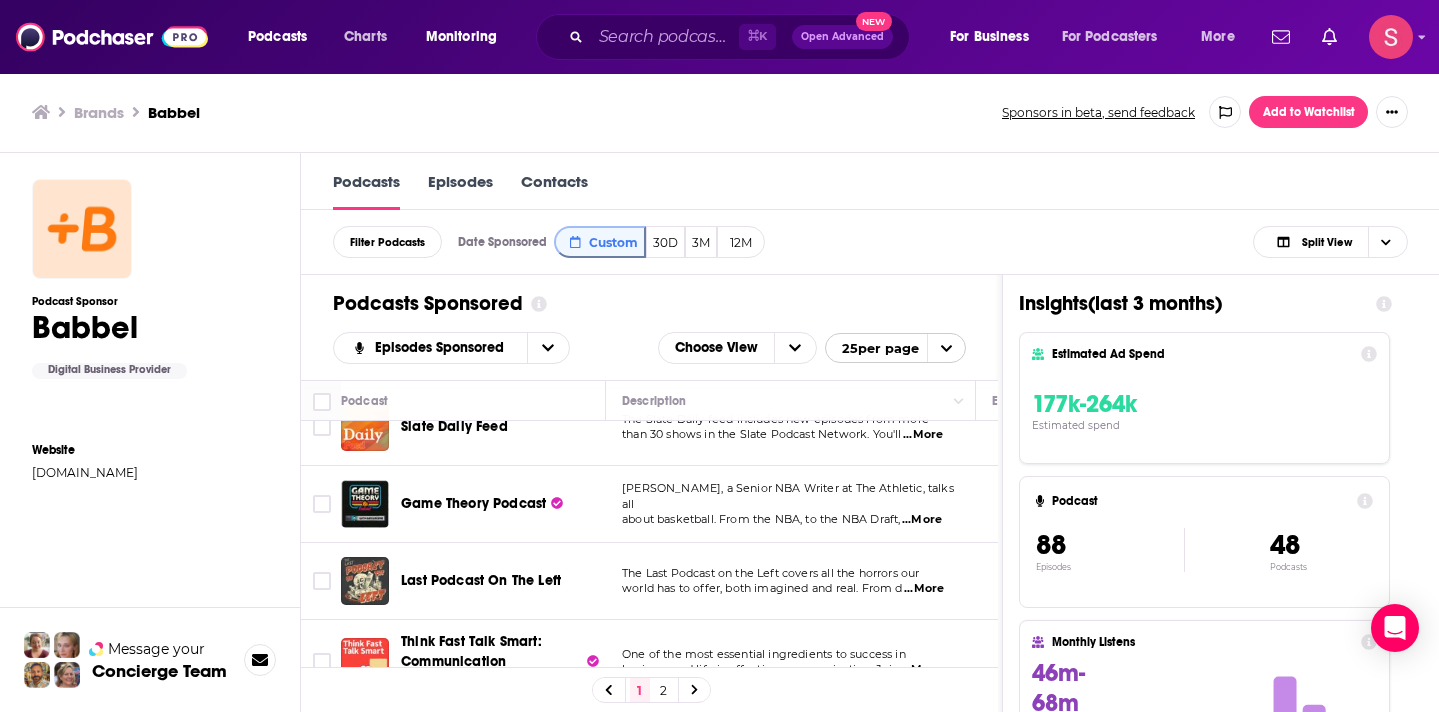 scroll, scrollTop: 978, scrollLeft: 0, axis: vertical 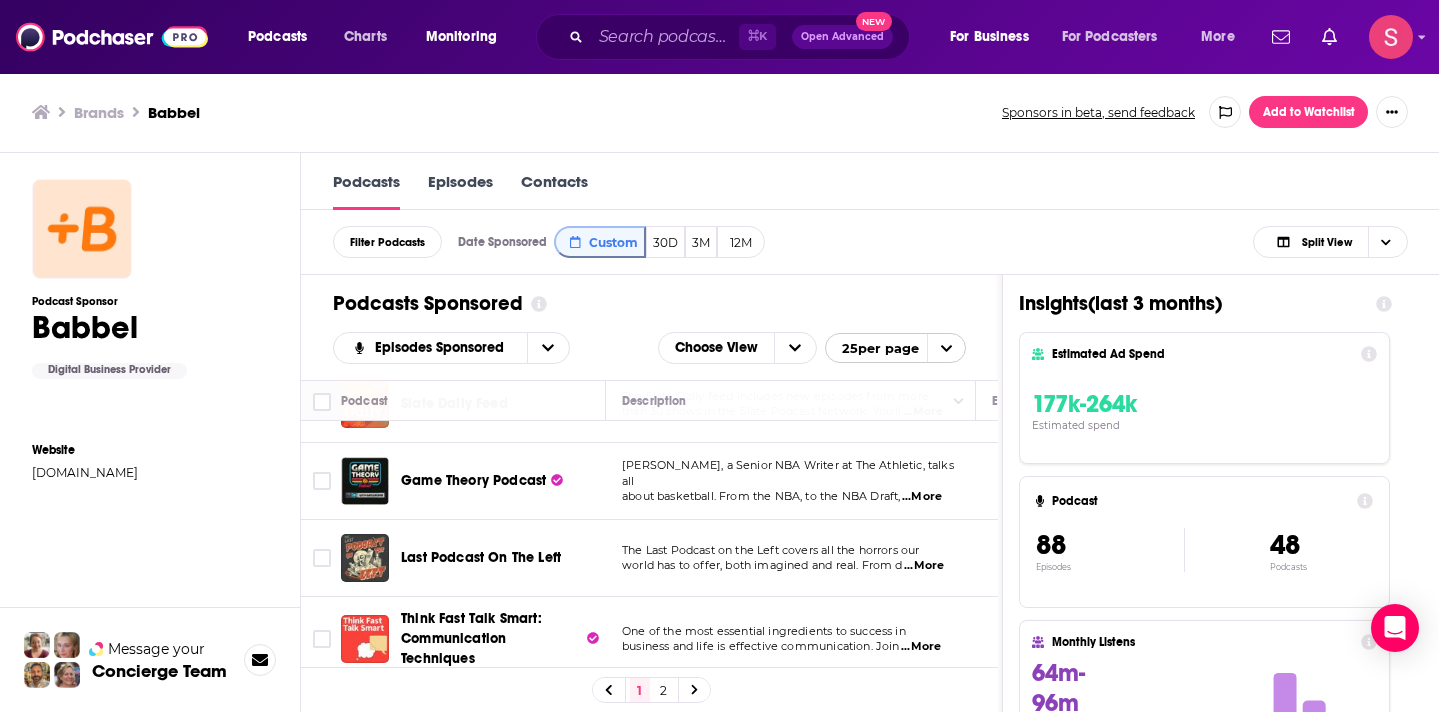 click on "Episodes" at bounding box center [460, 191] 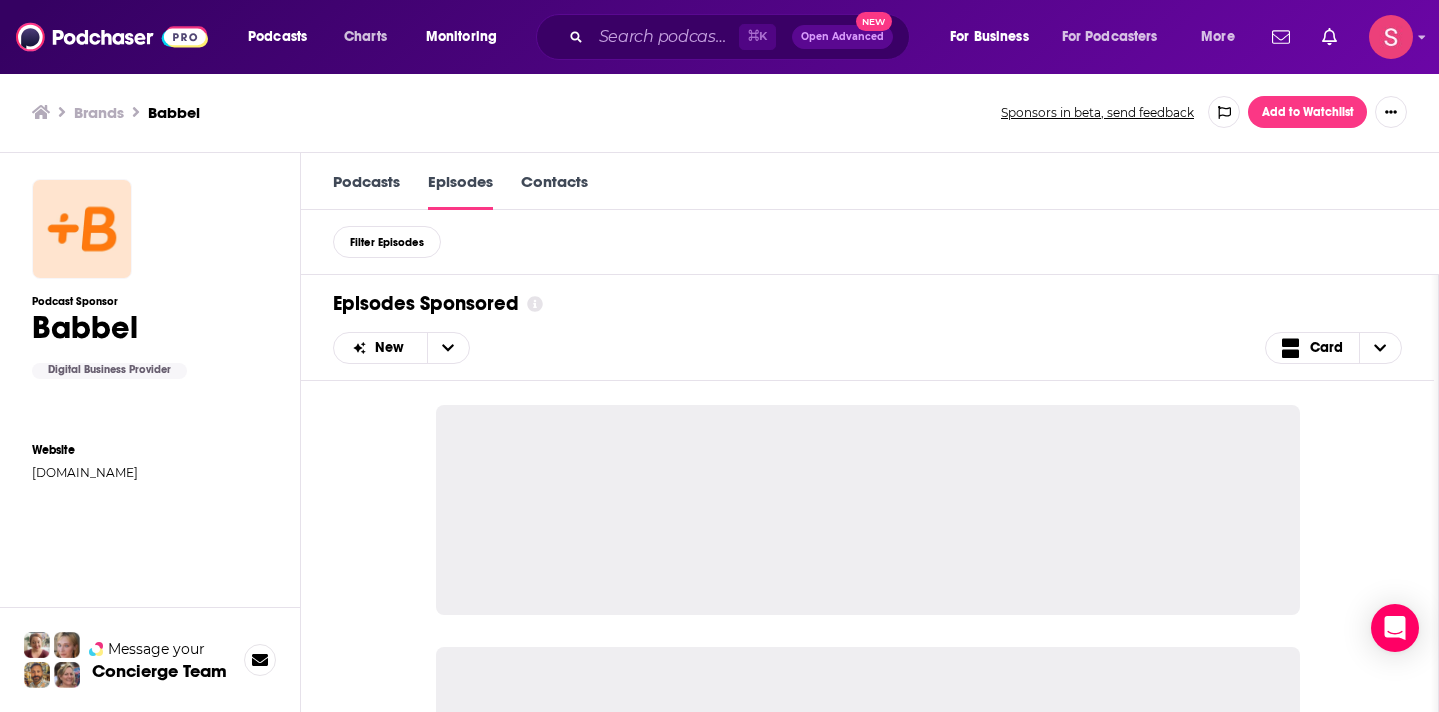 scroll, scrollTop: 1, scrollLeft: 0, axis: vertical 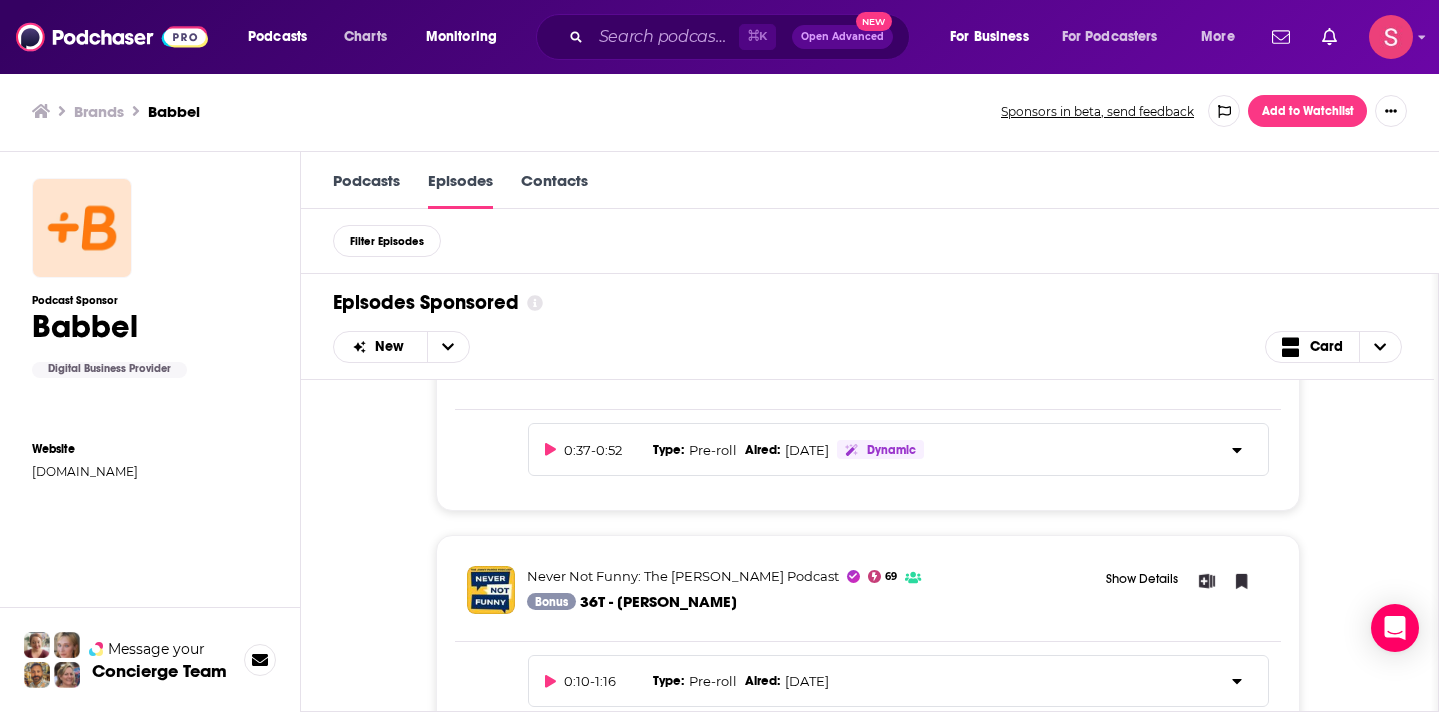 click on "Brands" at bounding box center (99, 111) 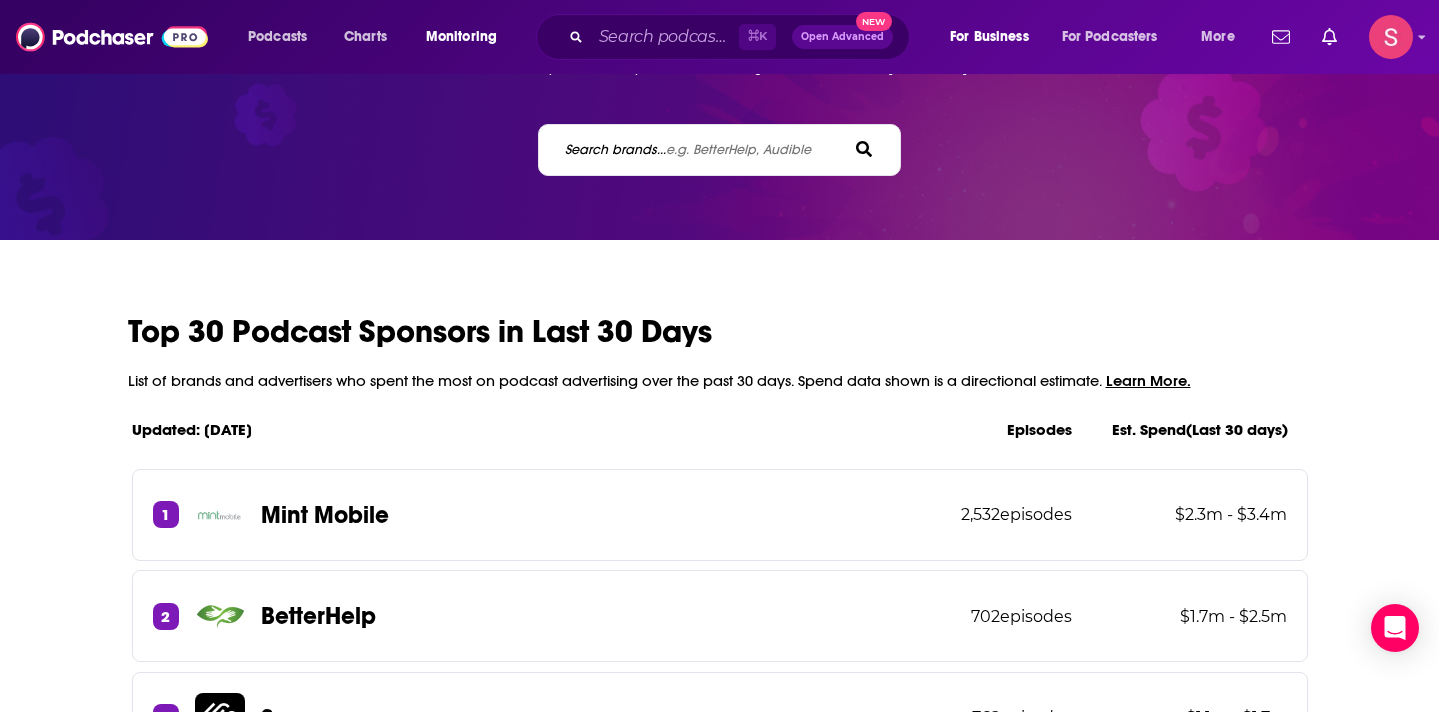 scroll, scrollTop: 200, scrollLeft: 0, axis: vertical 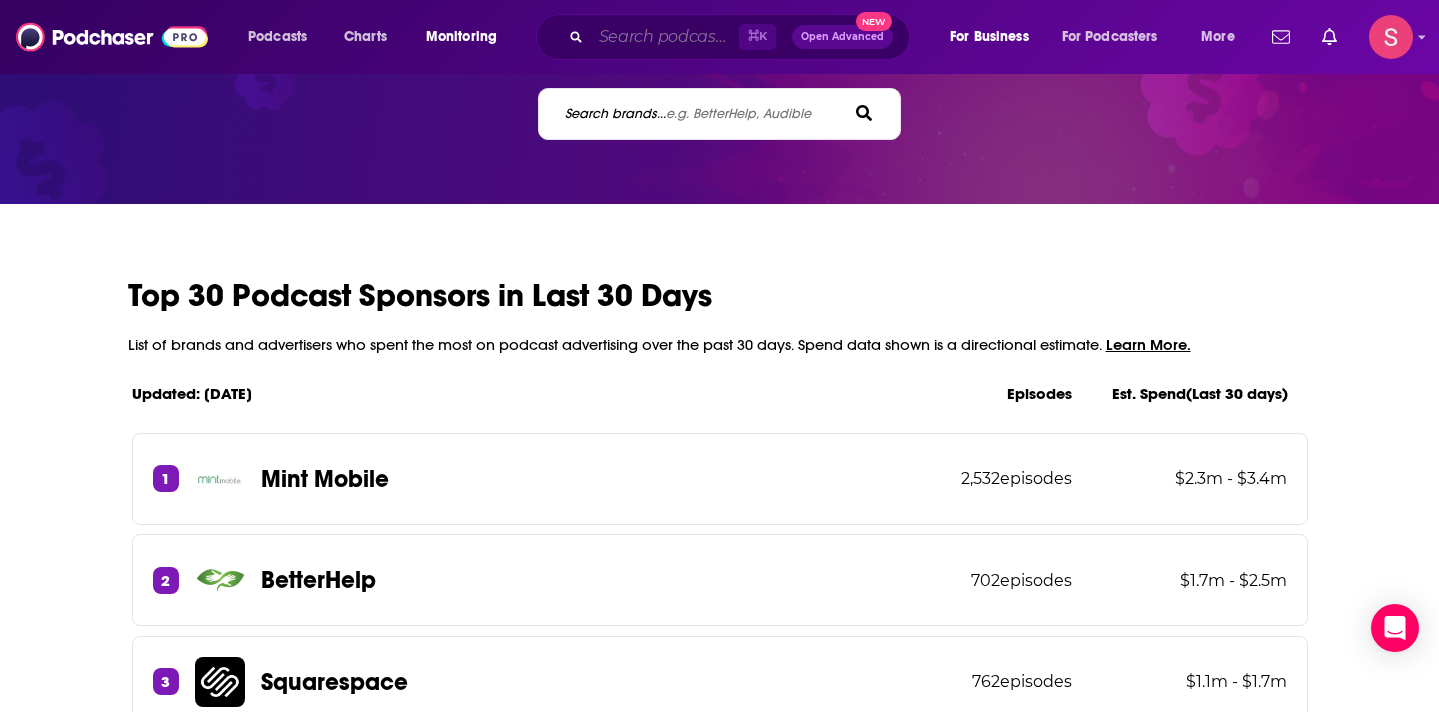 click at bounding box center (665, 37) 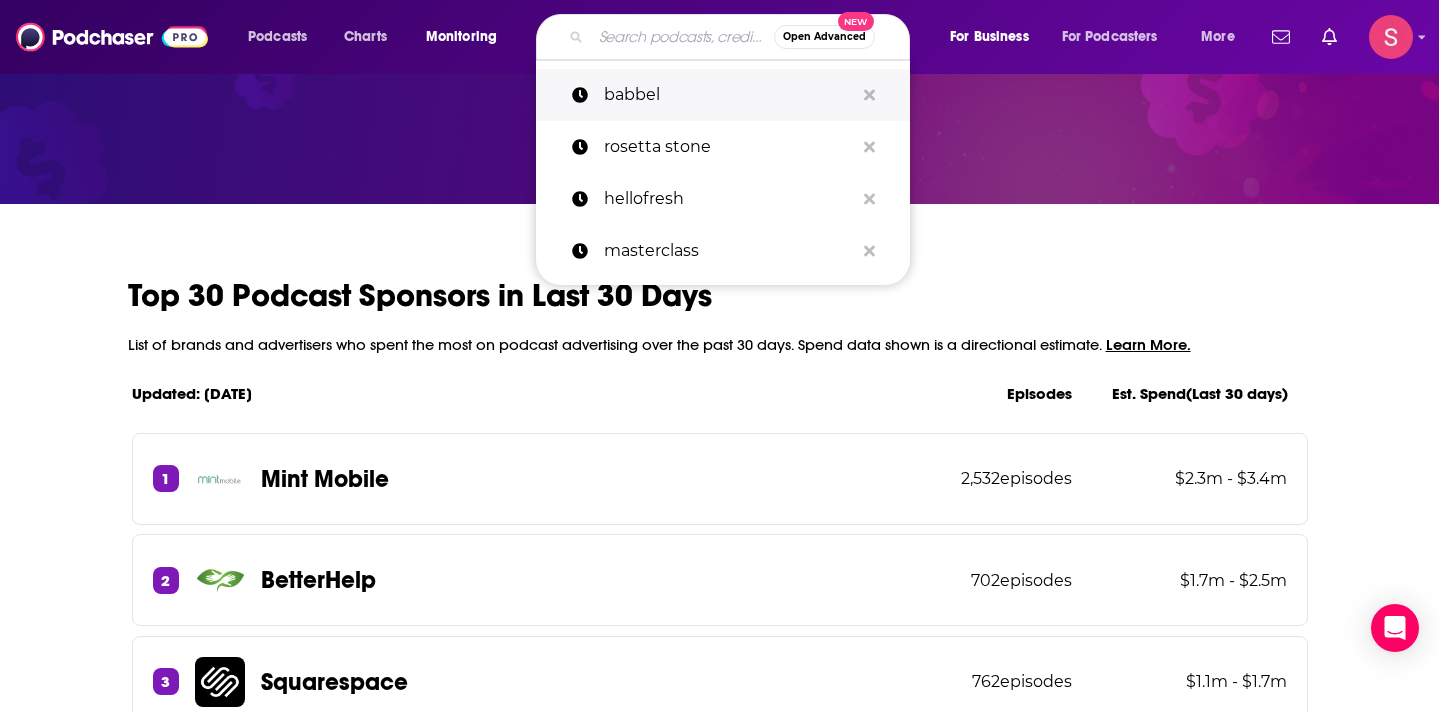 click on "babbel" at bounding box center (729, 95) 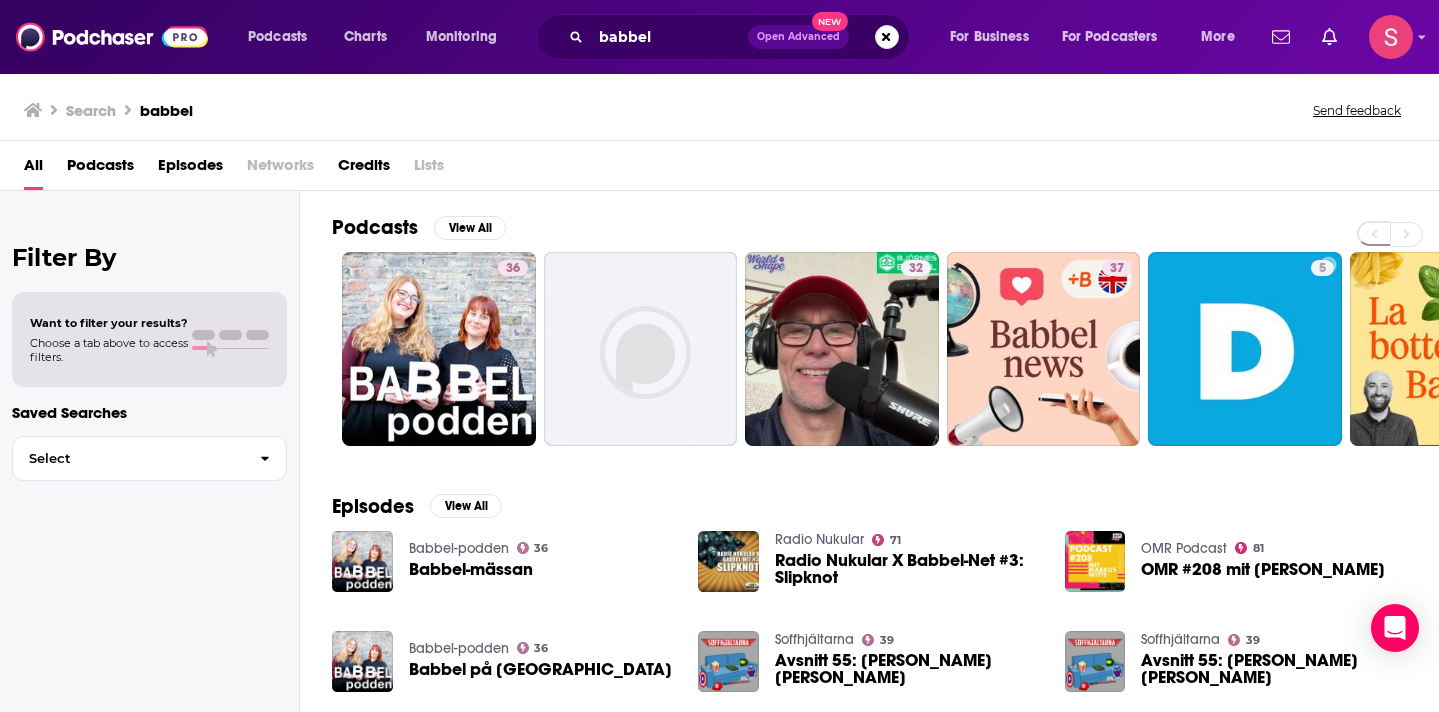 scroll, scrollTop: 0, scrollLeft: 0, axis: both 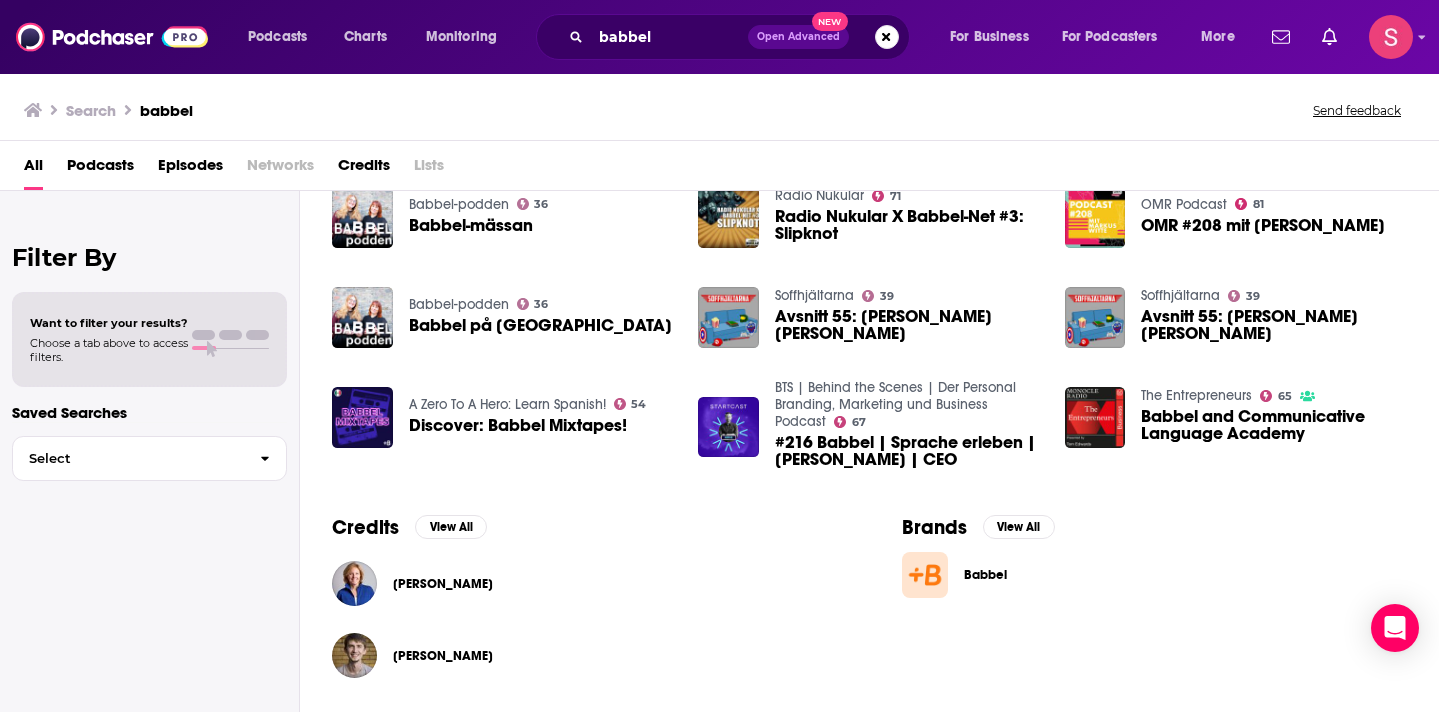 click at bounding box center [925, 575] 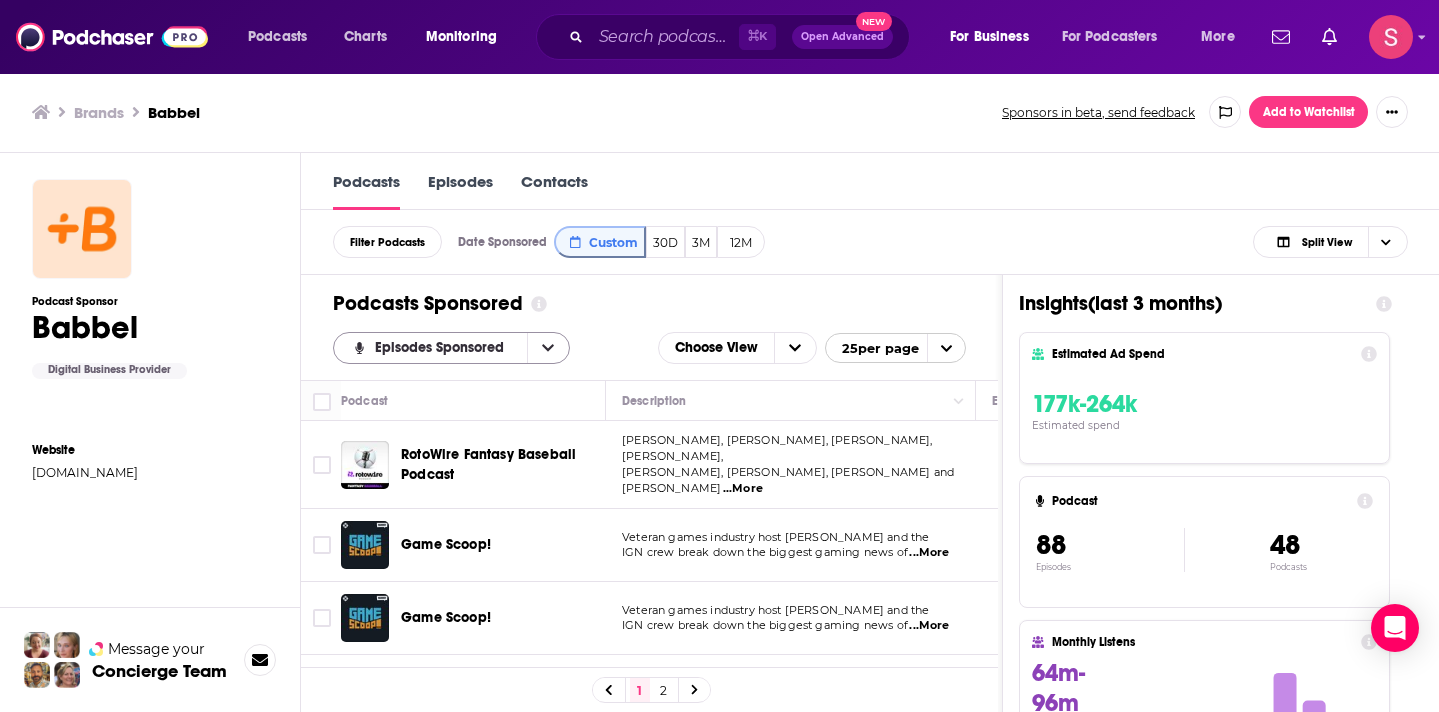 click on "Episodes Sponsored" at bounding box center [430, 348] 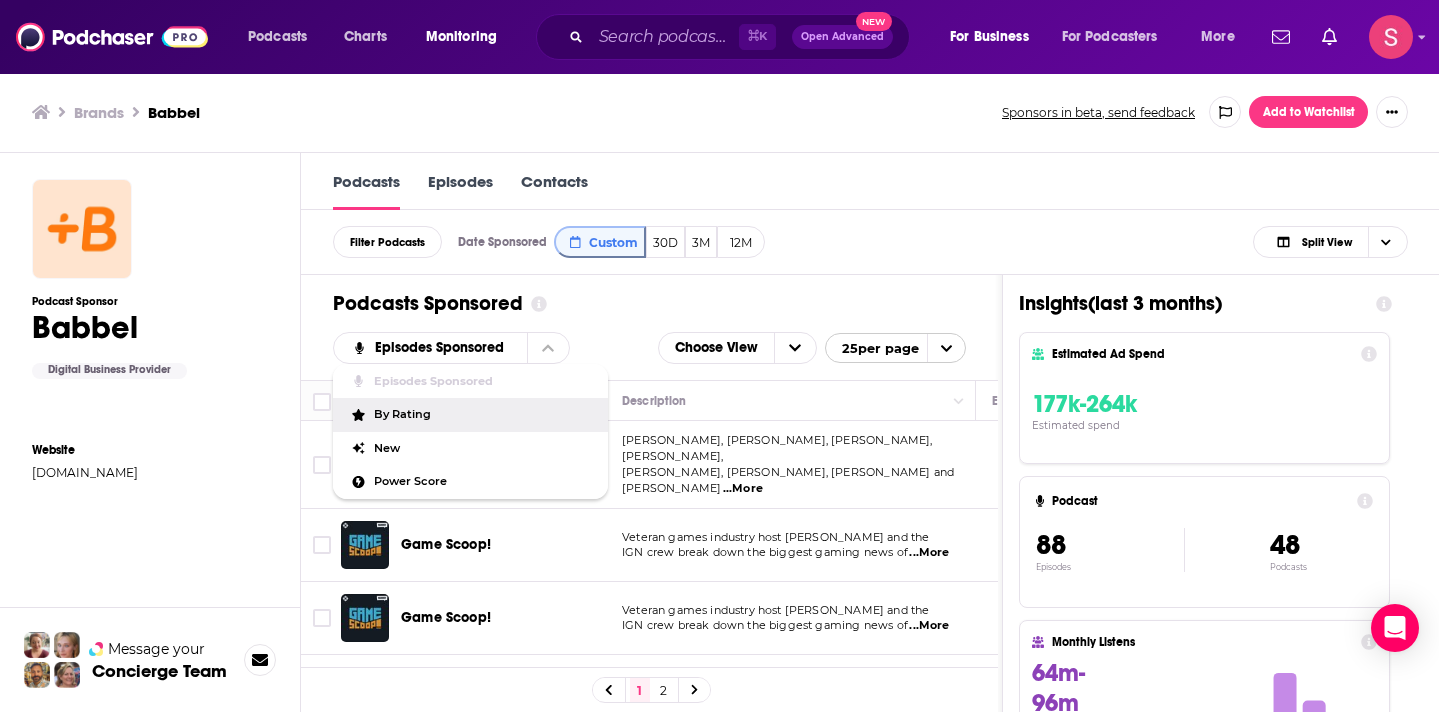 click on "Podcasts Sponsored Episodes Sponsored Episodes Sponsored By Rating New Power Score Choose View 25  per page" at bounding box center [649, 327] 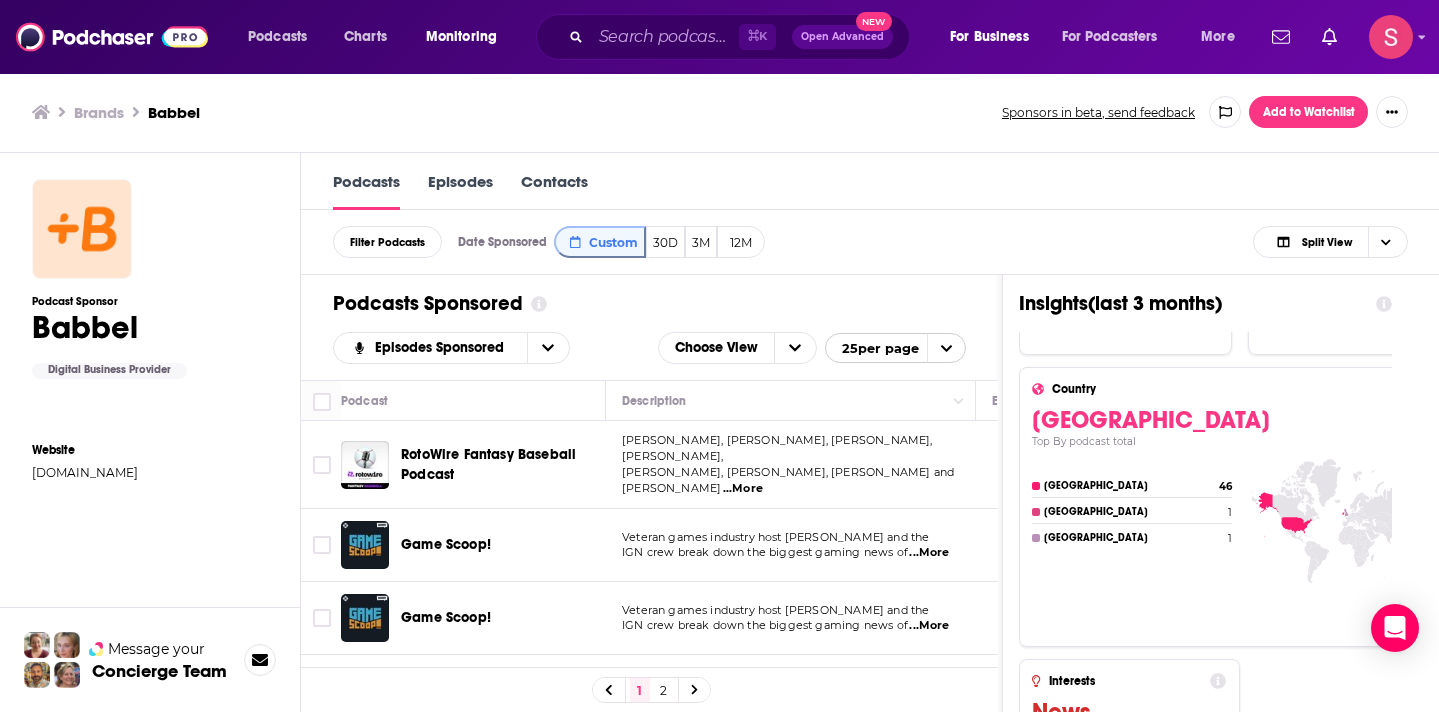 scroll, scrollTop: 1580, scrollLeft: 0, axis: vertical 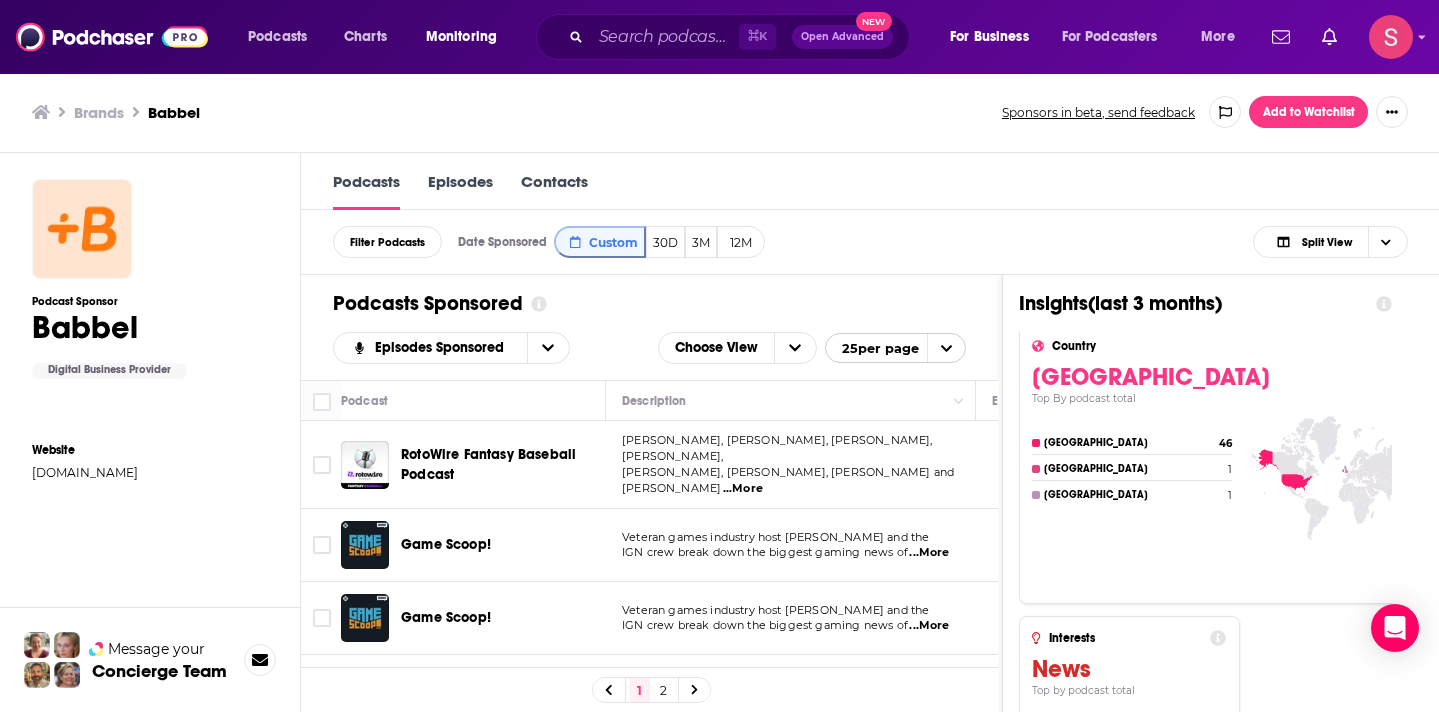 click 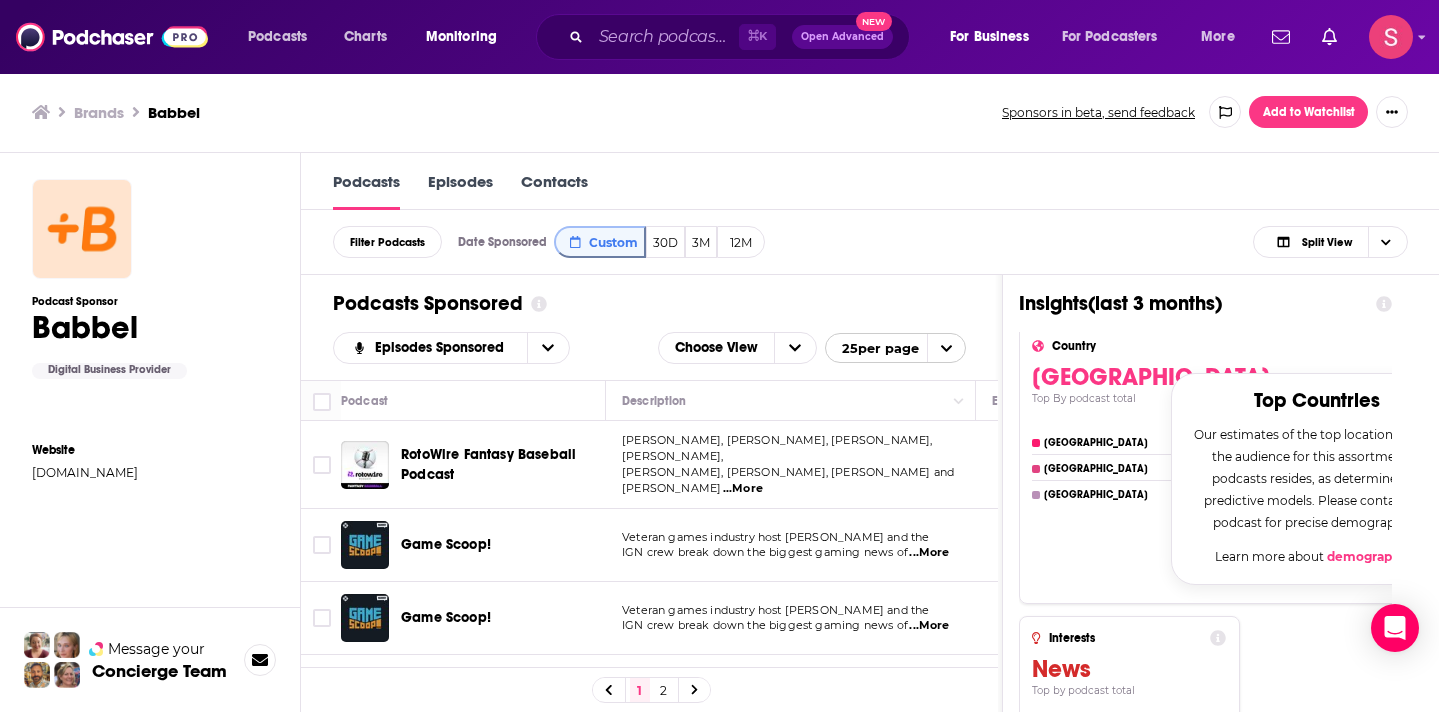 click on "demographics ." at bounding box center [1373, 556] 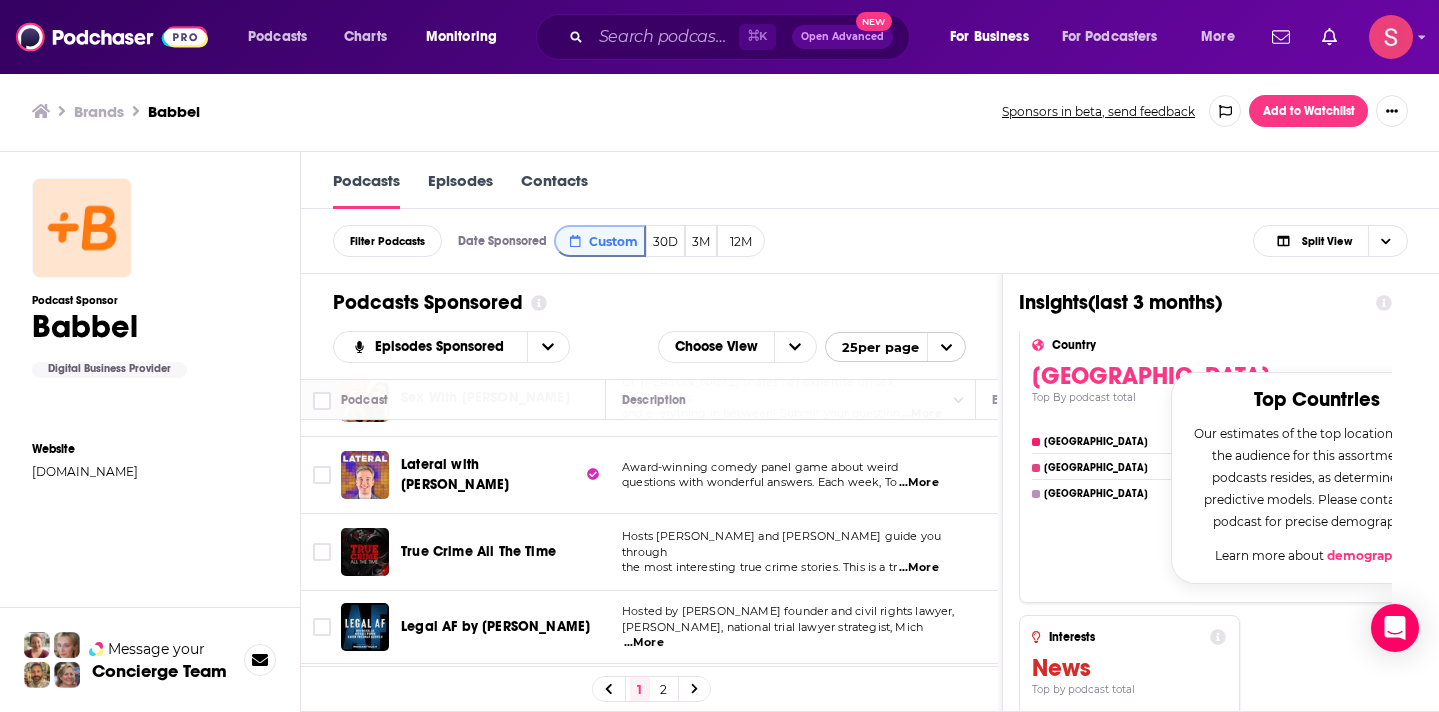 scroll, scrollTop: 1646, scrollLeft: 0, axis: vertical 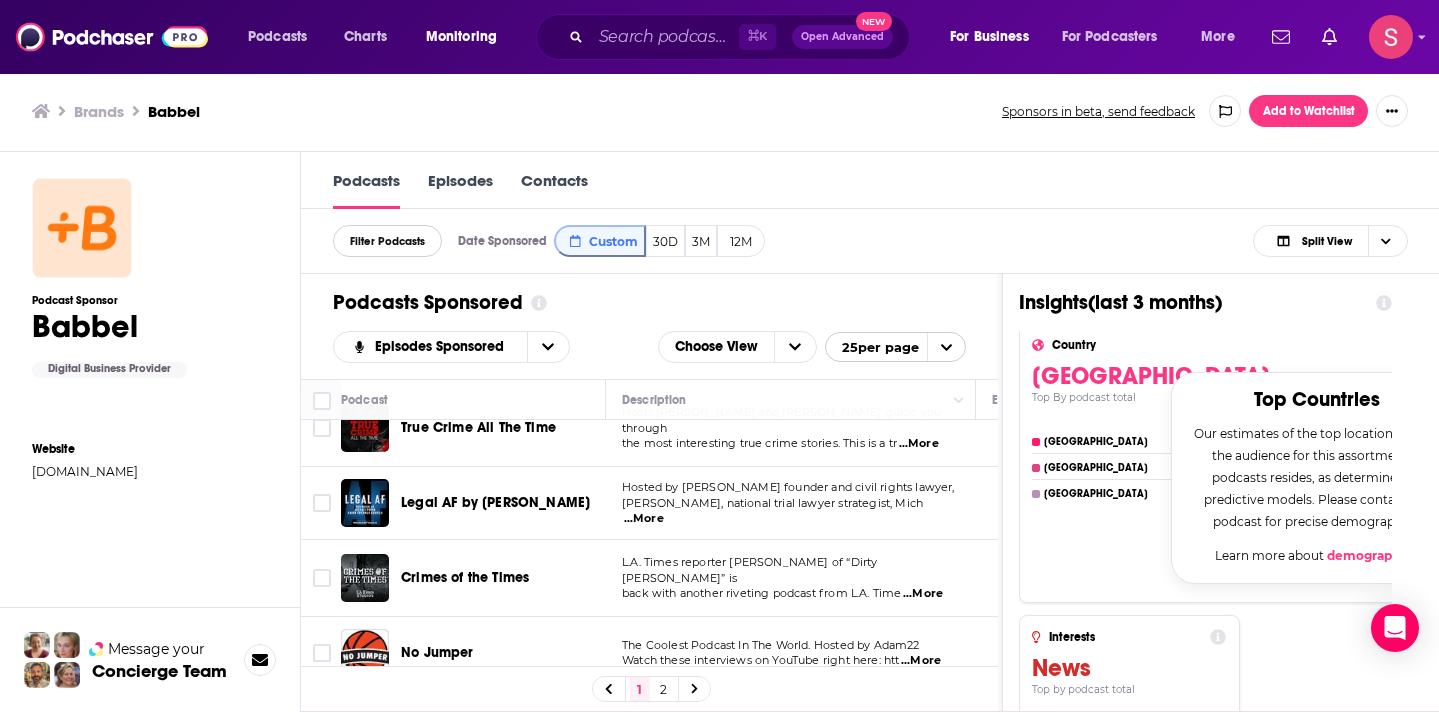 click on "Filter Podcasts" at bounding box center (387, 241) 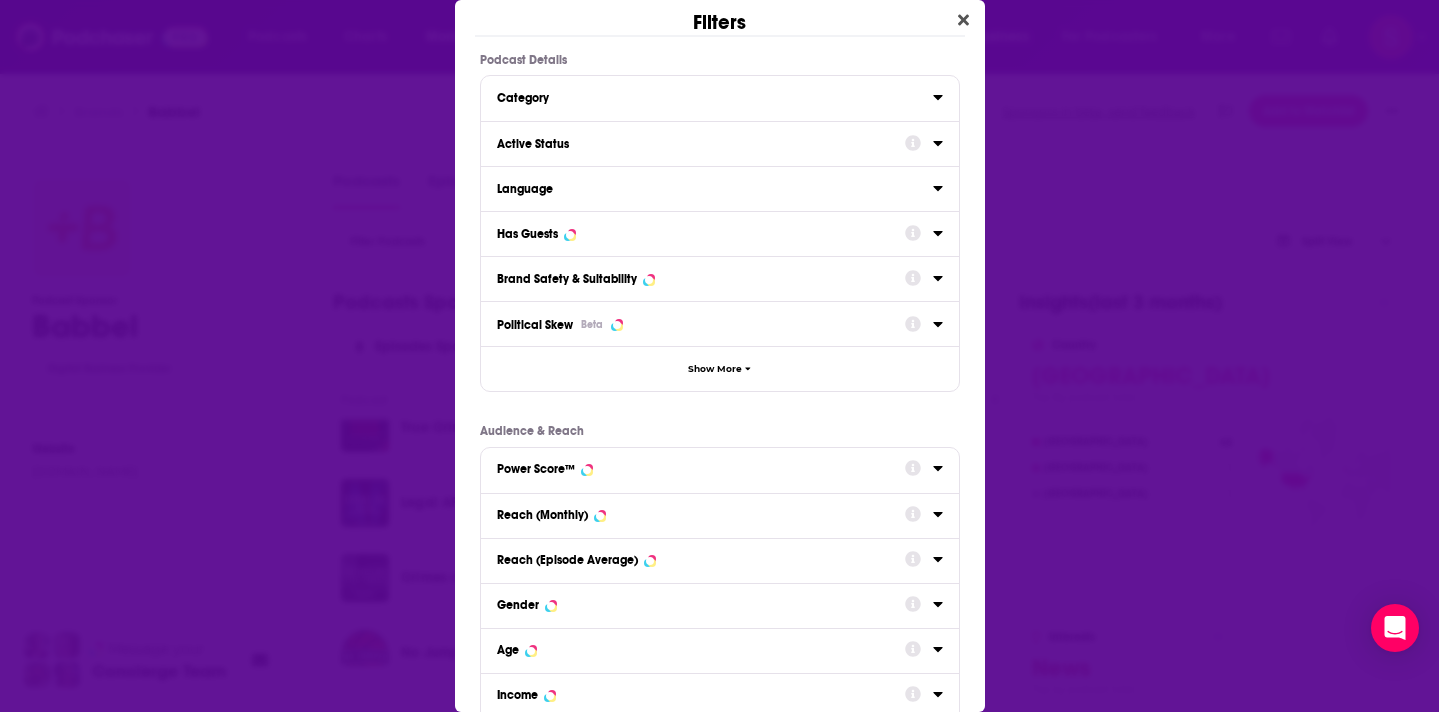 scroll, scrollTop: 0, scrollLeft: 0, axis: both 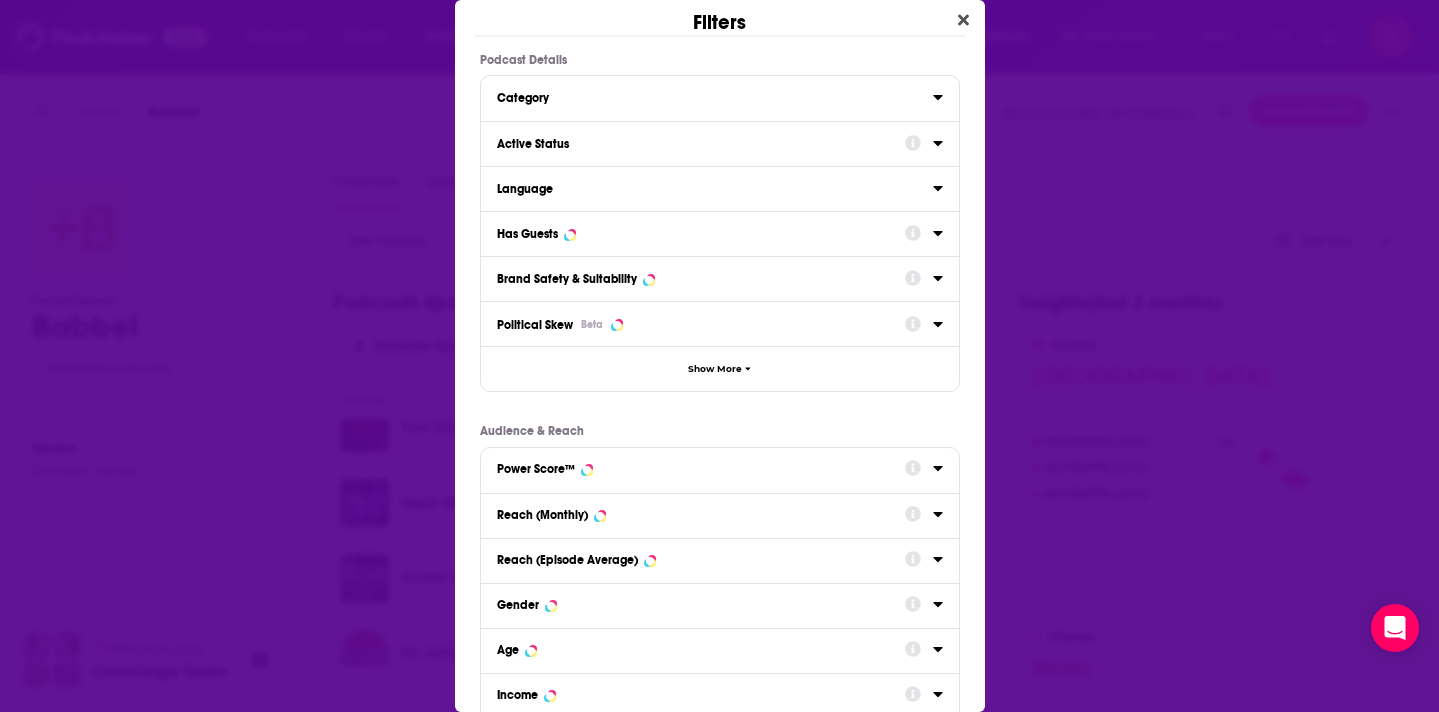 click on "Language" at bounding box center [708, 189] 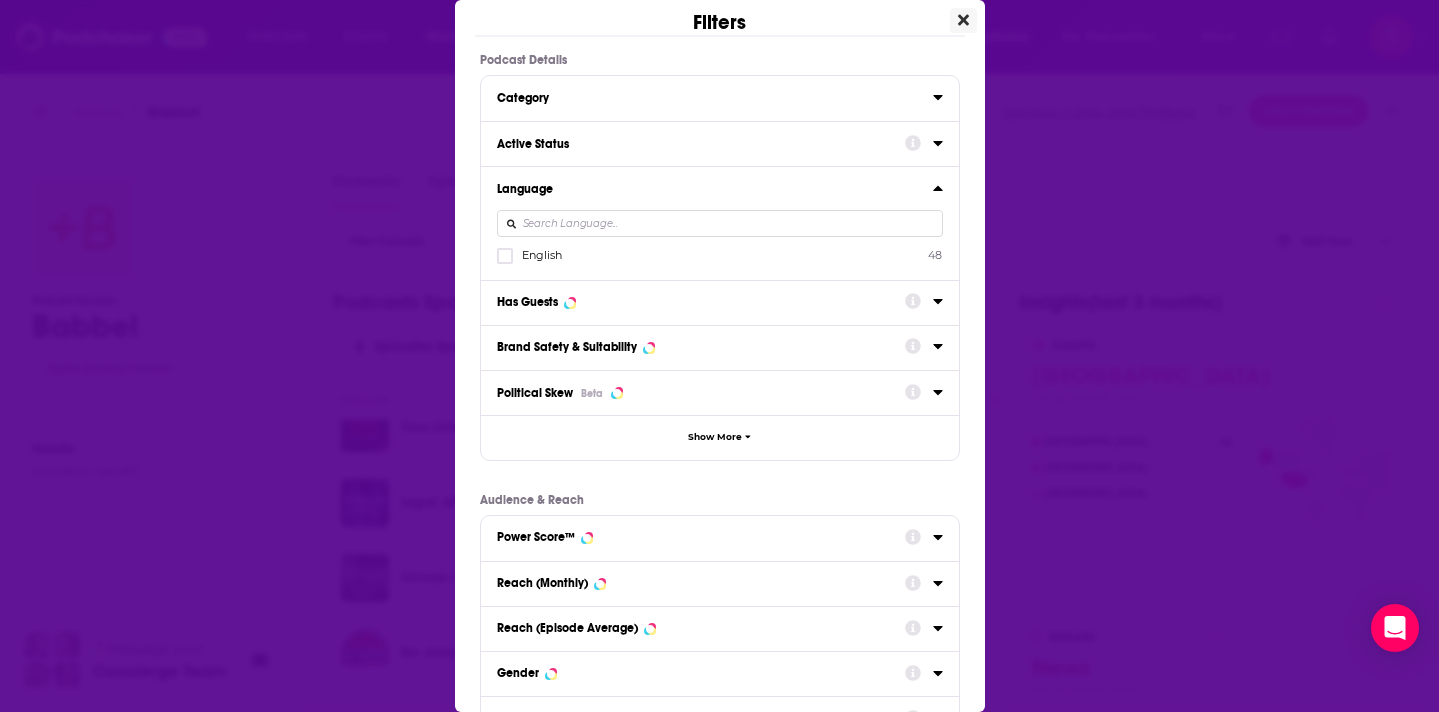 click at bounding box center (963, 20) 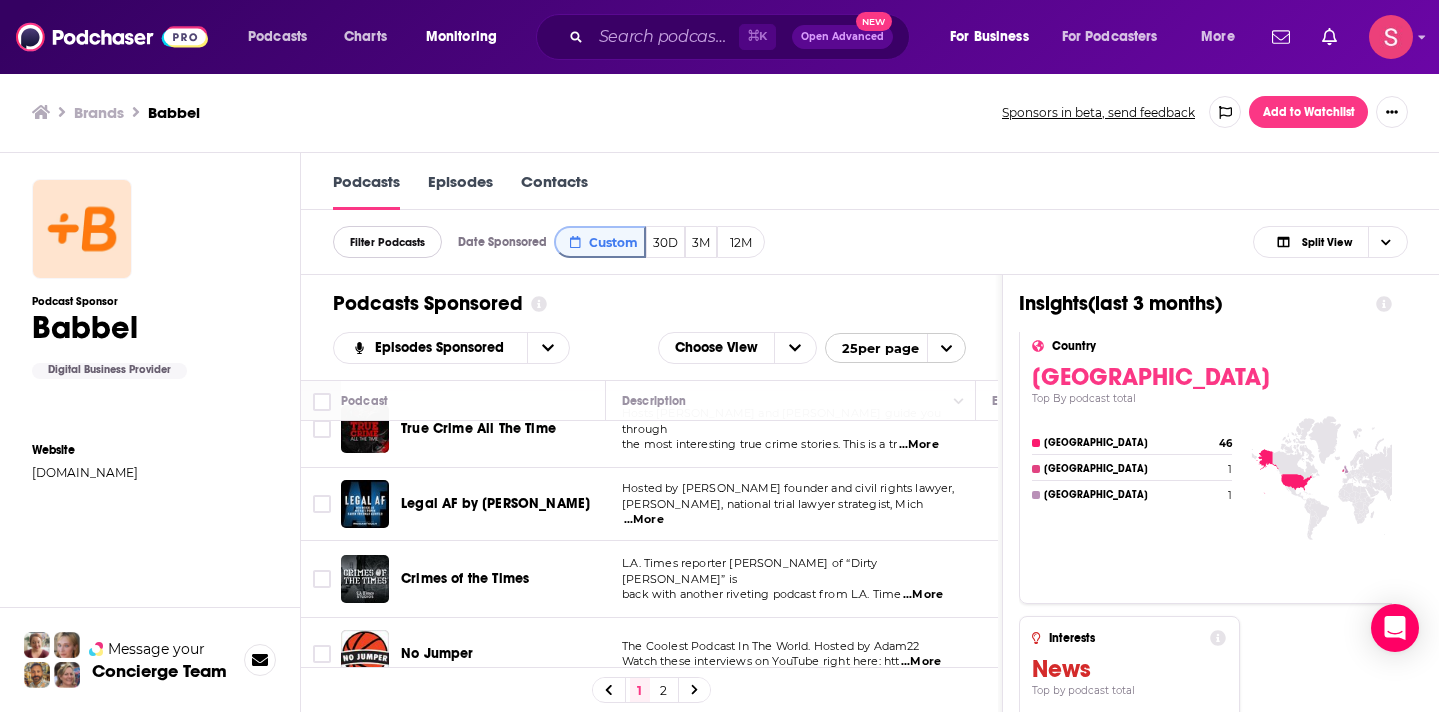 scroll, scrollTop: 1, scrollLeft: 0, axis: vertical 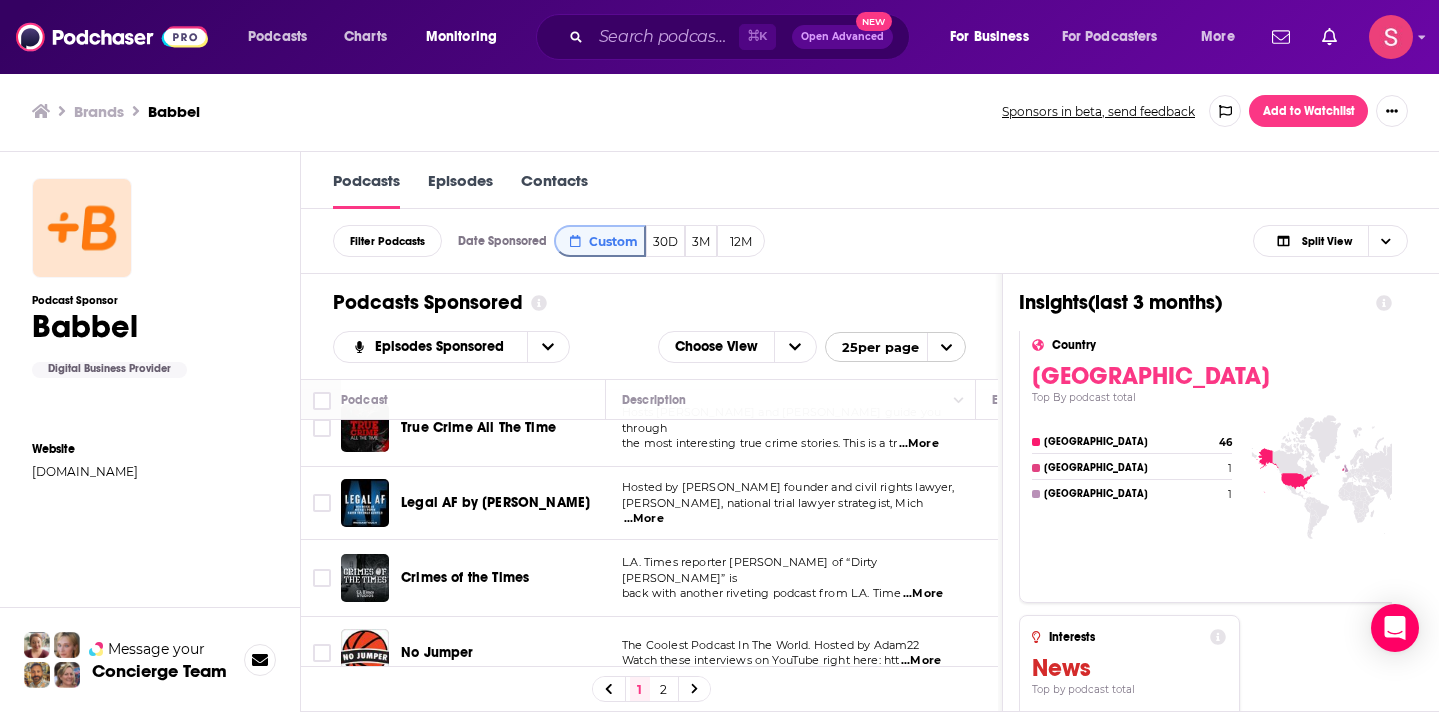 click on "Episodes" at bounding box center (460, 190) 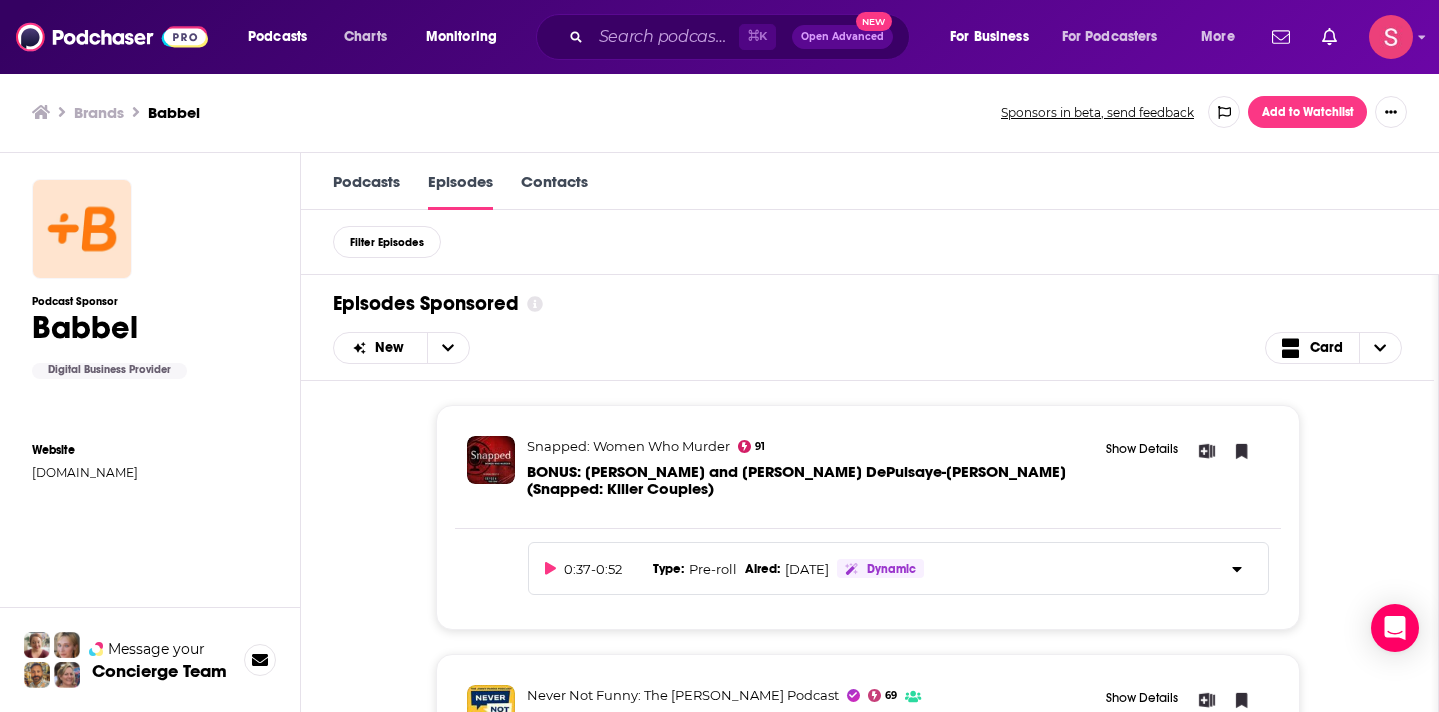 click on "Contacts" at bounding box center (554, 191) 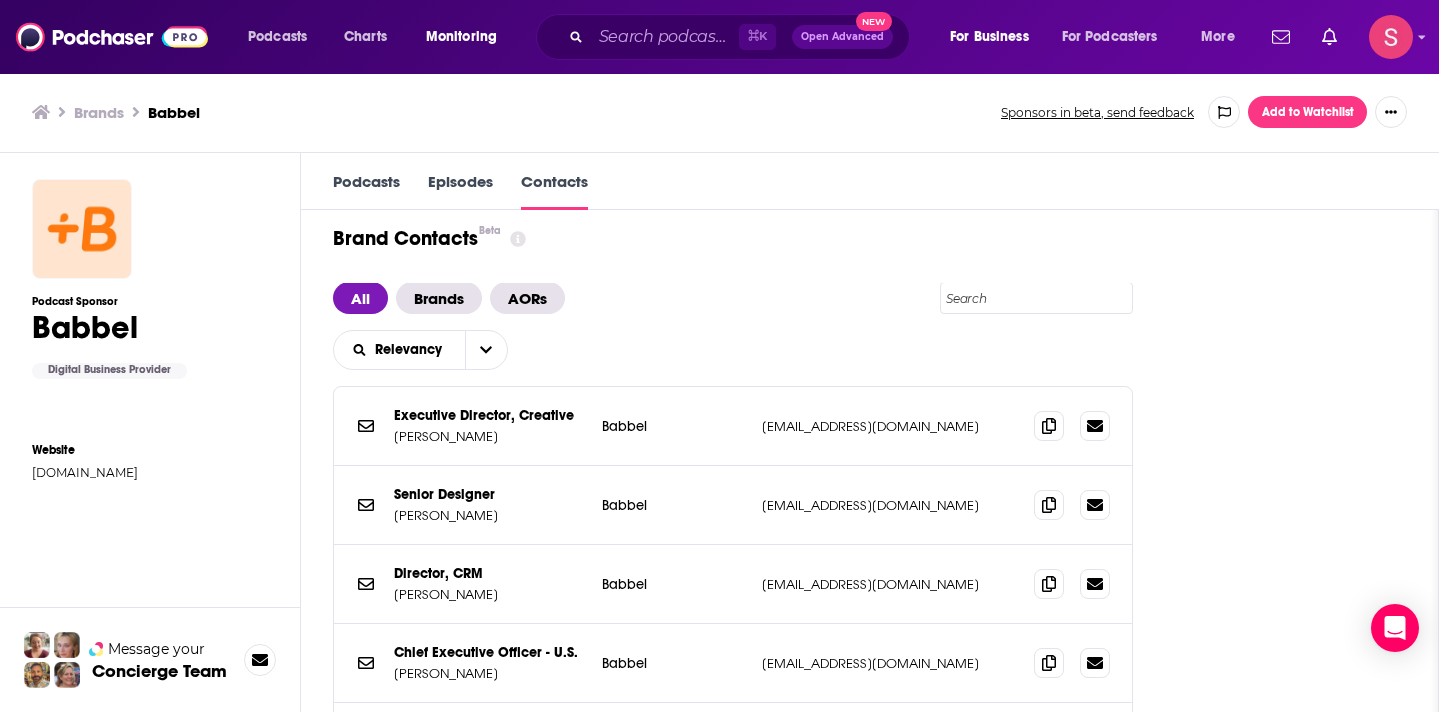 scroll, scrollTop: 75, scrollLeft: 0, axis: vertical 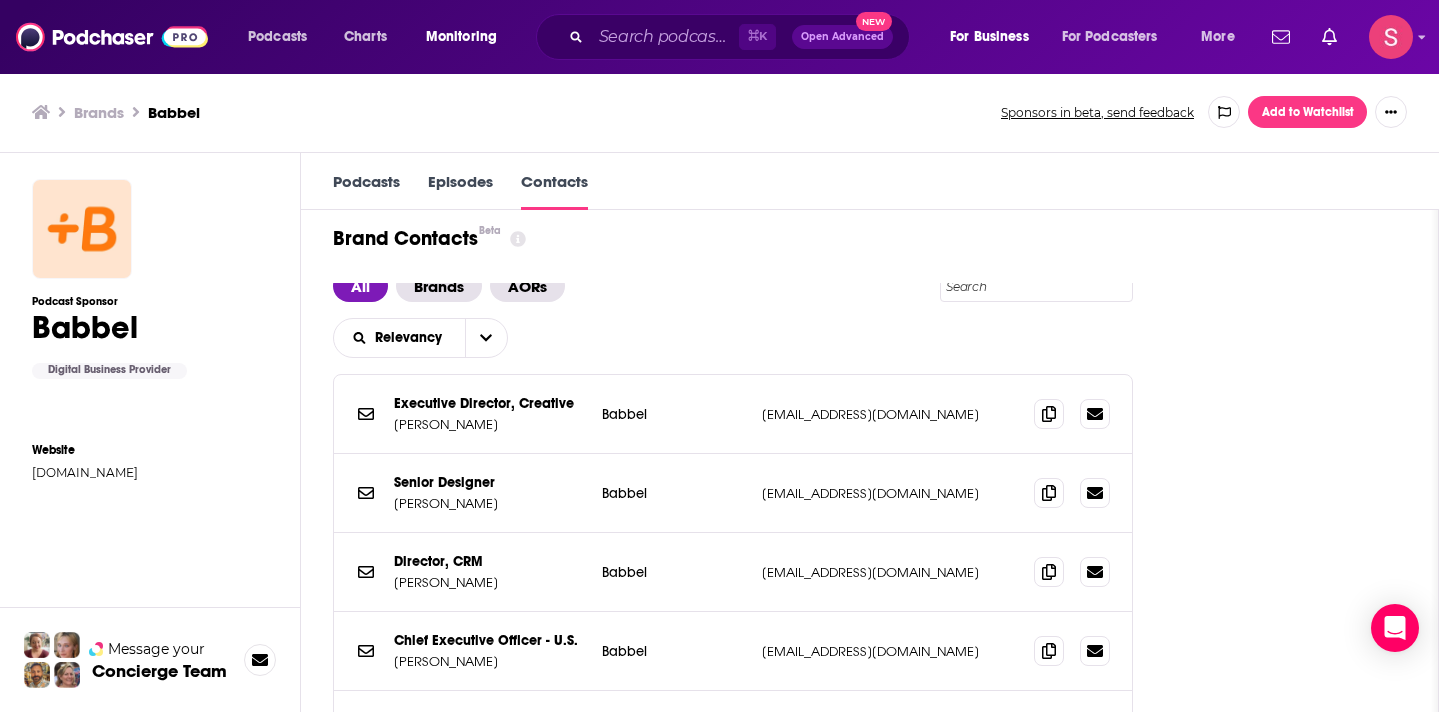 click on "Podcasts" at bounding box center (366, 191) 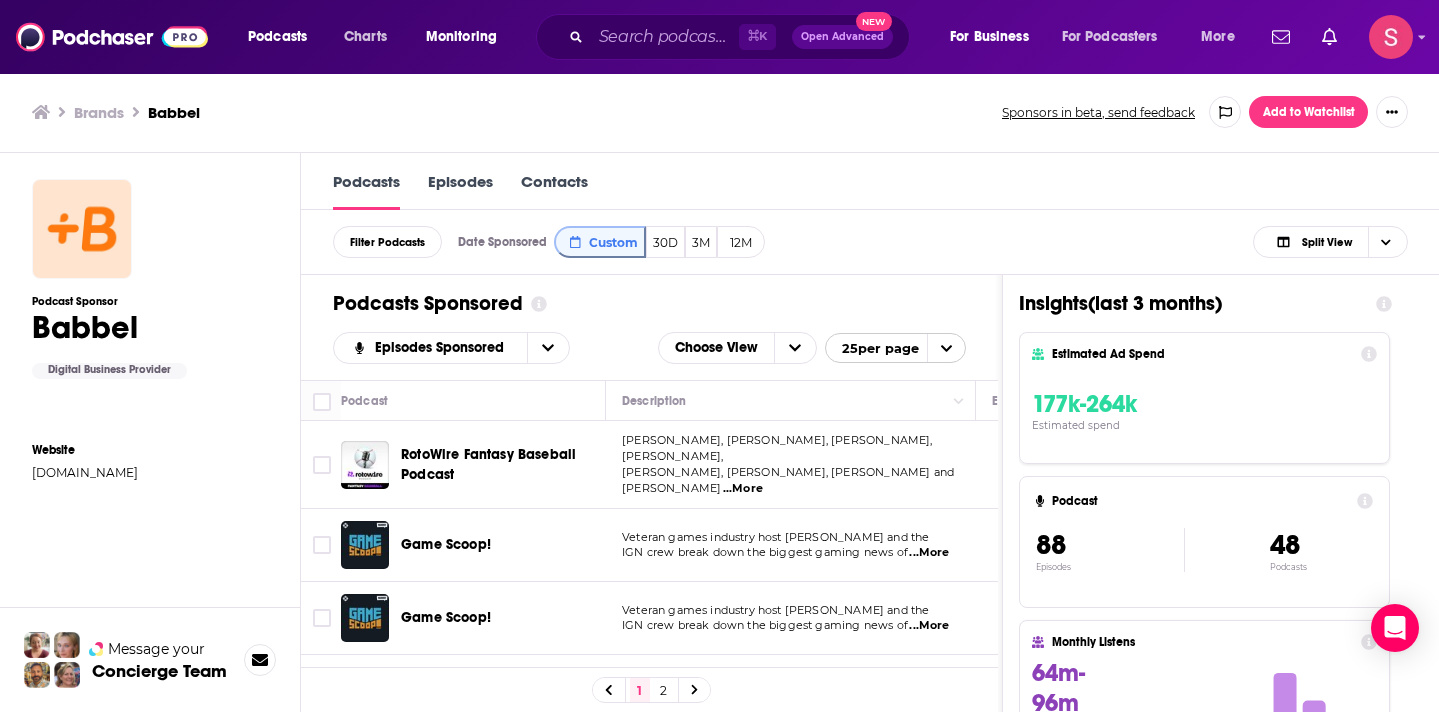 click on "Brands" at bounding box center [99, 112] 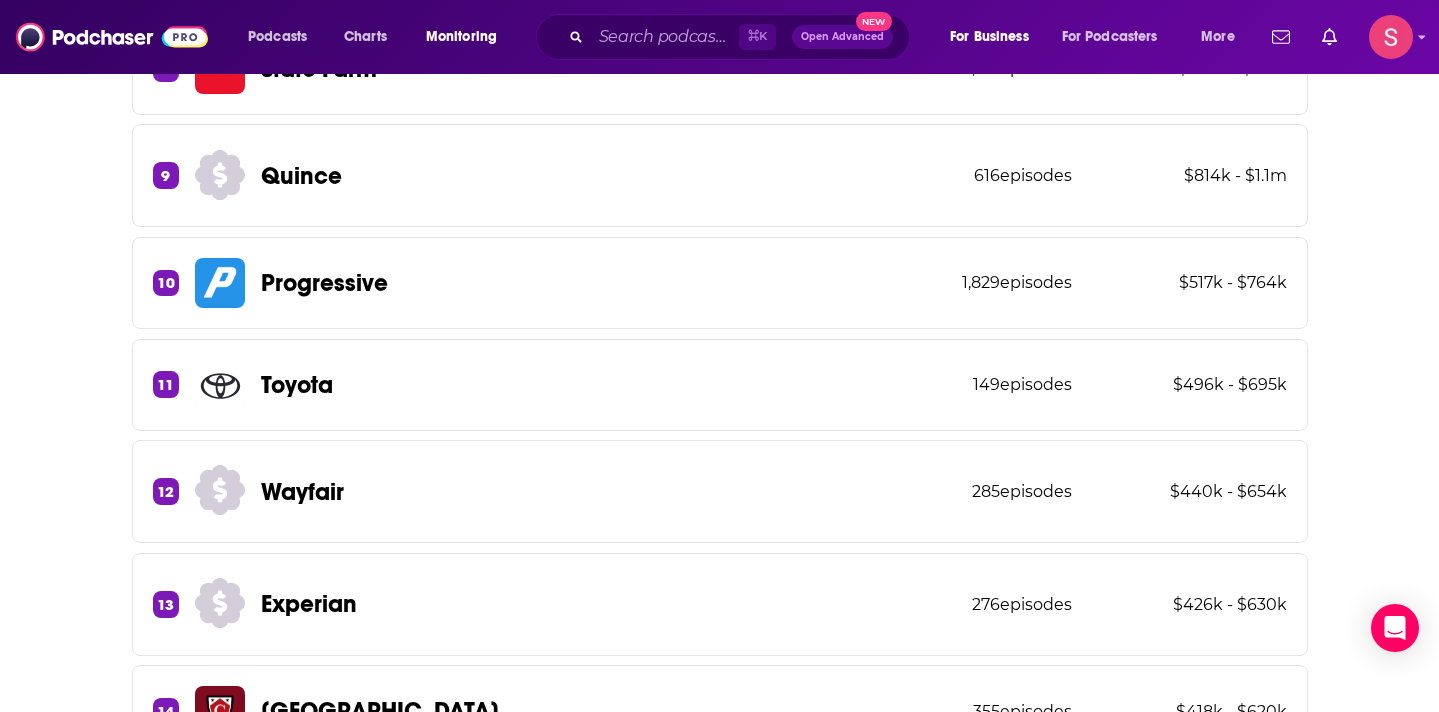 scroll, scrollTop: 0, scrollLeft: 0, axis: both 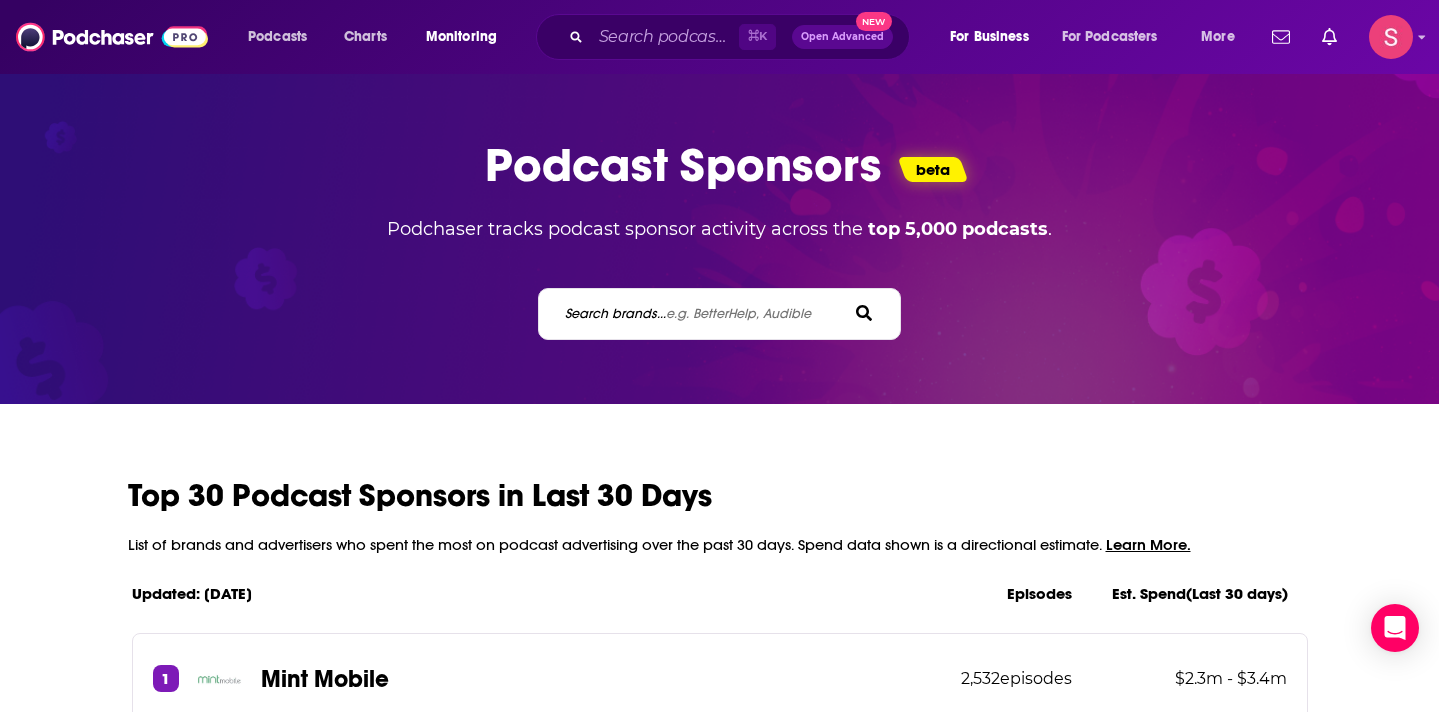 click on "Search brands...  e.g. BetterHelp, Audible" at bounding box center [688, 313] 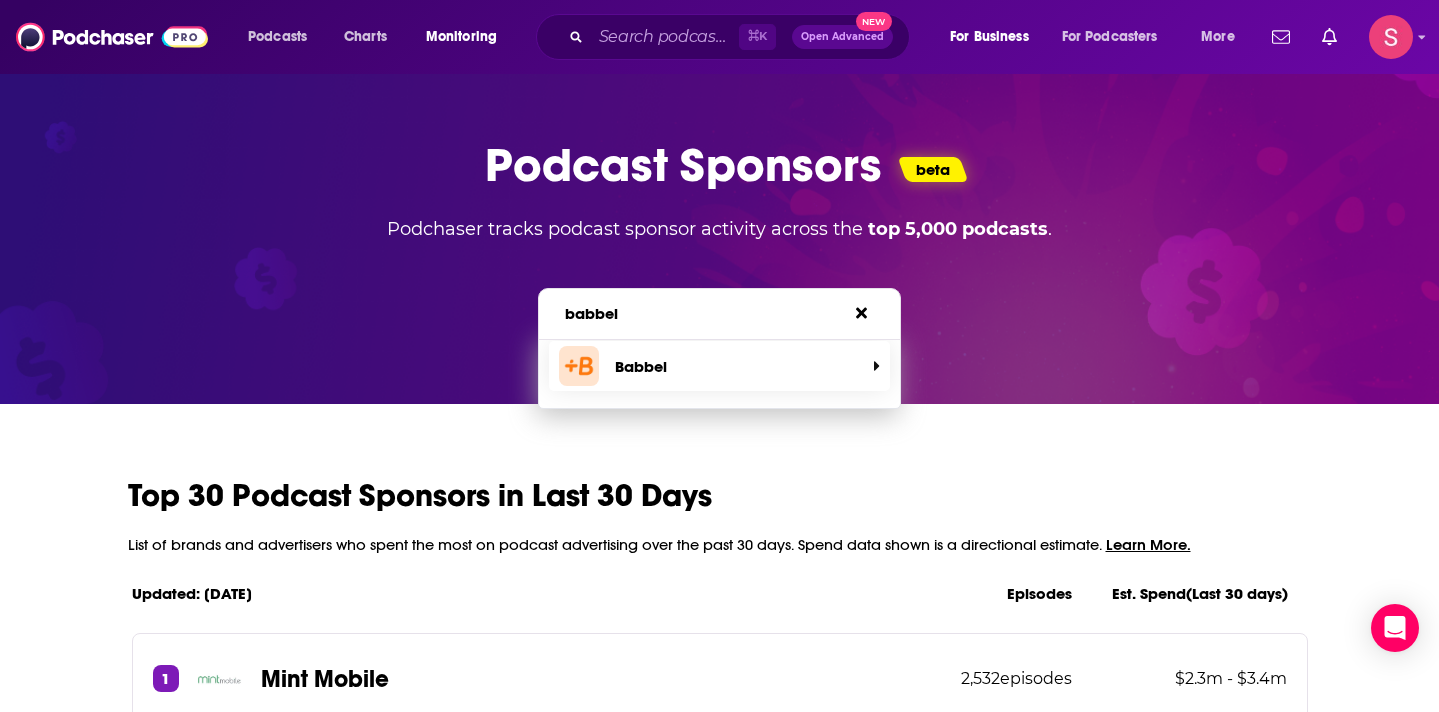 type on "babbel" 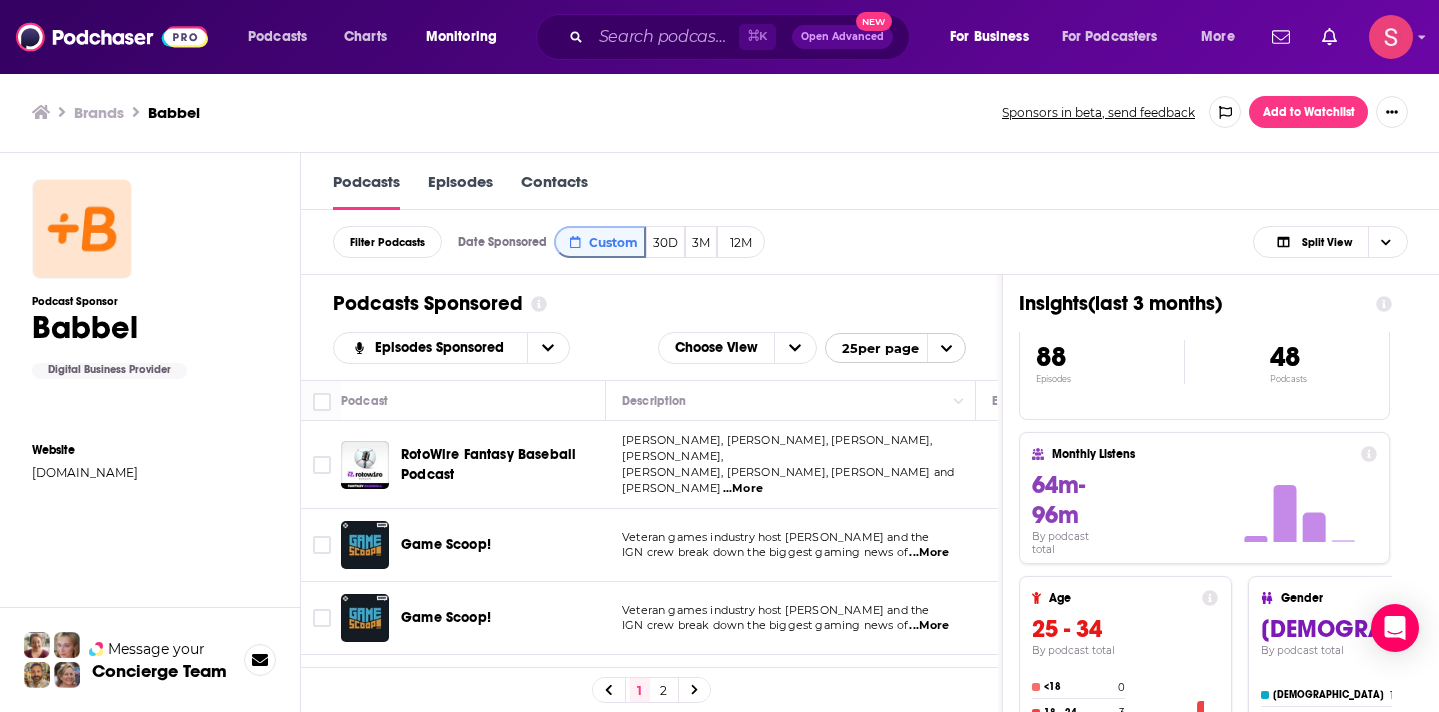 scroll, scrollTop: 189, scrollLeft: 0, axis: vertical 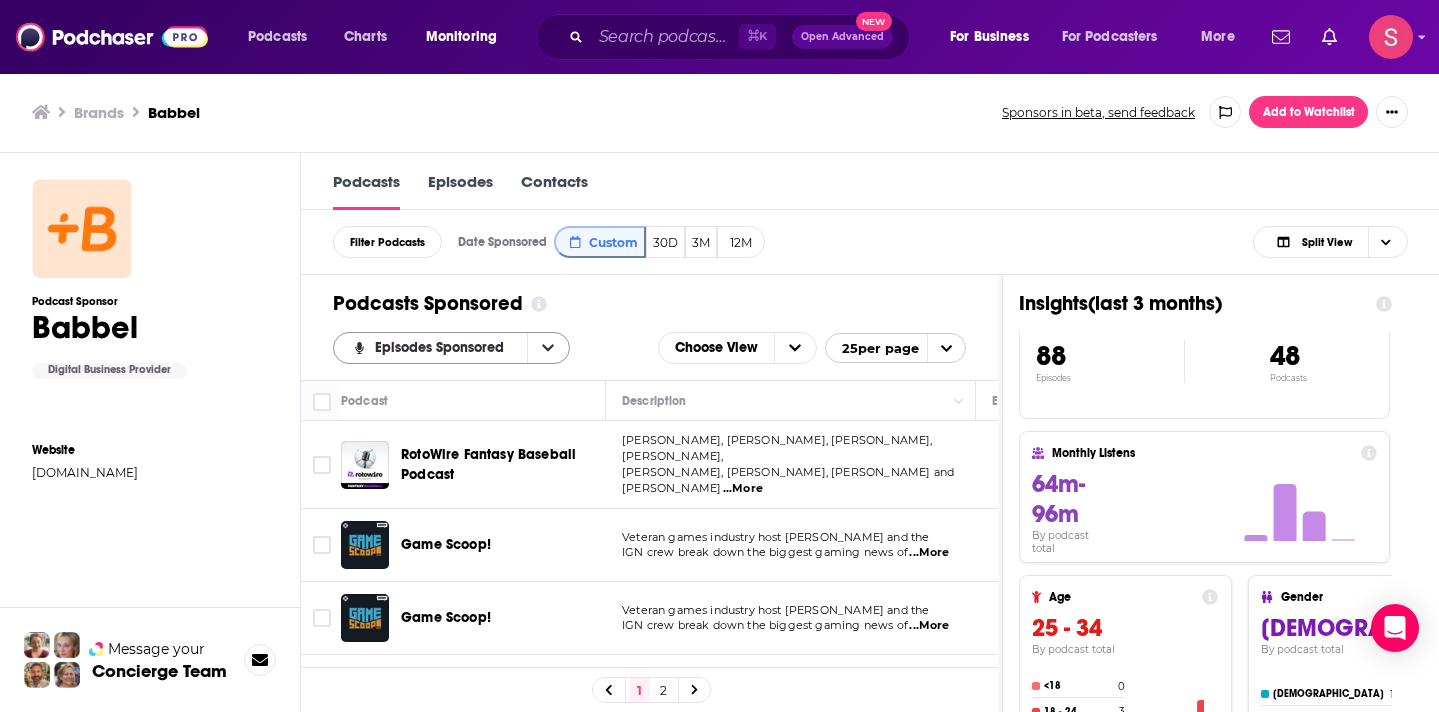 click at bounding box center [548, 348] 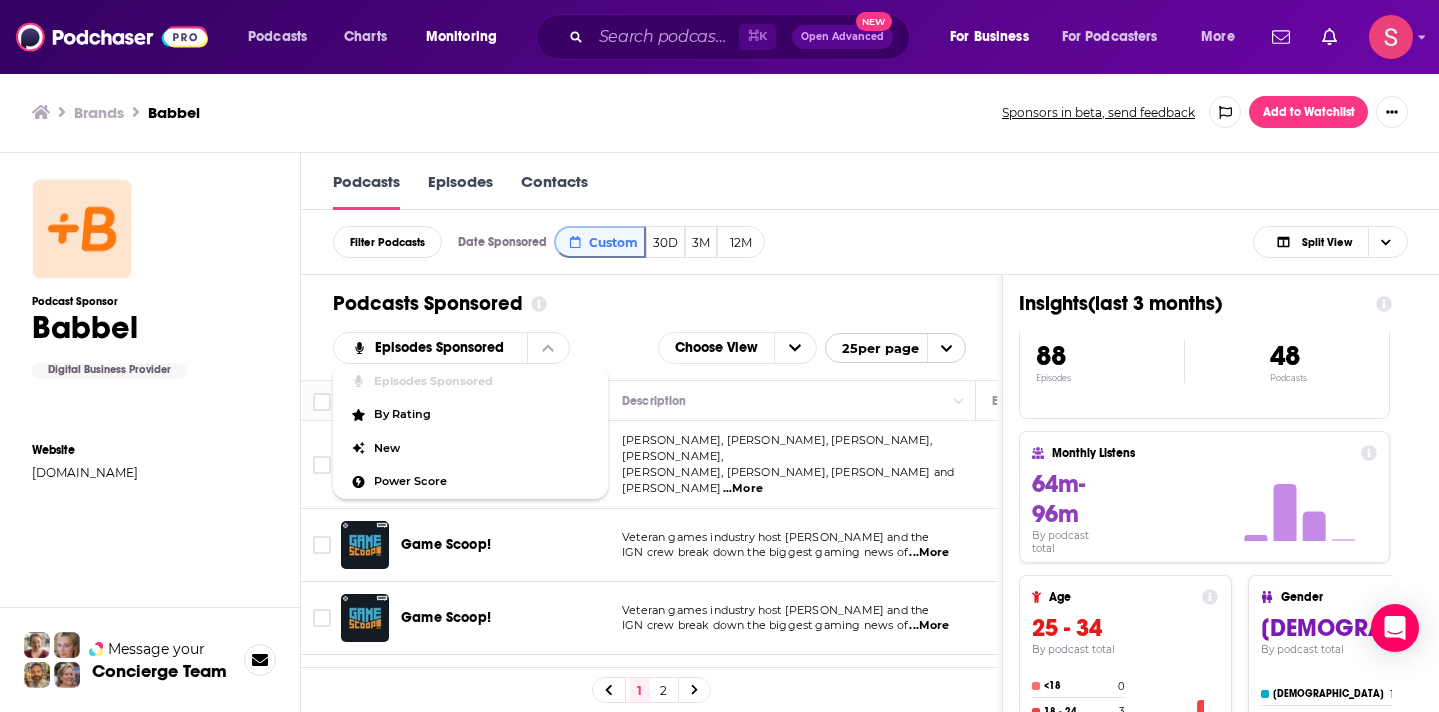 click on "Episodes Sponsored" at bounding box center (470, 381) 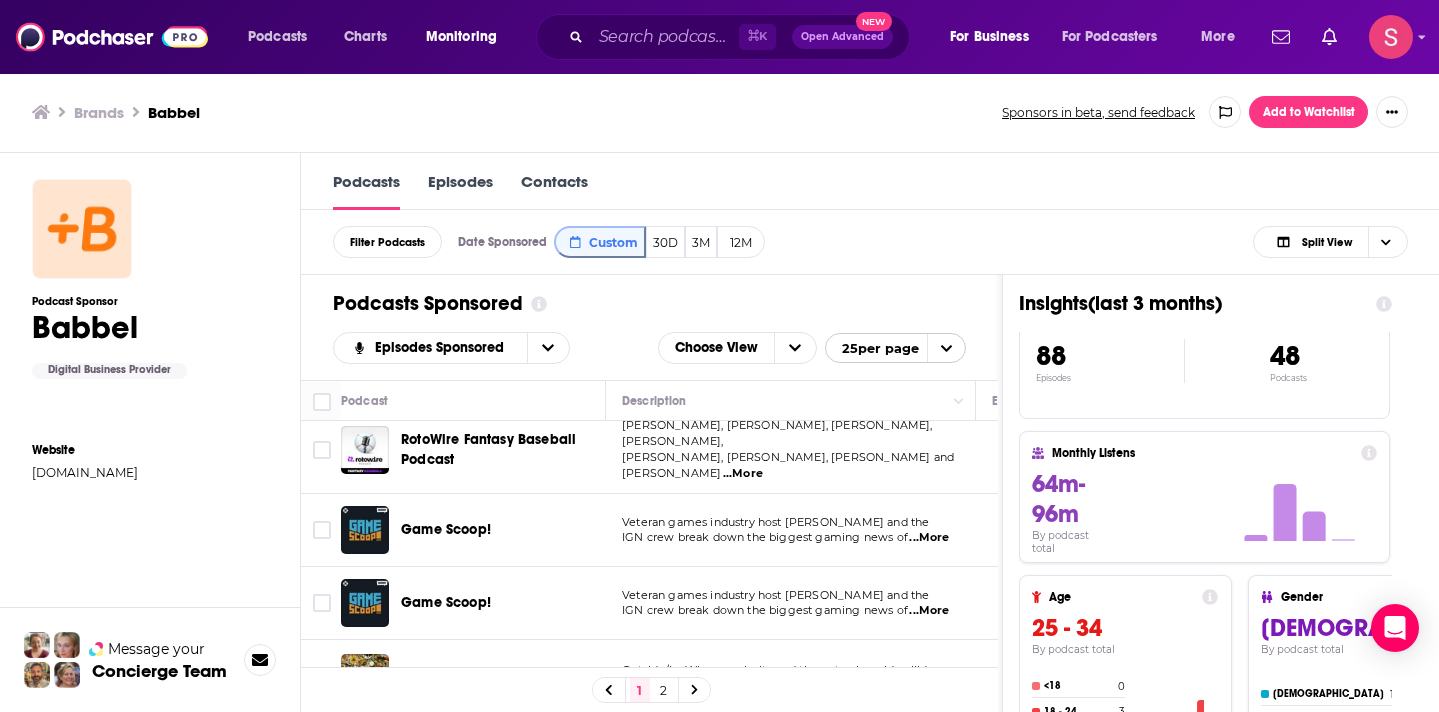 scroll, scrollTop: 18, scrollLeft: 0, axis: vertical 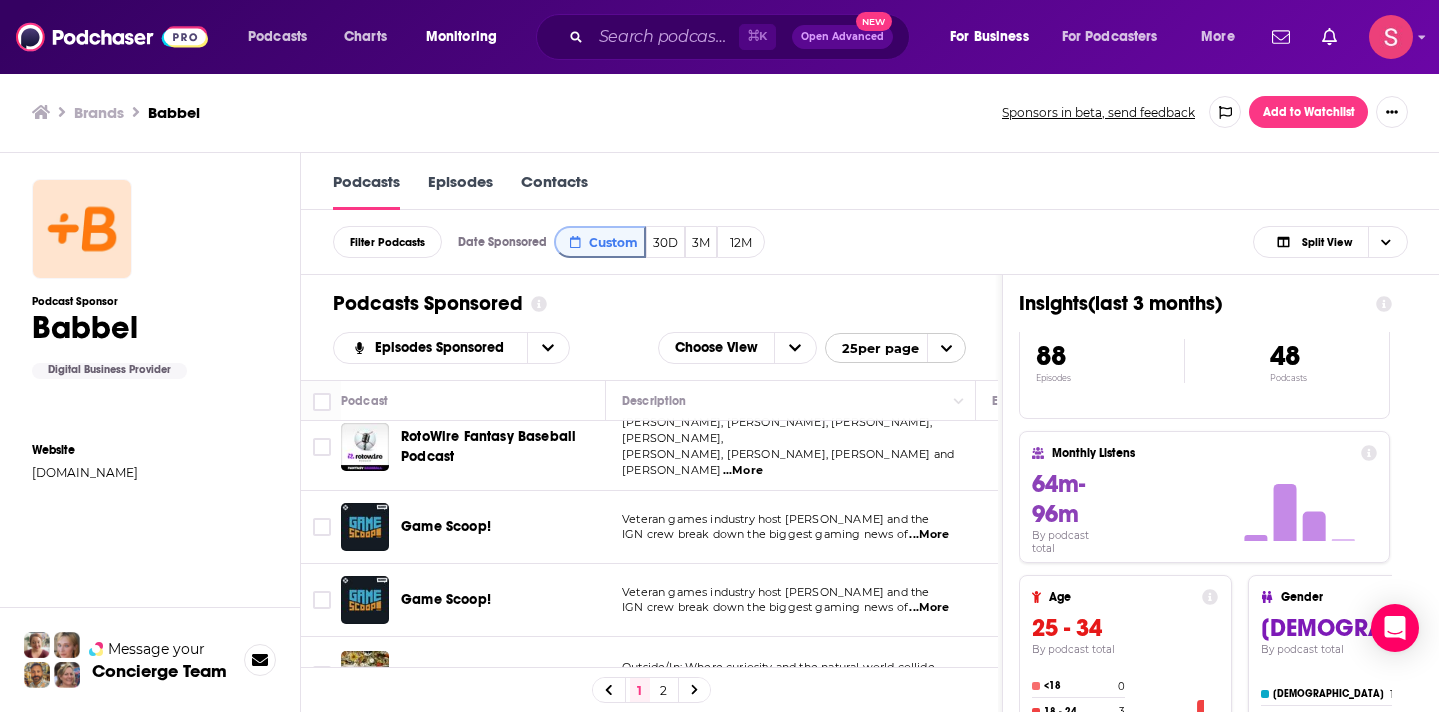 click on "Podcasts Charts Monitoring ⌘  K Open Advanced New For Business For Podcasters More Podcasts Charts Monitoring For Business For Podcasters More Brands Babbel Sponsors in beta, send feedback Add to Watchlist Podcast Sponsor Babbel Digital Business Provider Website babbel.com Message your Concierge Team Podcasts Episodes Contacts Filter Podcasts Date Sponsored Custom 30D 3M 12M Split View Date Sponsored Custom 30D 3M 12M Podcasts Sponsored Episodes Sponsored Choose View 25  per page Podcast Description Episodes Sponsored Categories Reach (Monthly) Reach (Episode) RotoWire Fantasy Baseball Podcast Jeff Erickson, Clay Link, James Anderson, Scott Jenstad, Todd Zola, Fred Zinkie, Erik Halterman and Ryan B  ...More 11 68 Sports Baseball Fantasy Sports 162k-240k 2.8k-4.8k Game Scoop! Veteran games industry host Daemon Hatfield and the IGN crew break down the biggest gaming news of  ...More 7 84 Video Games Games 412k-612k 67k-99k Game Scoop! Veteran games industry host Daemon Hatfield and the  ...More 7 81 Games 4 4" at bounding box center (719, 356) 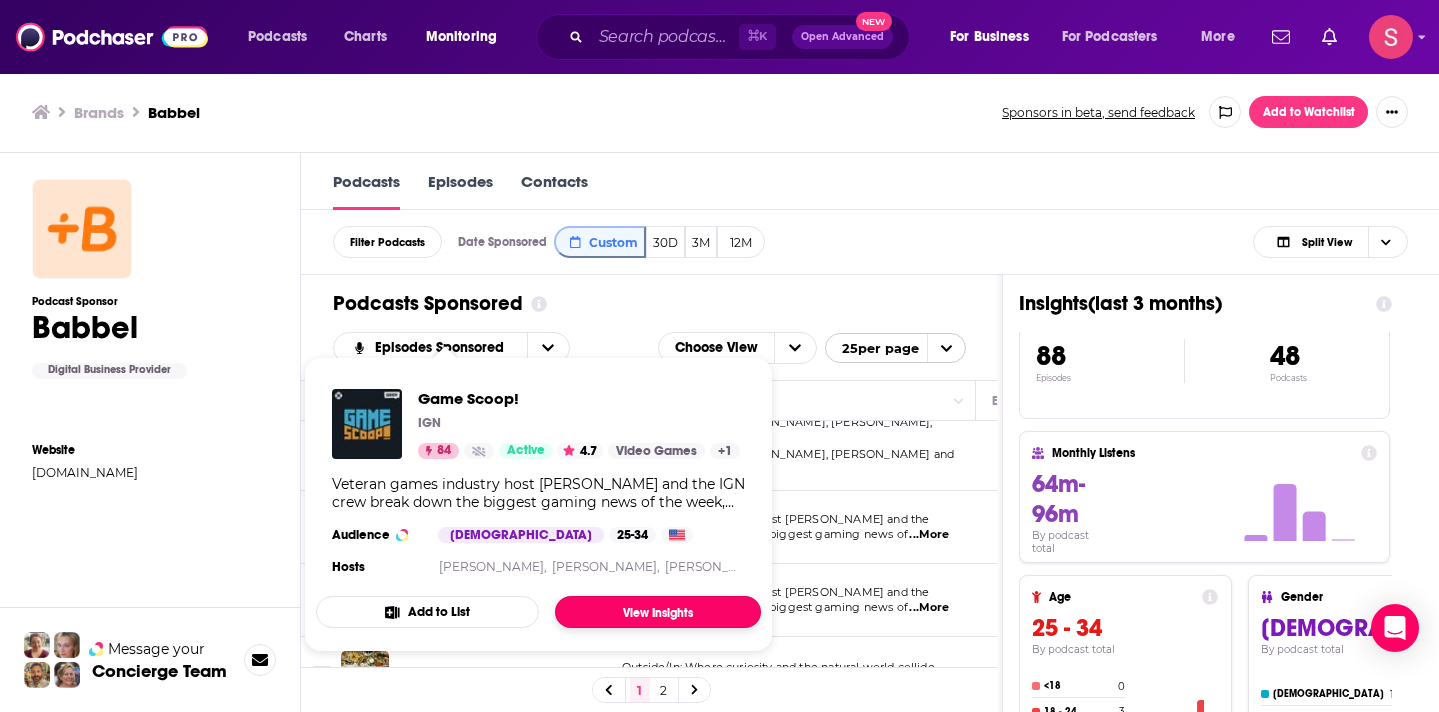 click on "View Insights" at bounding box center (658, 612) 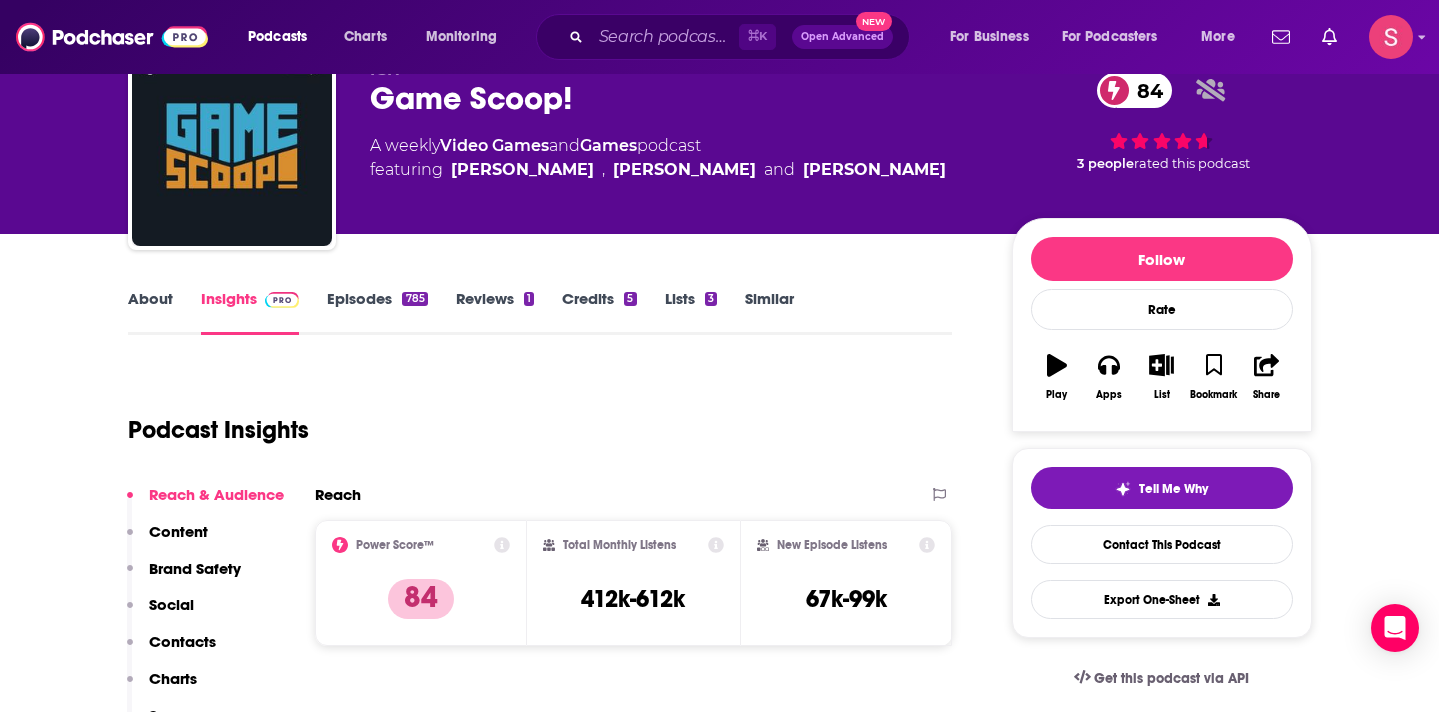scroll, scrollTop: 94, scrollLeft: 0, axis: vertical 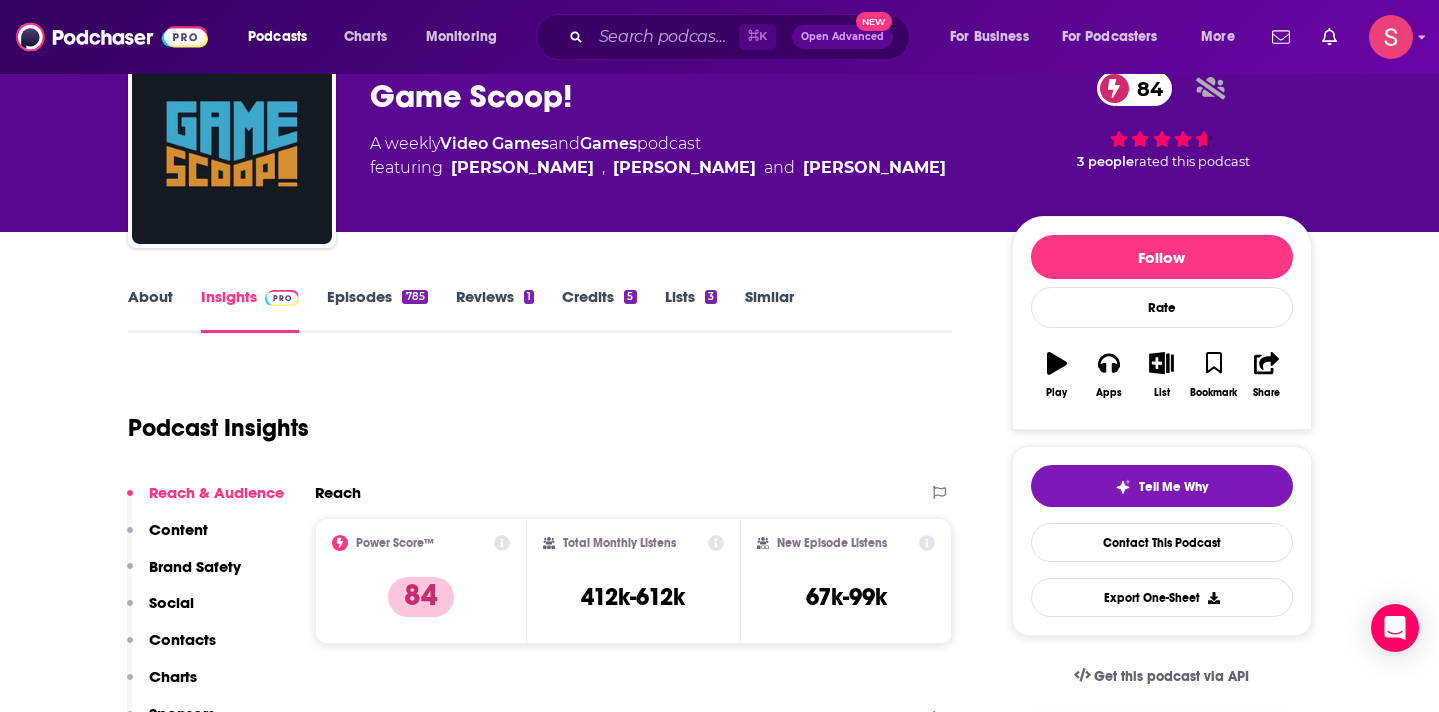 click on "About" at bounding box center (150, 310) 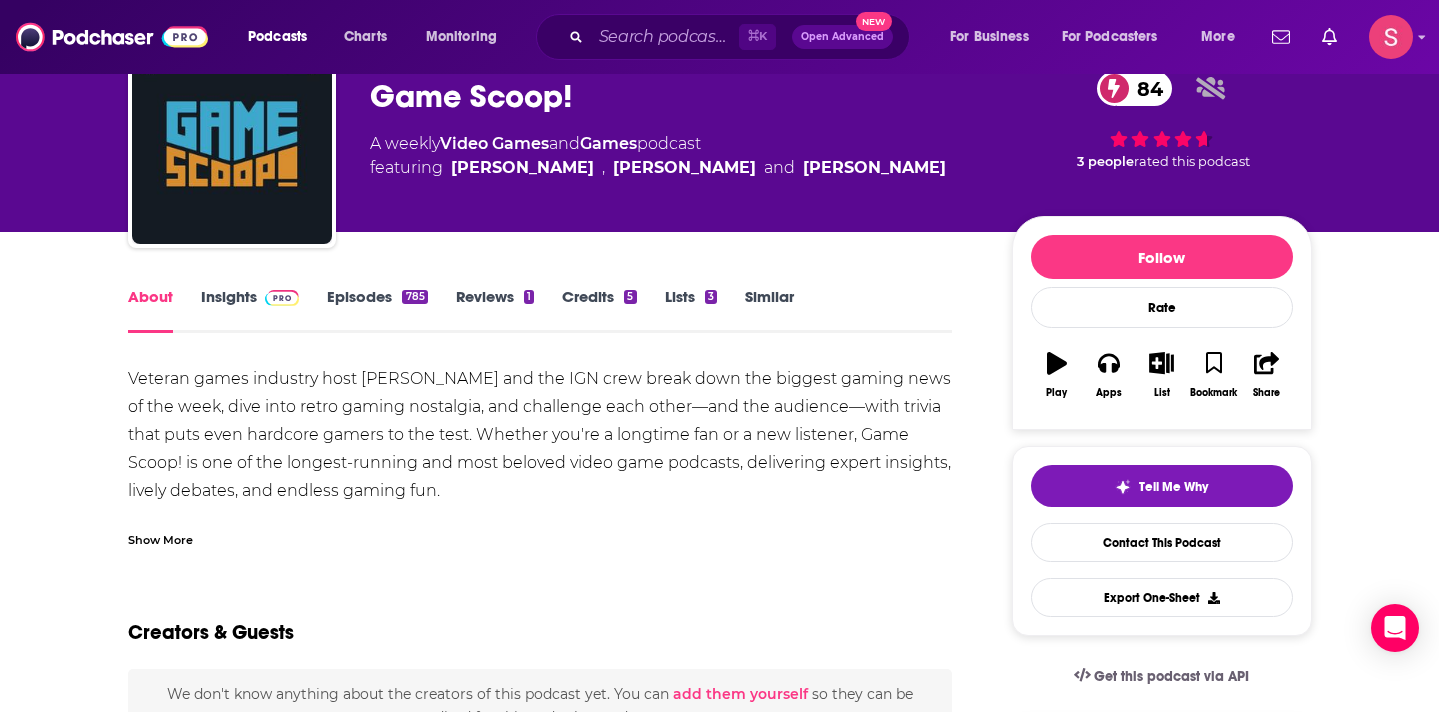 scroll, scrollTop: 0, scrollLeft: 0, axis: both 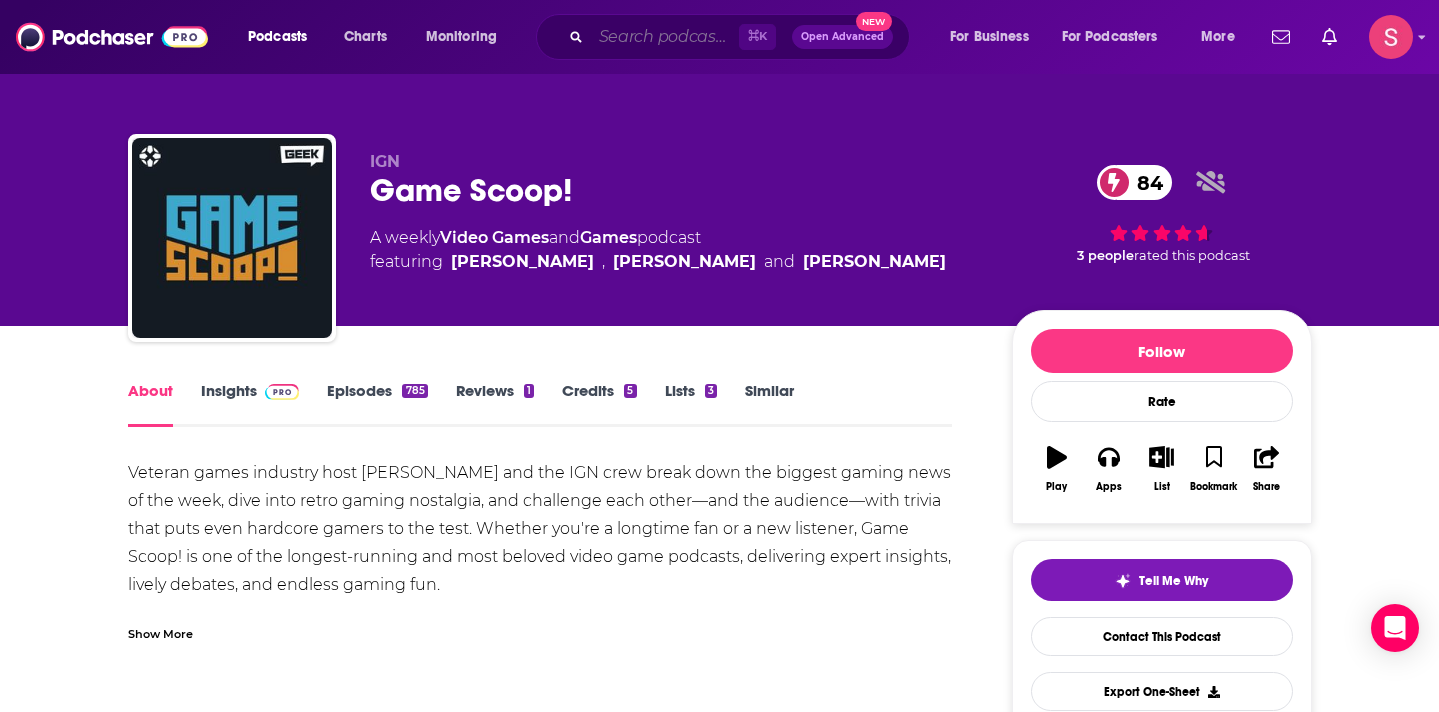 click at bounding box center [665, 37] 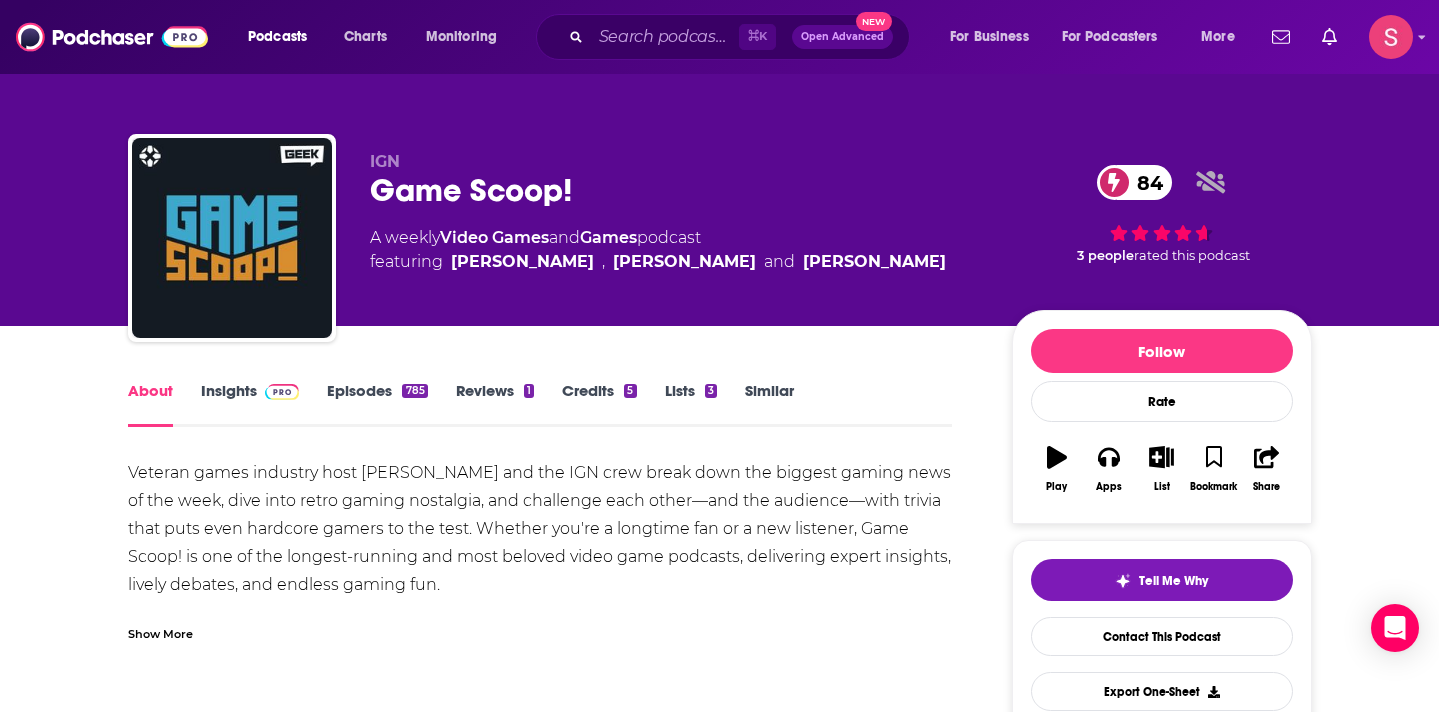 click on "IGN   Game Scoop! 84 A   weekly  Video Games  and  Games  podcast  featuring  Daemon Hatfield ,  Tina Amini  and  Samuel Claiborn 84   3   people  rated this podcast" at bounding box center (720, 218) 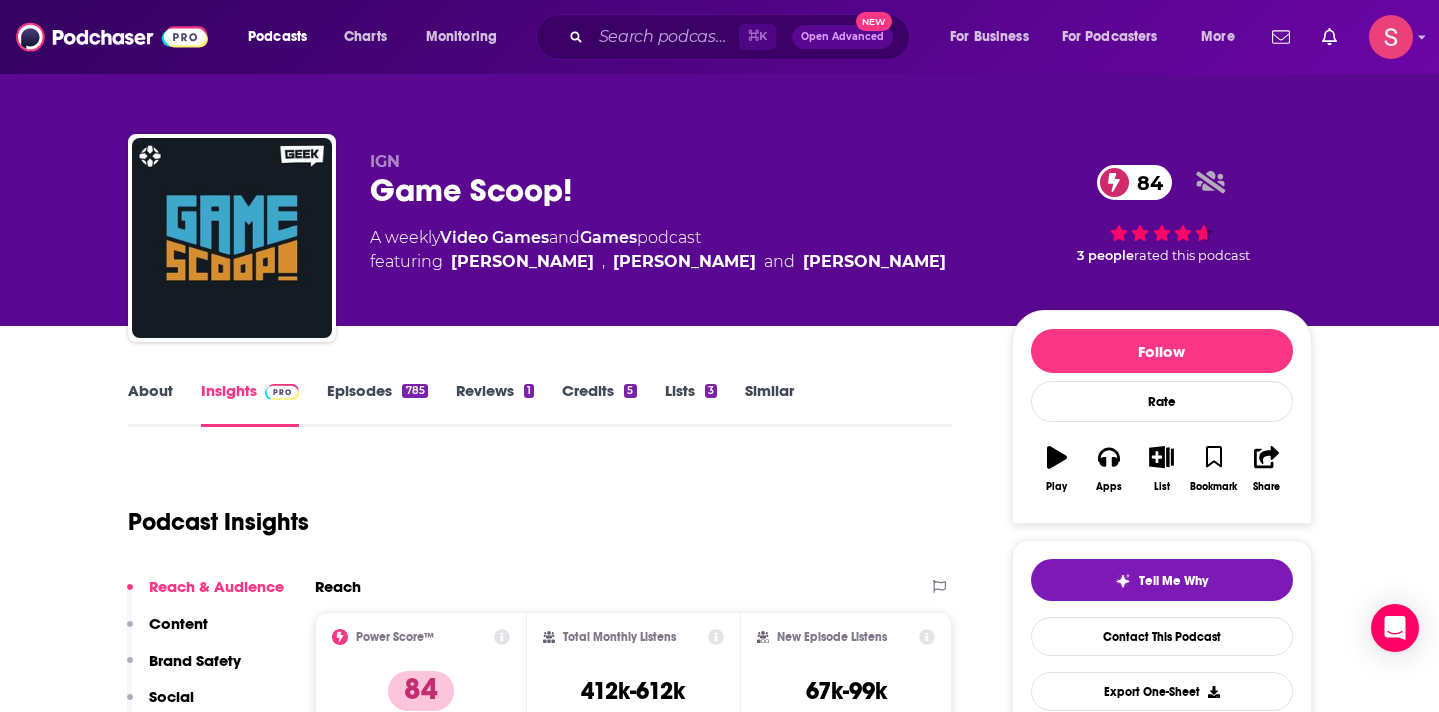 scroll, scrollTop: 351, scrollLeft: 0, axis: vertical 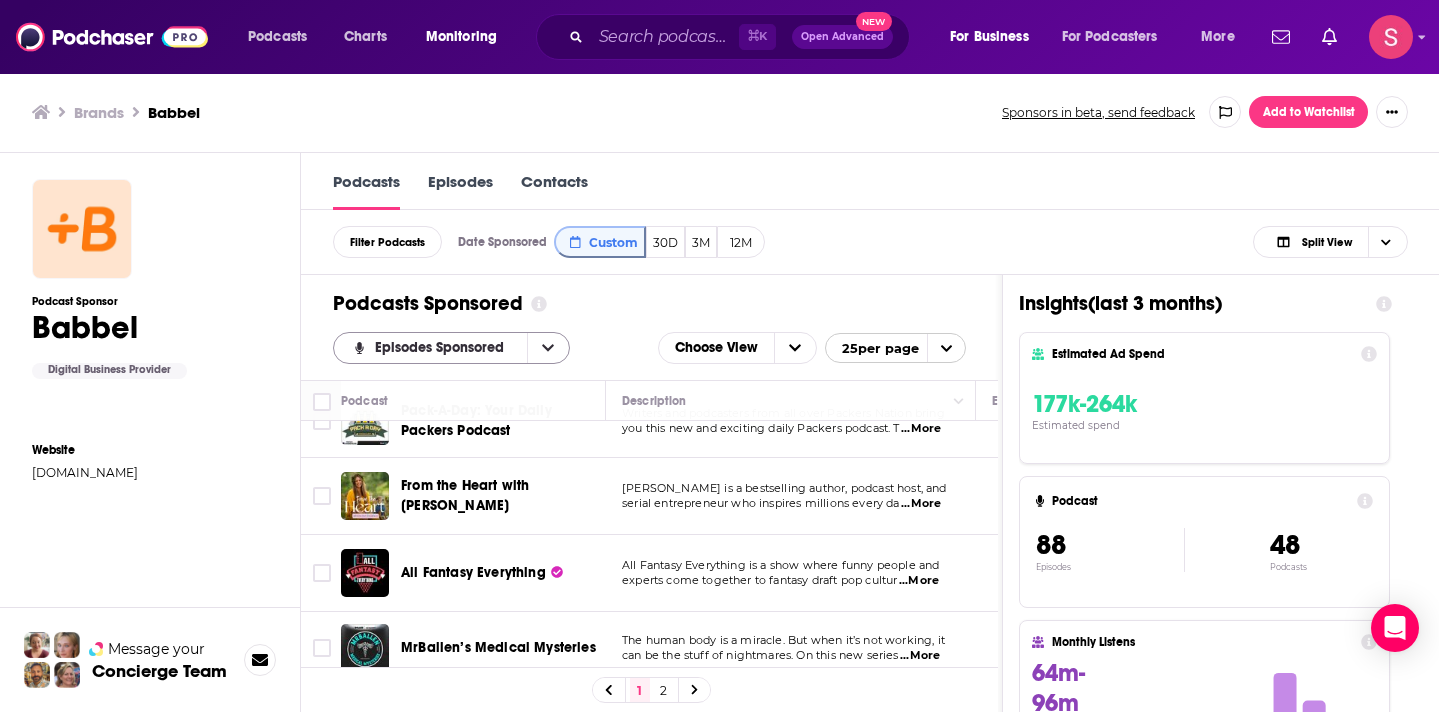 click at bounding box center (548, 348) 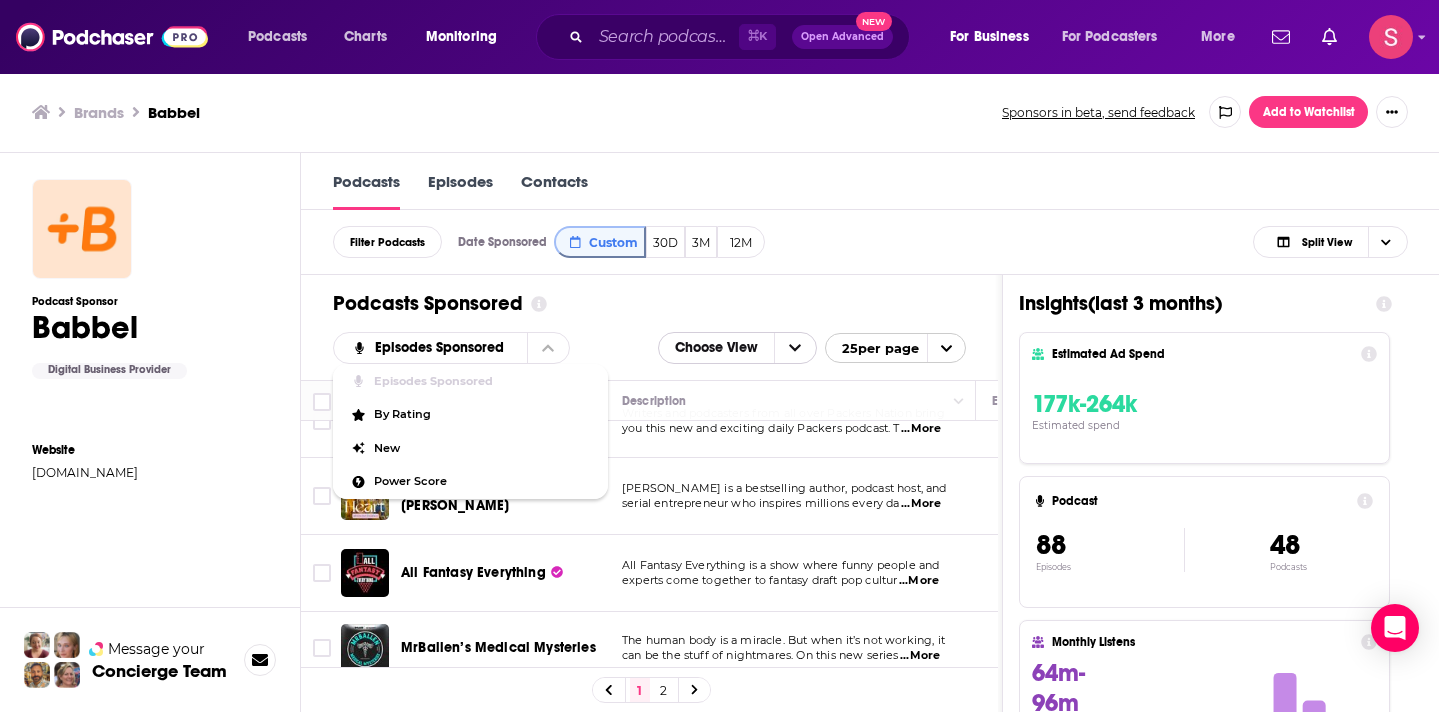 click 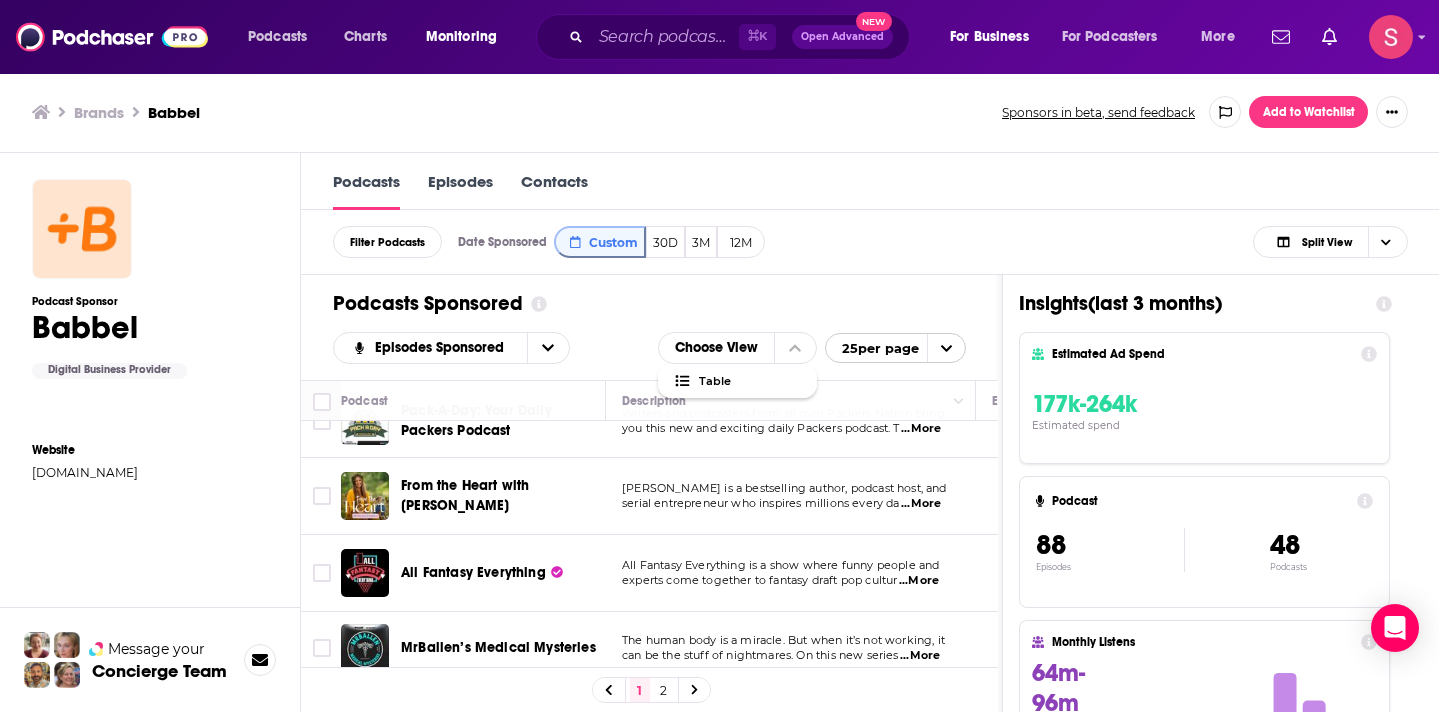 click on "25  per page" at bounding box center (872, 348) 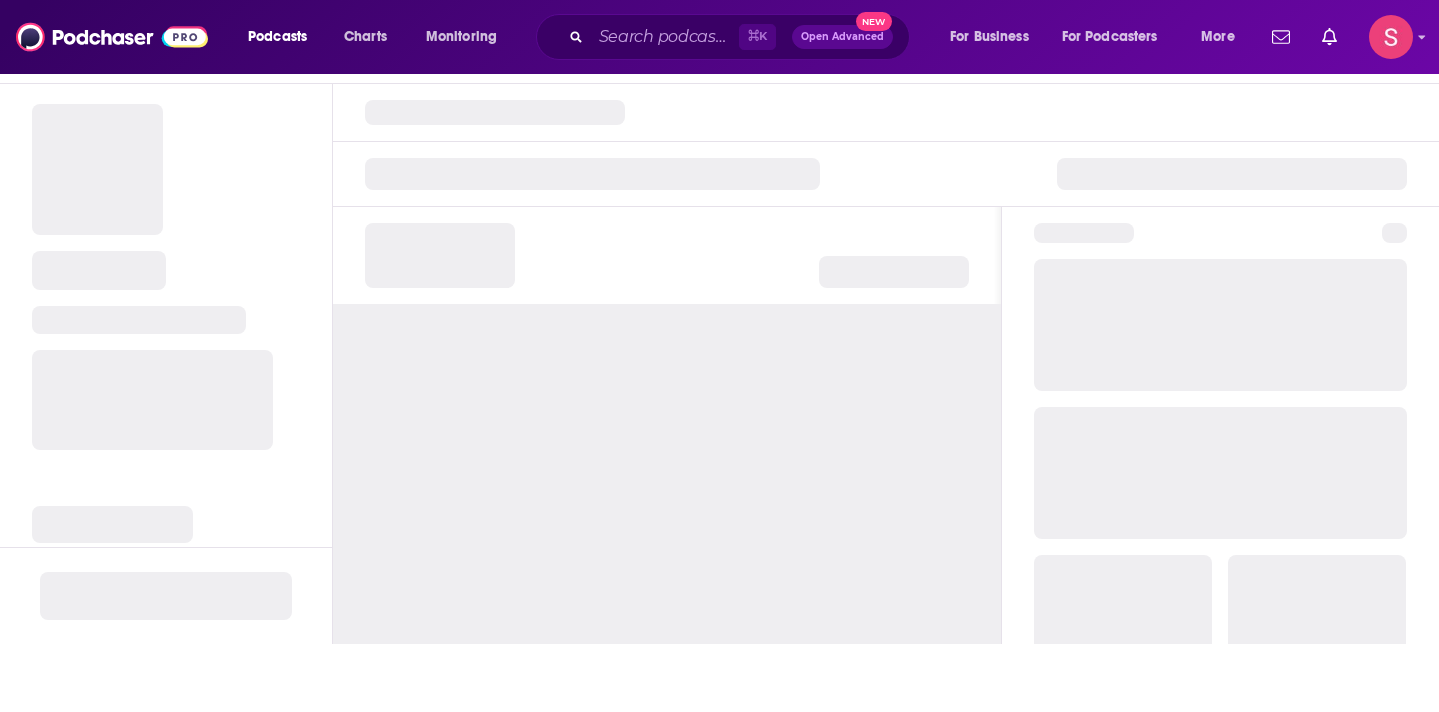 scroll, scrollTop: 0, scrollLeft: 0, axis: both 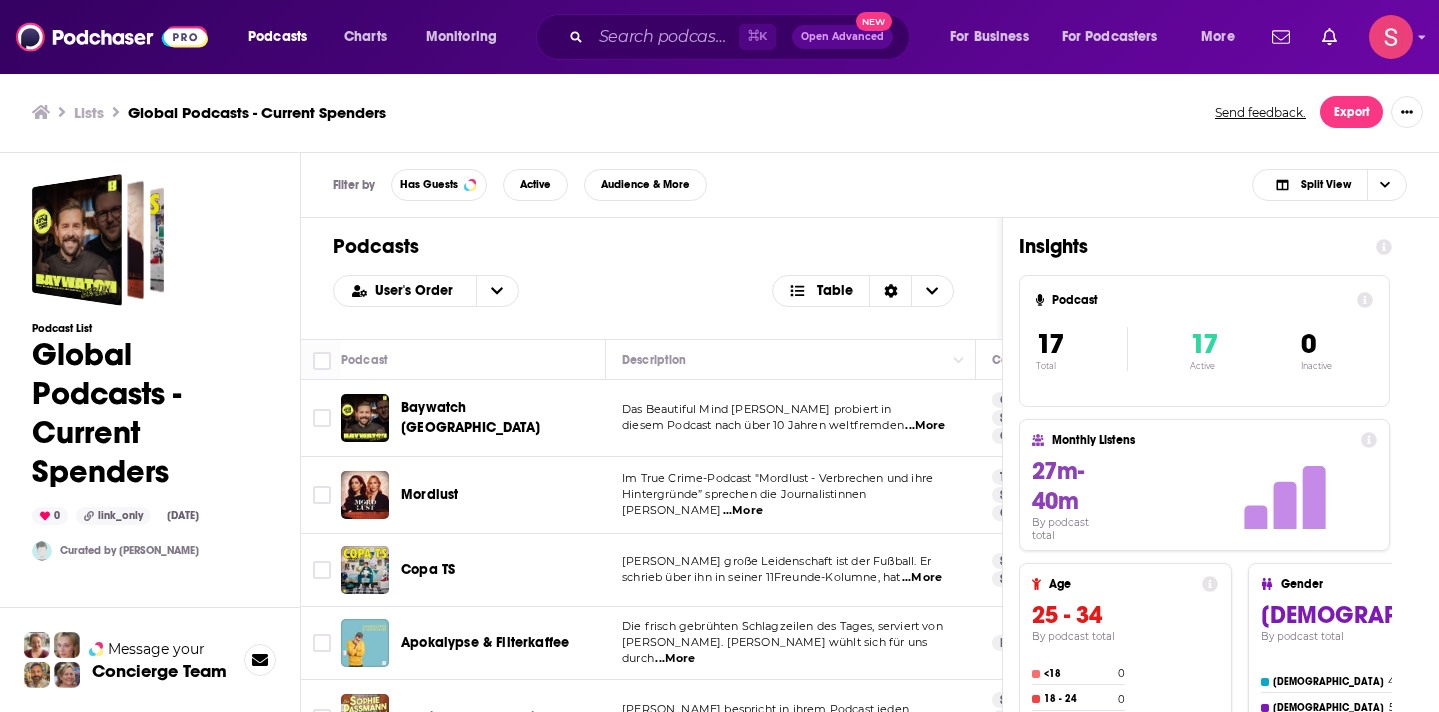 click on "Insights Podcast 17 Total 17 Active 0 Inactive Monthly Listens 27m-40m By podcast total Age 25 - 34 By podcast total <18 0 18 - 24 0 25 - 34 8 35 - 44 2 45 - 54 0 55+ 0 Gender Male By podcast total Female 4 Male 5 Mixed 1 Podcast Categories Comedy Top by podcast total Comedy 7 Society 6 Culture 6 History 4 Sports 4 True Crime 3 Science 2 Education 2 Relationships 2 Arts 2 Powerscore 78 Median Income $$ By podcast total $ 1 $$ 5 $$$ 1 $$$$ 0 $$$$$ 0 Parental Status Not Parents By podcast total Parents 0 Not Parents 3 Mixed 2 Country USA Top By podcast total Germany 4 United Kingdom 4 Brazil 1 United States 1 Interests Sports Top by podcast total Sports 9 Camera & Photography 8 Restaurants, Food & Grocery 8 Travel, Tourism & Aviation 8 Friends, Family & Relationships 7 Pets 7 Music 6 Television & Film 6 Toys, Children & Baby 6 Art & Design 5" at bounding box center [1205, 551] 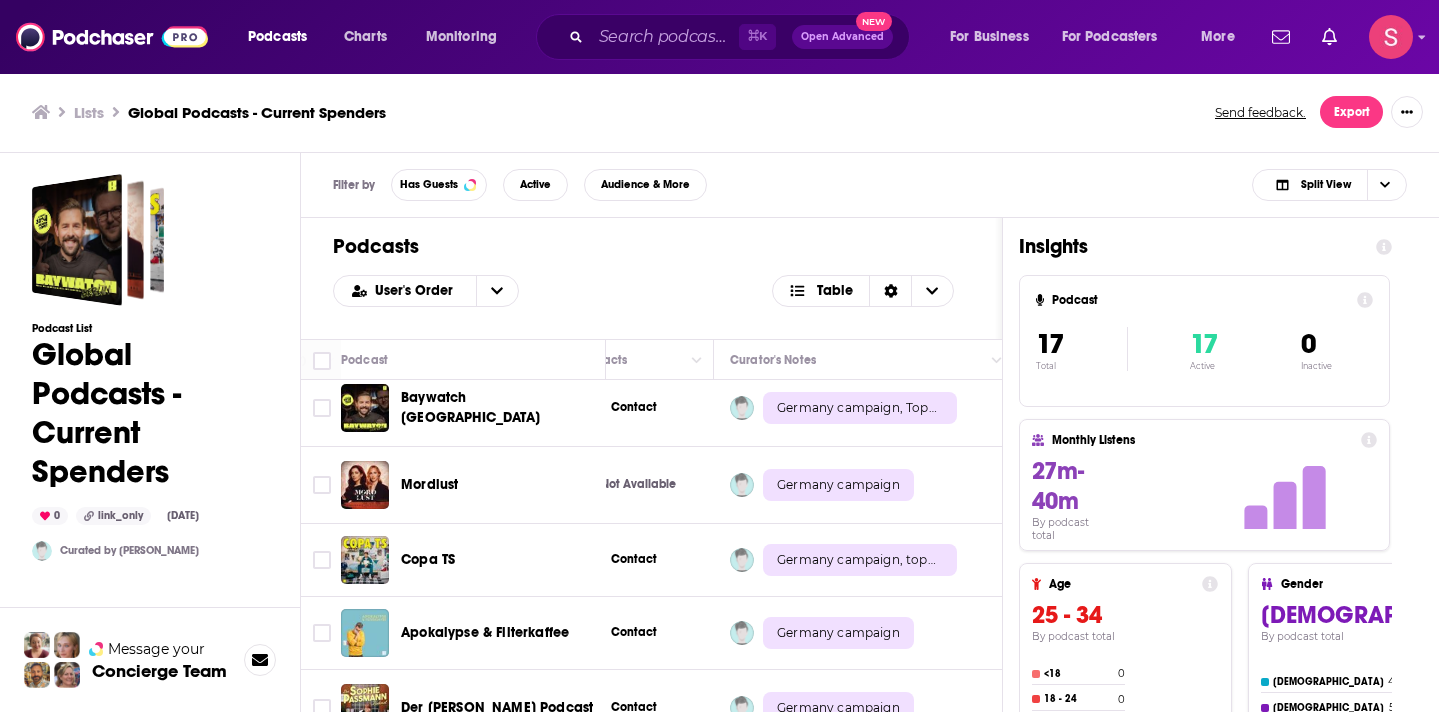 scroll, scrollTop: 10, scrollLeft: 1024, axis: both 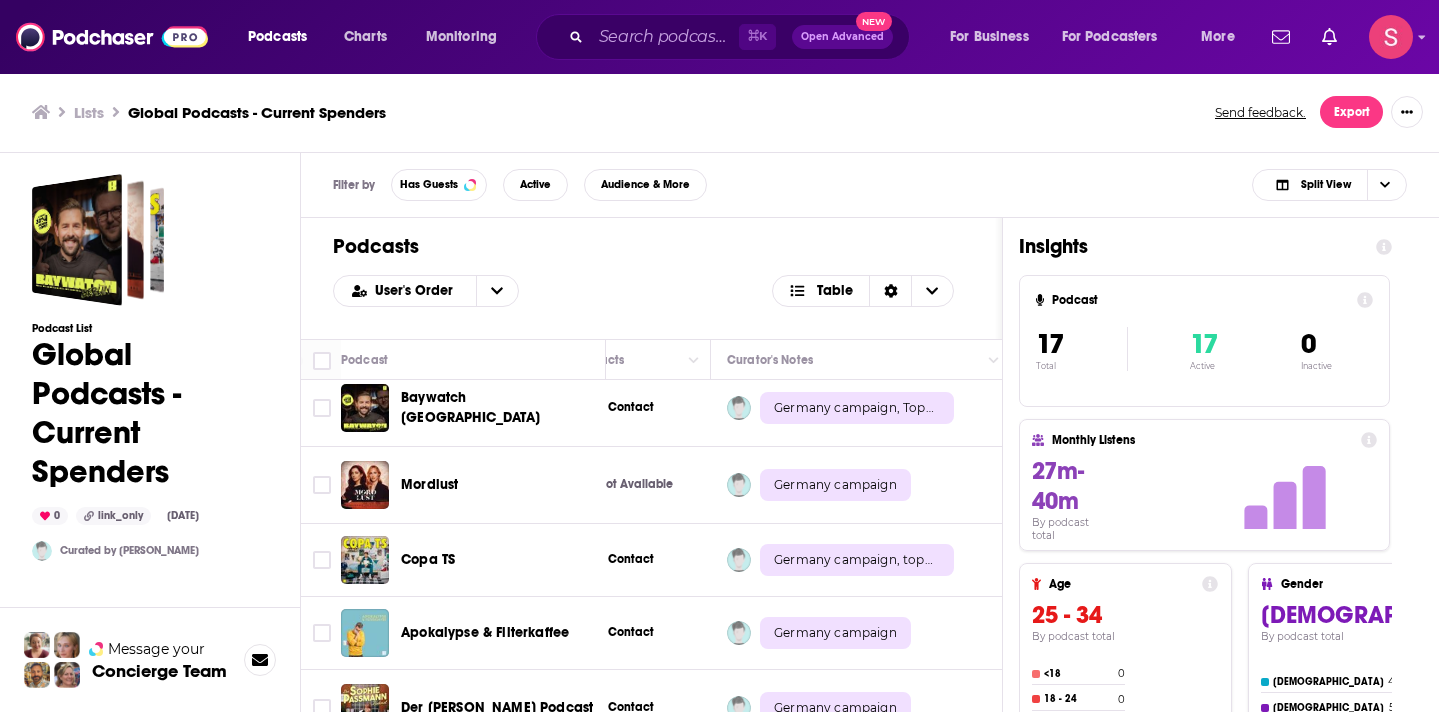 click on "Germany campaign, Top spender" at bounding box center [857, 408] 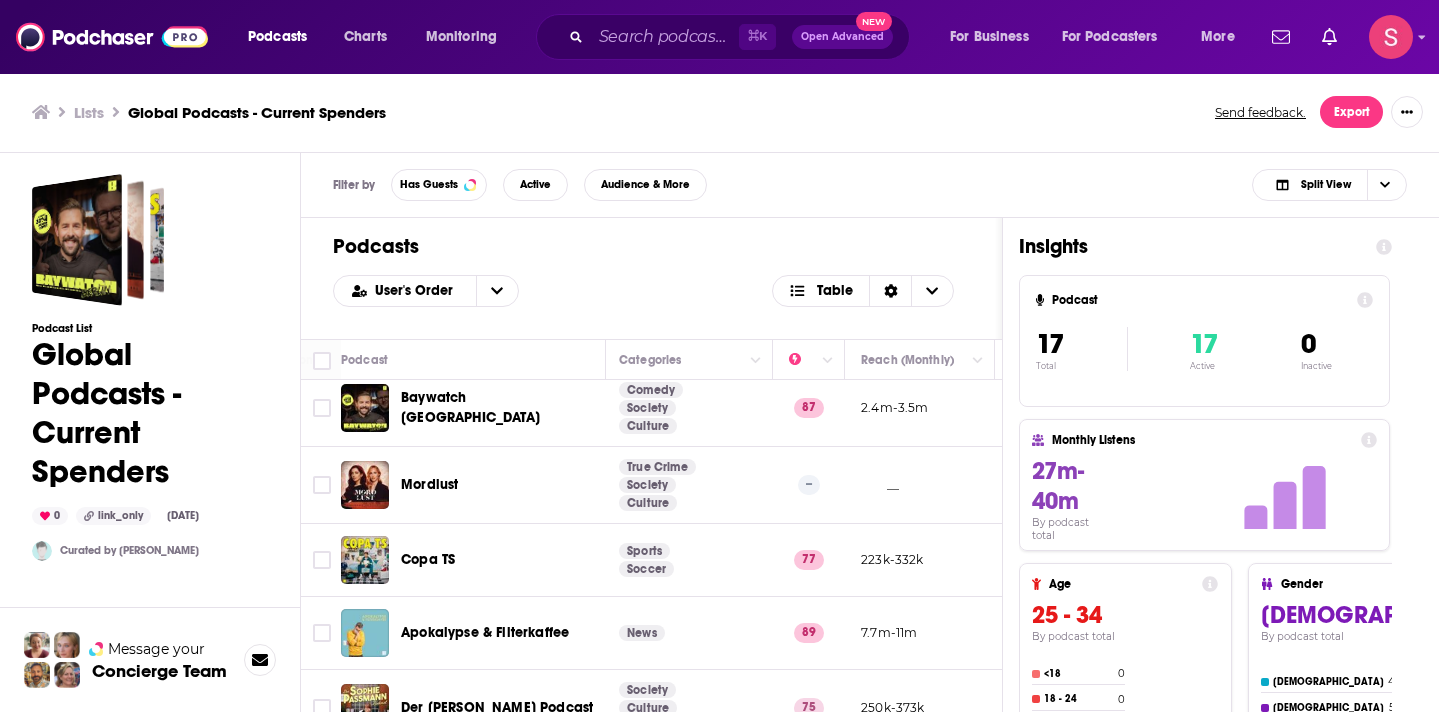 scroll, scrollTop: 10, scrollLeft: 0, axis: vertical 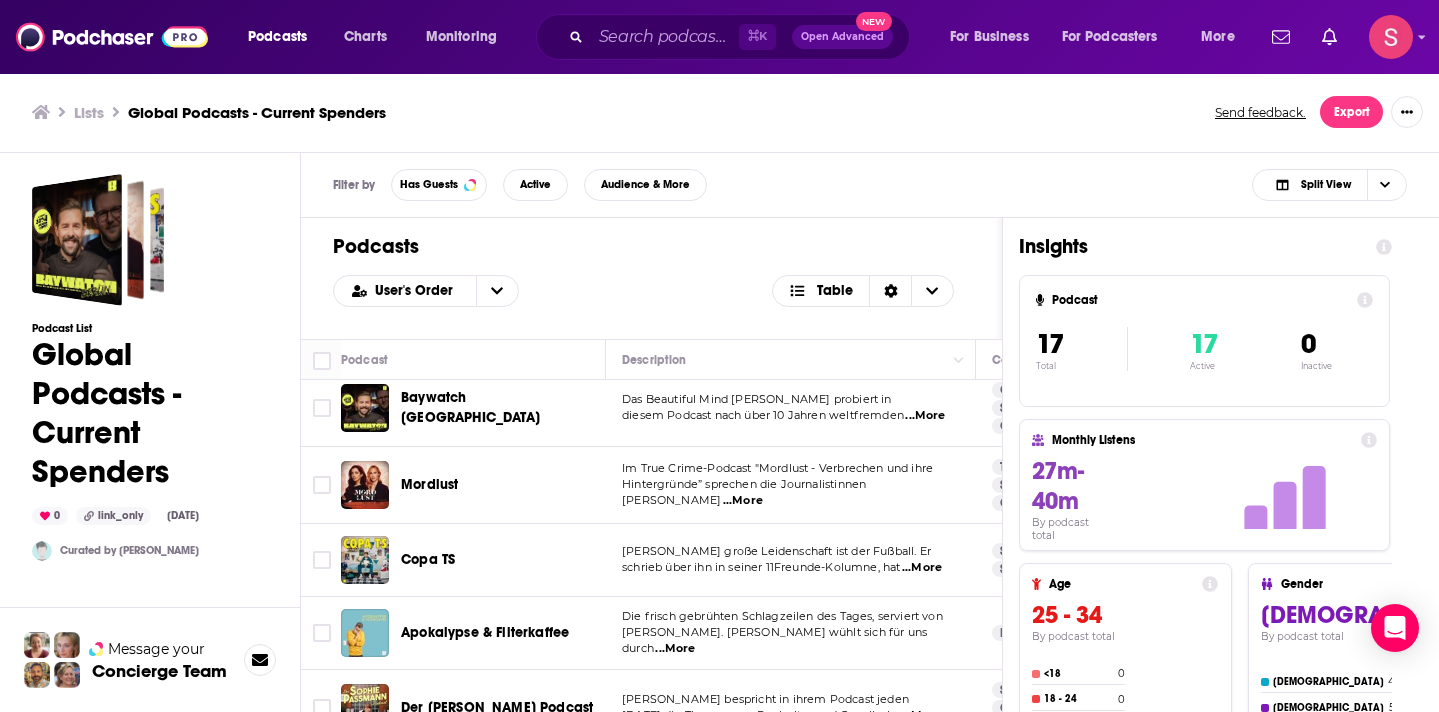 click on "Baywatch [GEOGRAPHIC_DATA]" at bounding box center [470, 407] 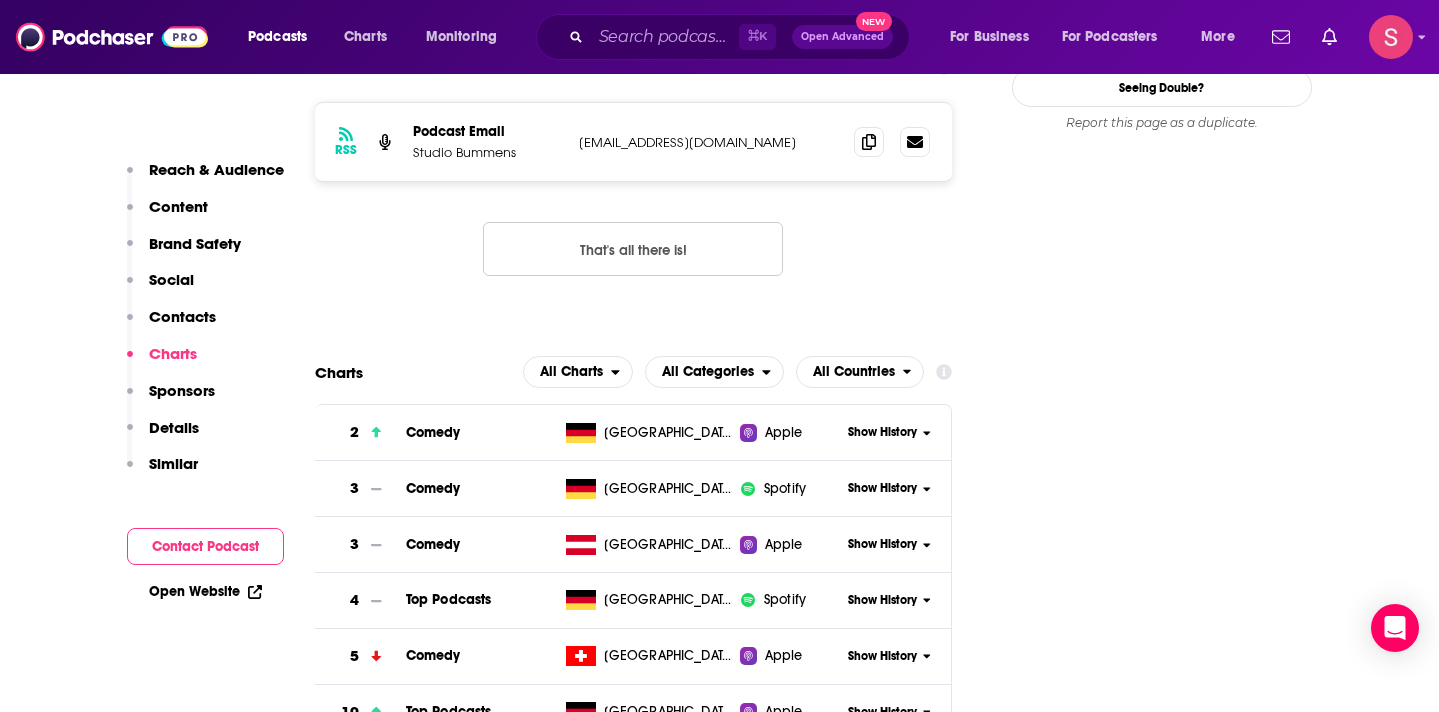 scroll, scrollTop: 2320, scrollLeft: 0, axis: vertical 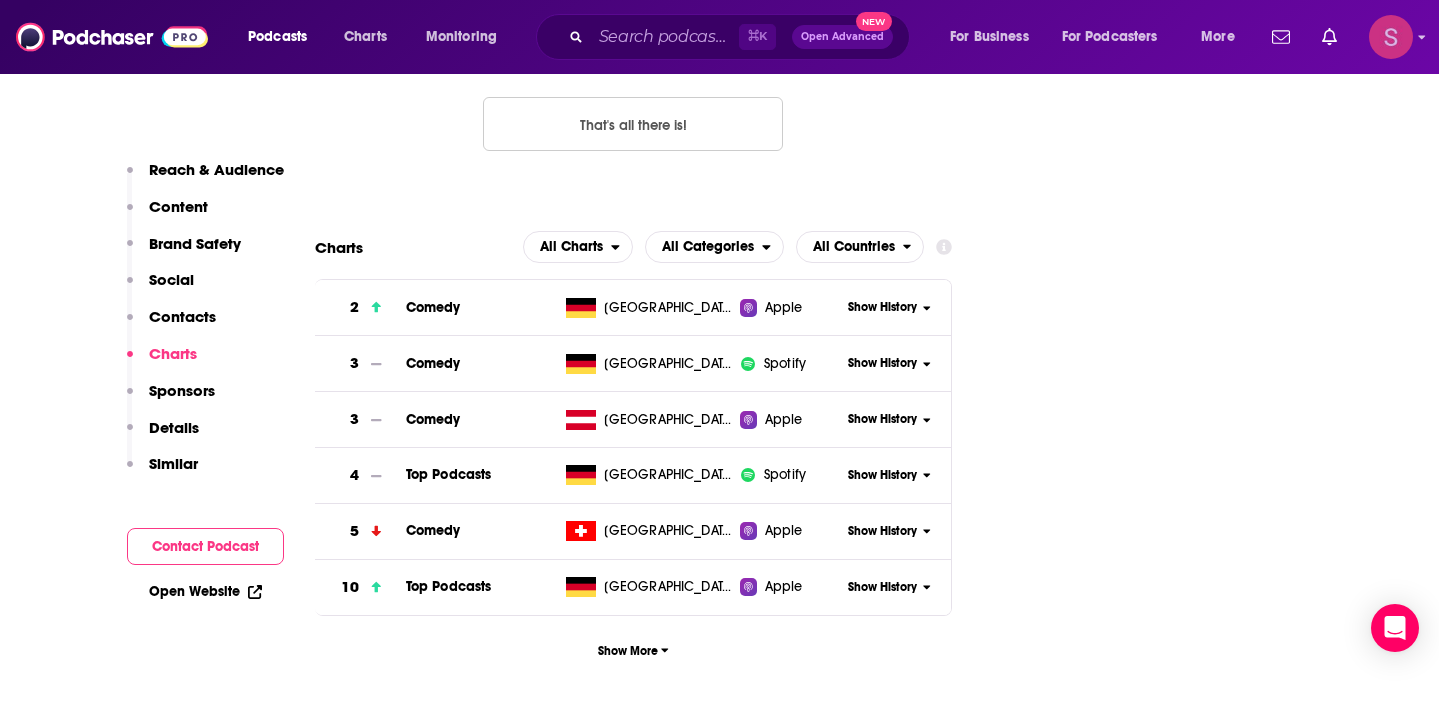 click at bounding box center (1391, 37) 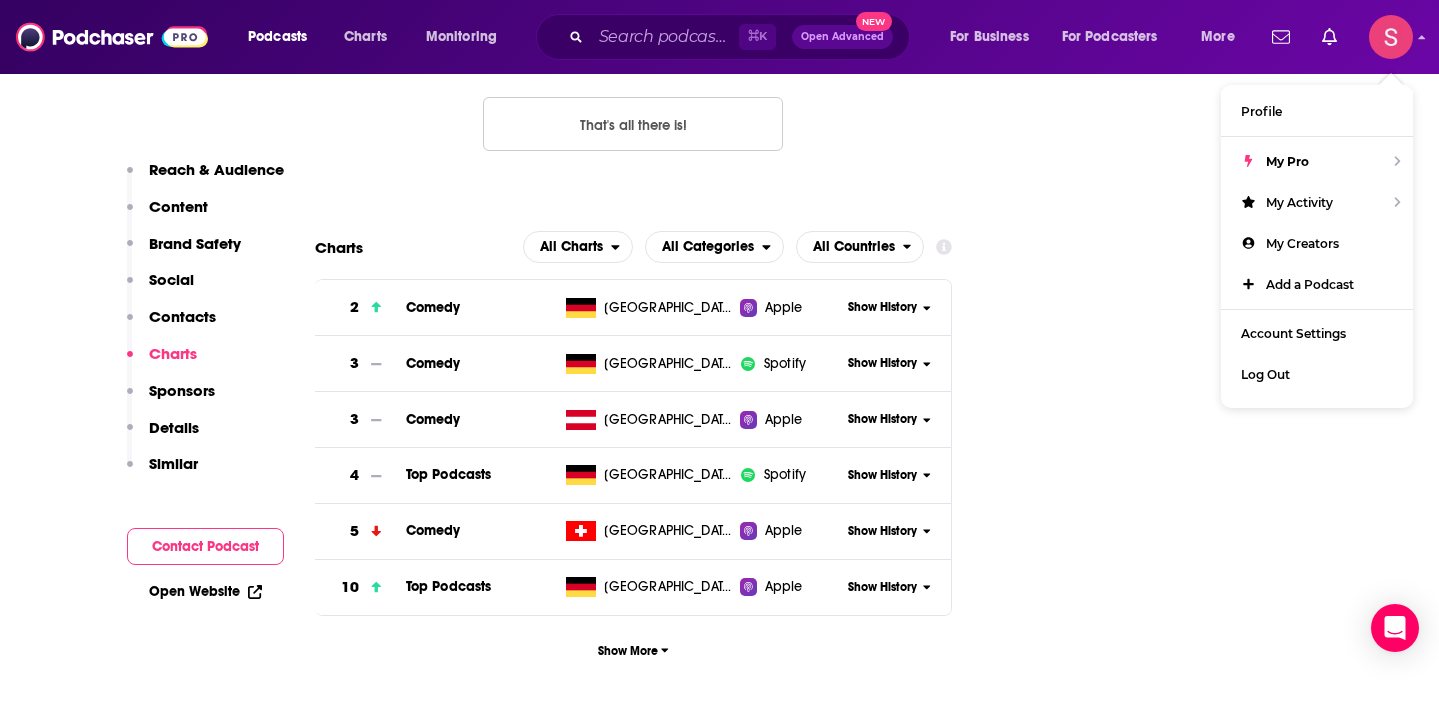 click on "Follow Rate Play Apps List Bookmark Share Tell Me Why Contact This Podcast Export One-Sheet Get this podcast via API My Notes Your concierge team Ask a question or make a request. Send a message Share This Podcast Recommendation sent https://www.podchaser.com/podcasts/baywatch-berlin-969268 Copy Link Followers 8 +4 Official Website baywatch-berlin.podigee.io RSS Feed baywatch-berlin.podigee.io X/Twitter twitter.com/baywatchberlin1 Instagram instagram.com/8fit YouTube https://www.youtube.com/@BaywatchBerlin Claim This Podcast Do you host or manage this podcast? Claim and edit this page to your liking. Refresh Feed Are we missing an episode or update? Use this to check the RSS feed immediately. Seeing Double? Report this page as a duplicate." at bounding box center (1162, 3313) 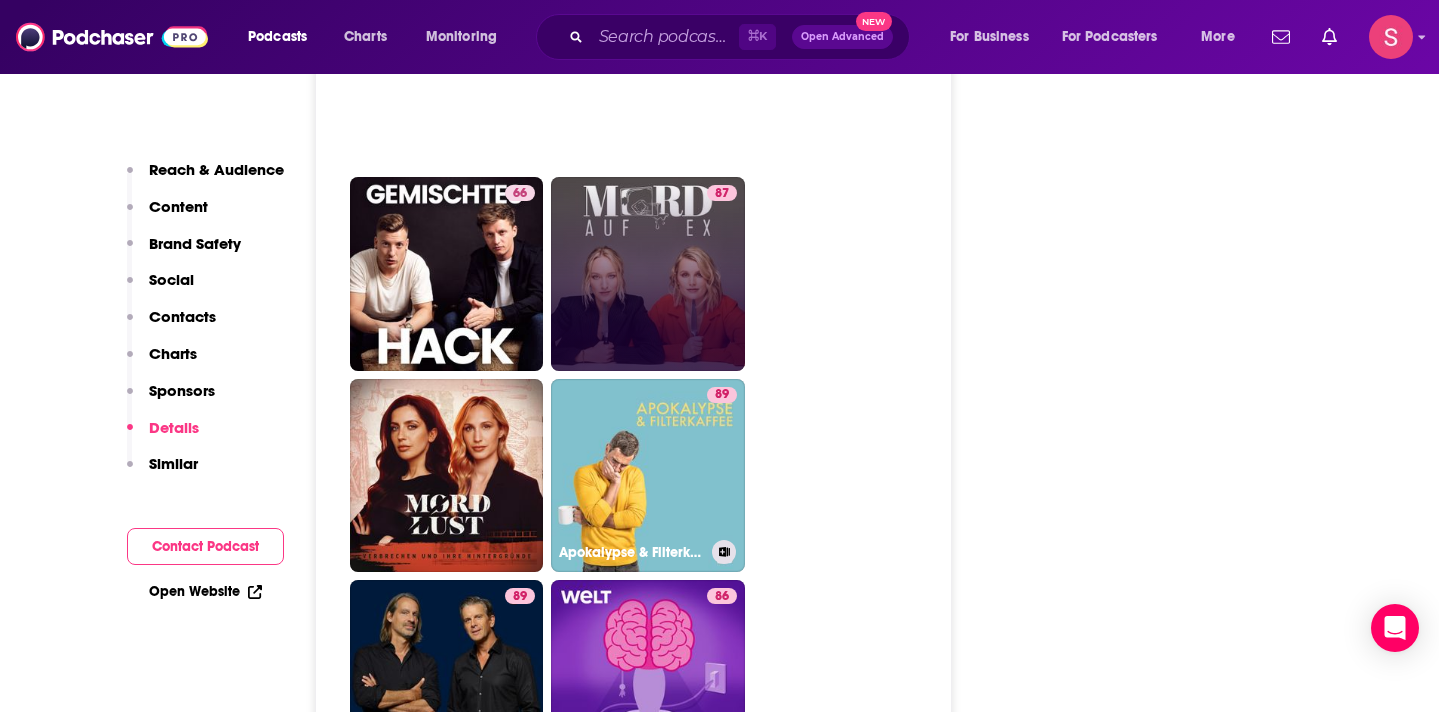 scroll, scrollTop: 4485, scrollLeft: 0, axis: vertical 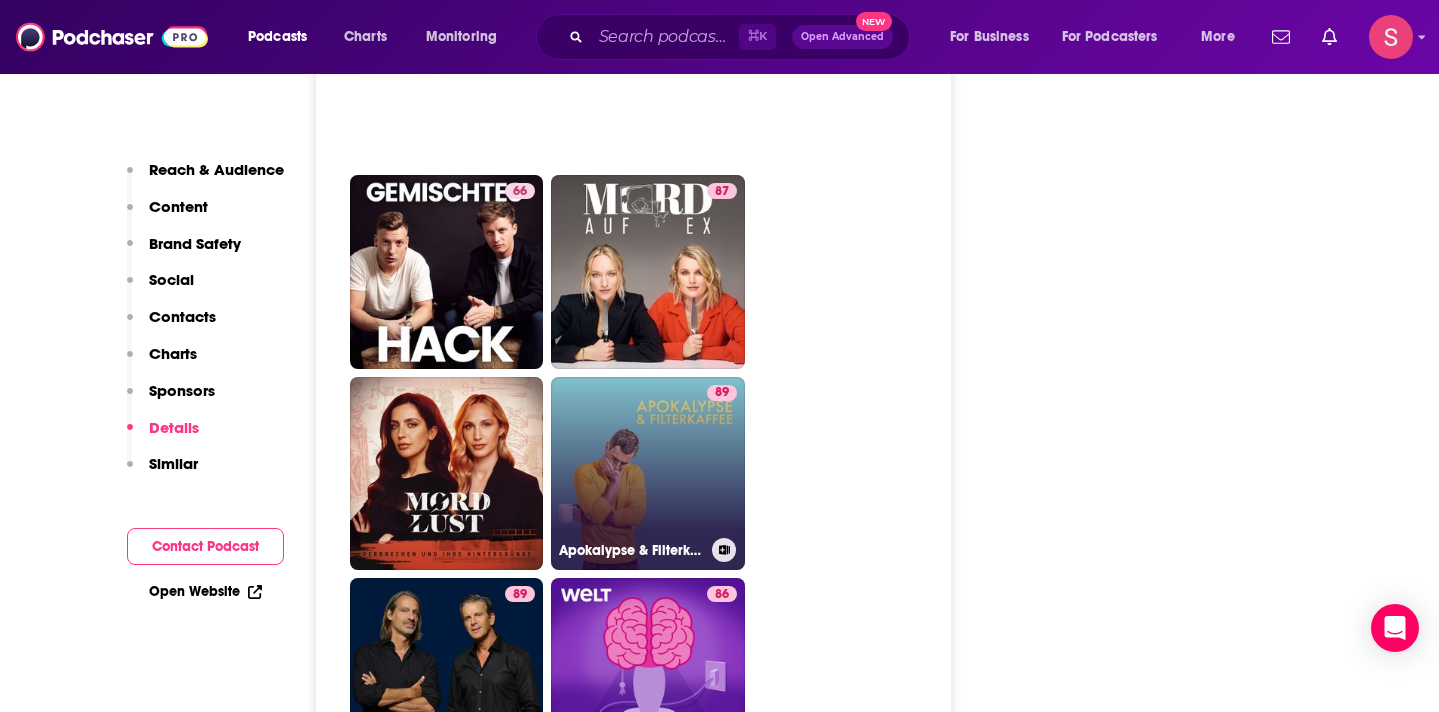 click on "89 Apokalypse & Filterkaffee" at bounding box center (648, 474) 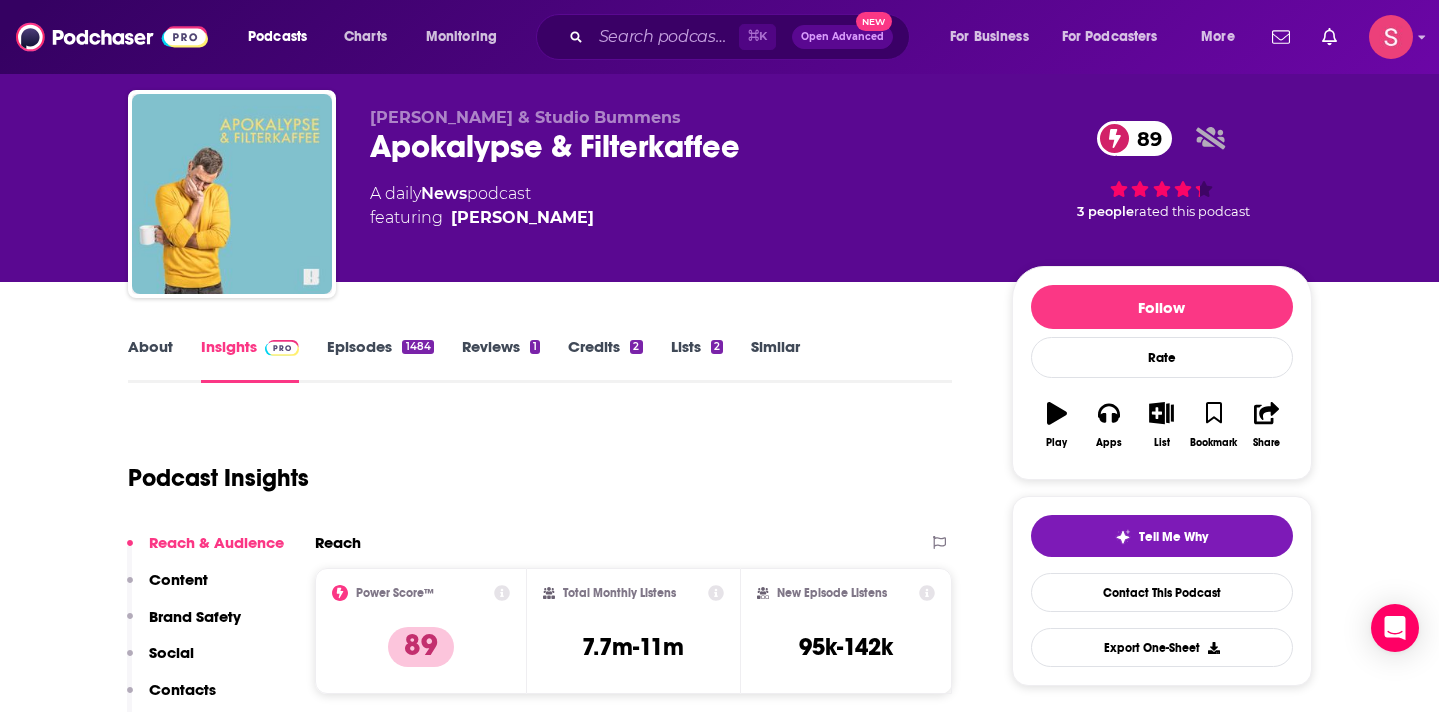 scroll, scrollTop: 55, scrollLeft: 0, axis: vertical 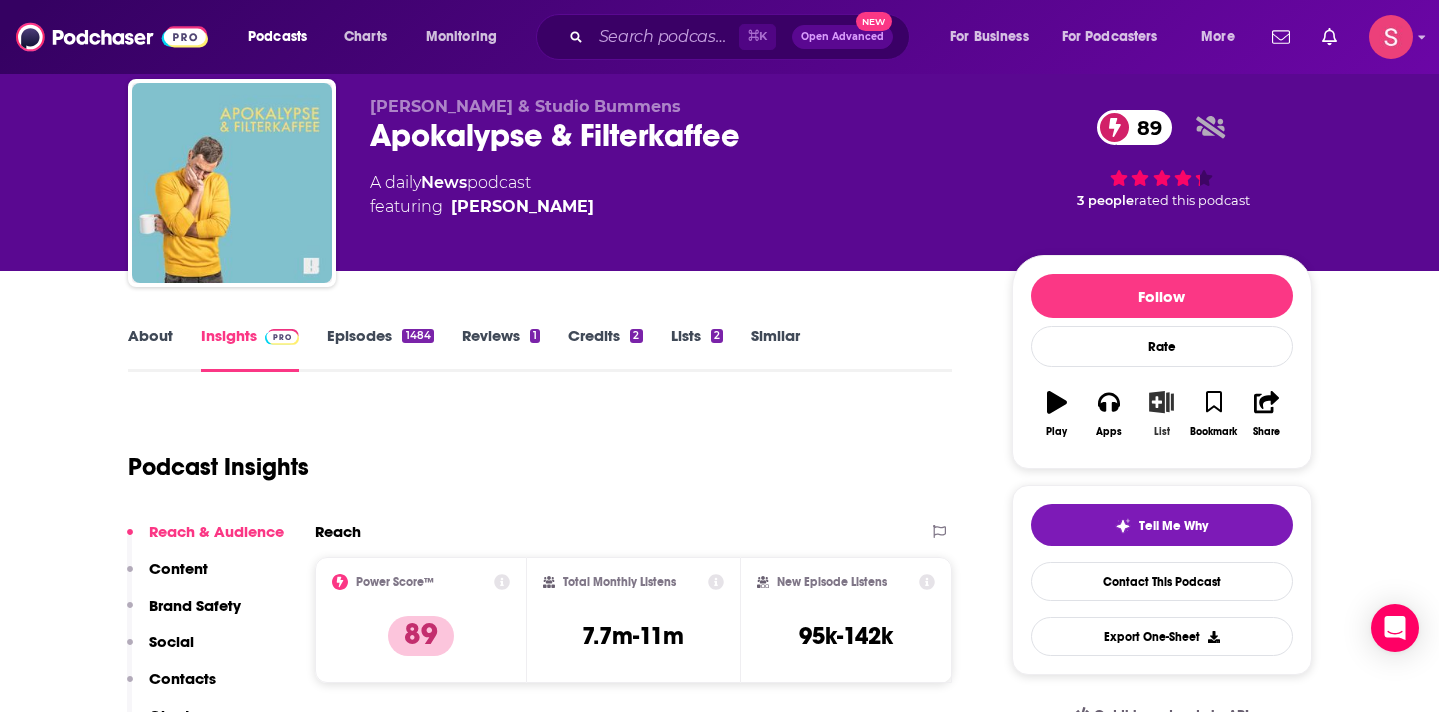 click 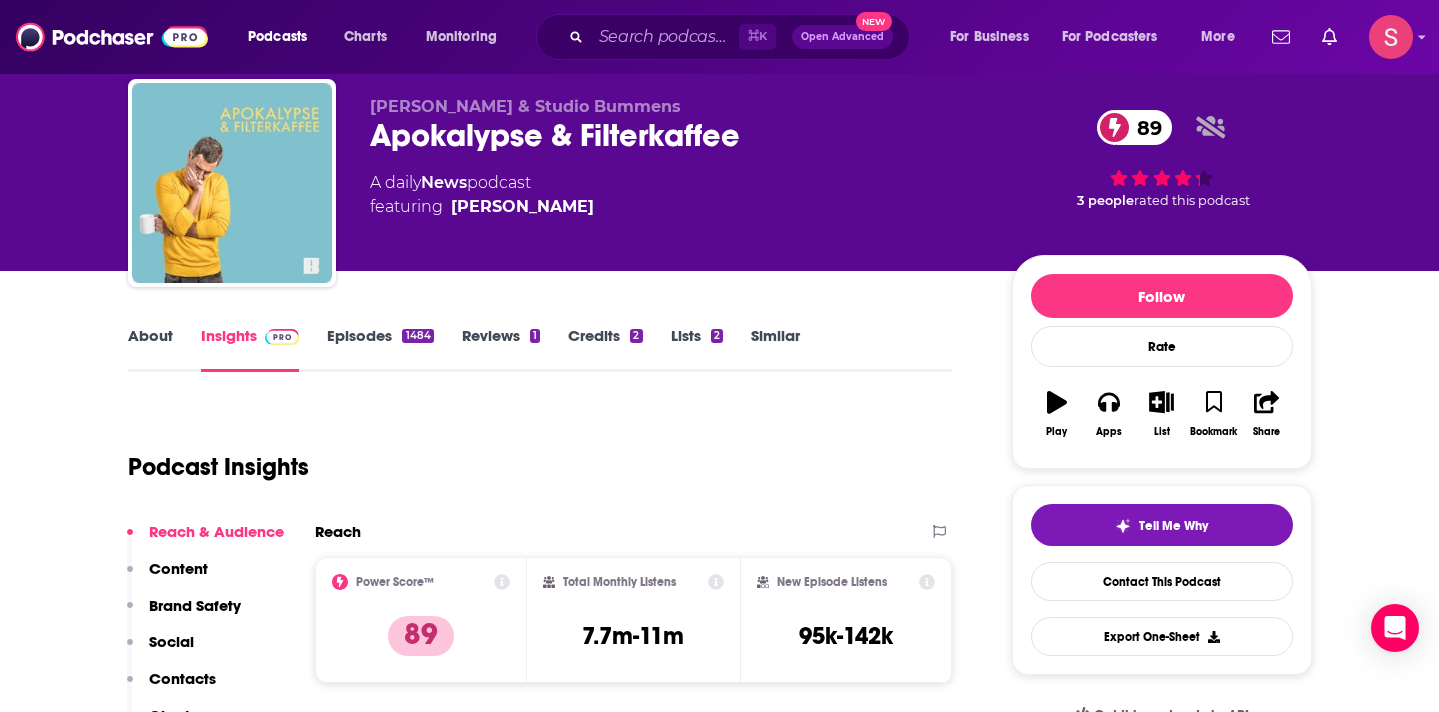 scroll, scrollTop: 0, scrollLeft: 0, axis: both 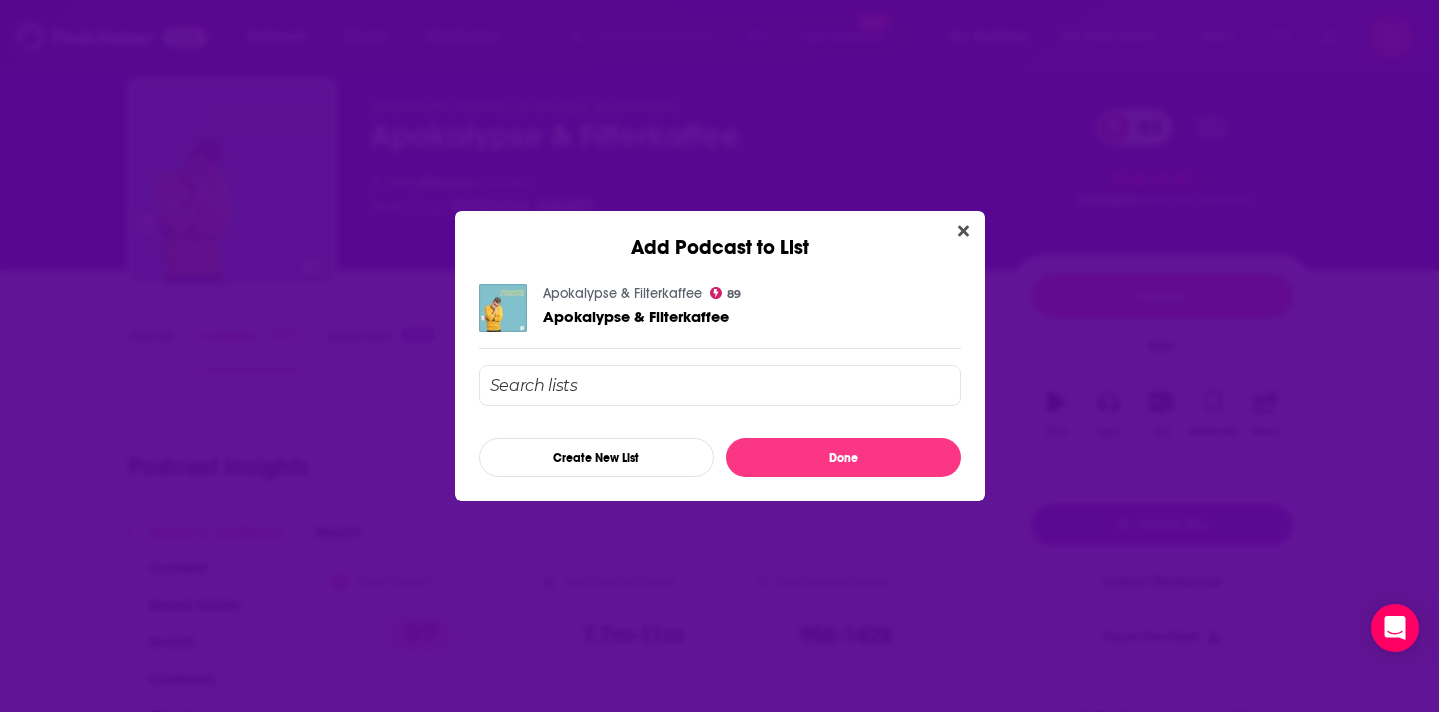click at bounding box center [720, 385] 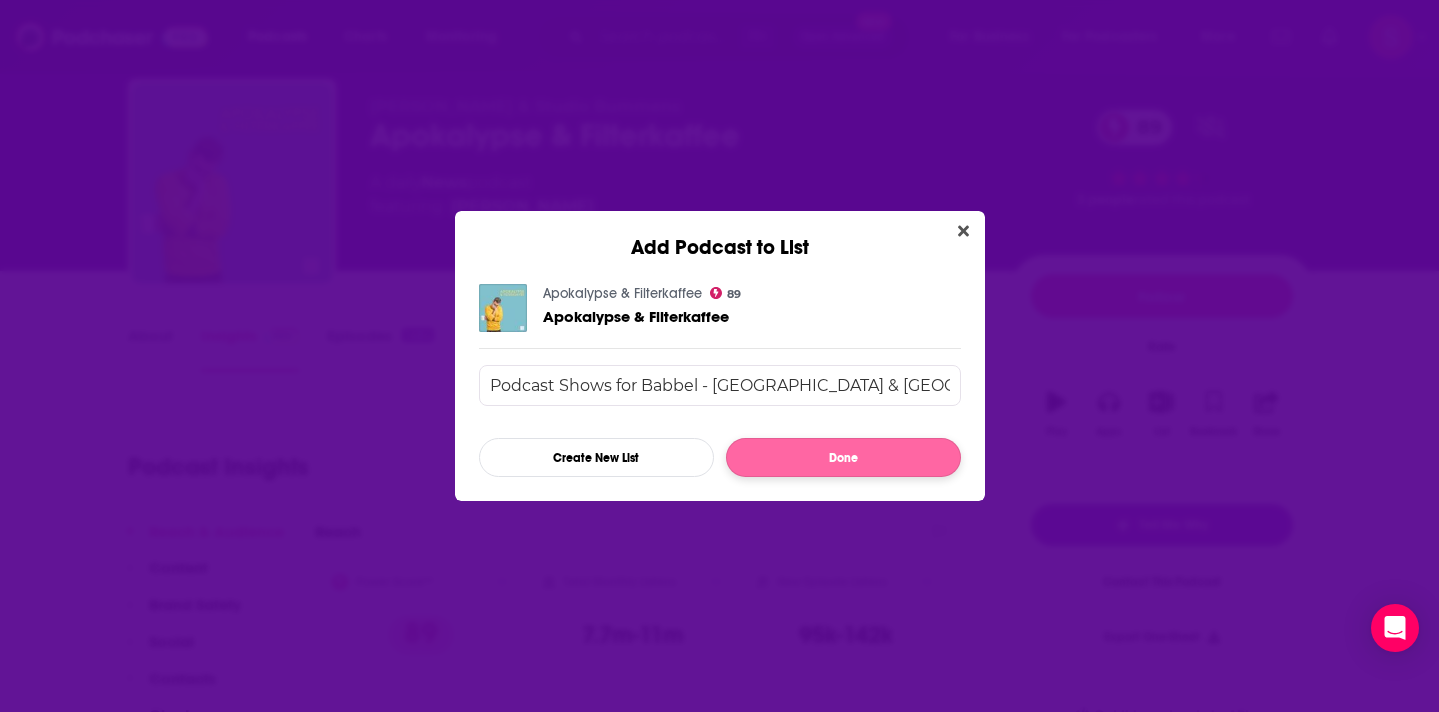 type on "Podcast Shows for Babbel - Germany & UK" 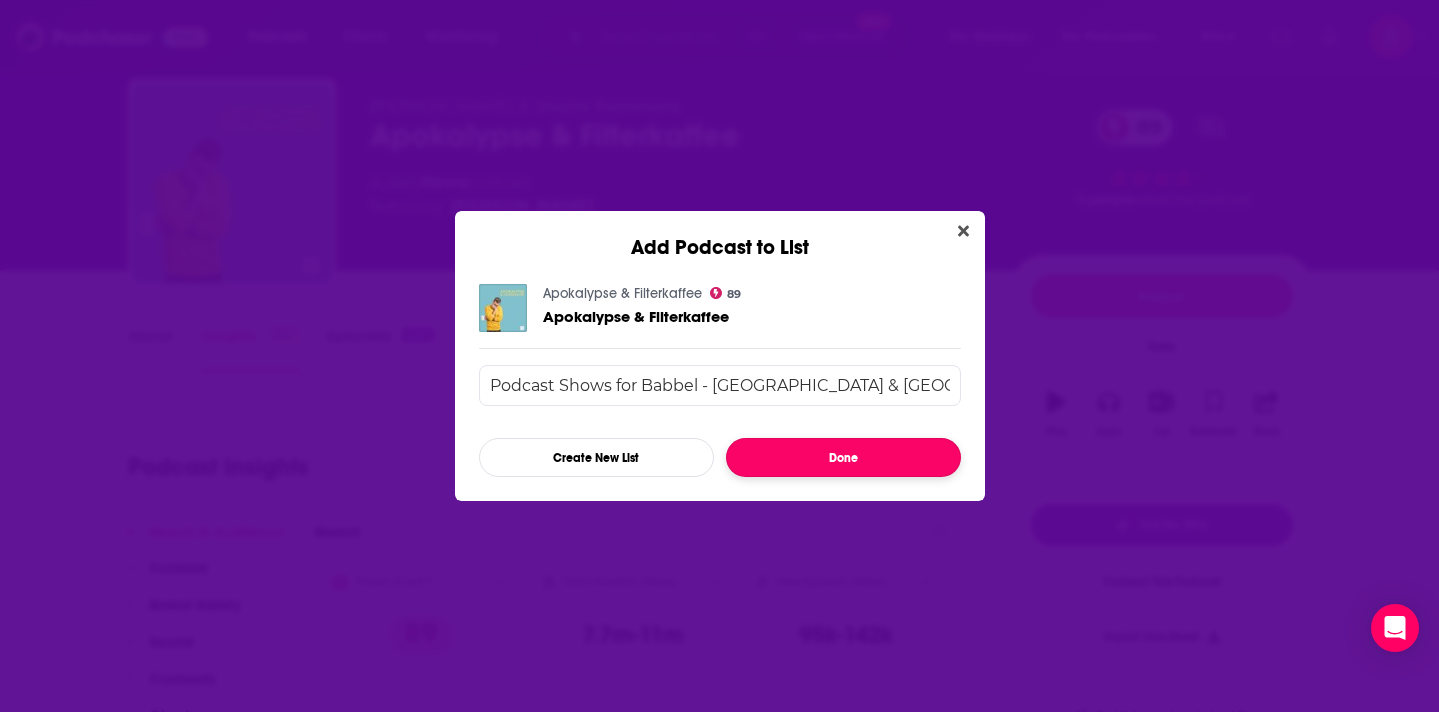 click on "Done" at bounding box center [843, 457] 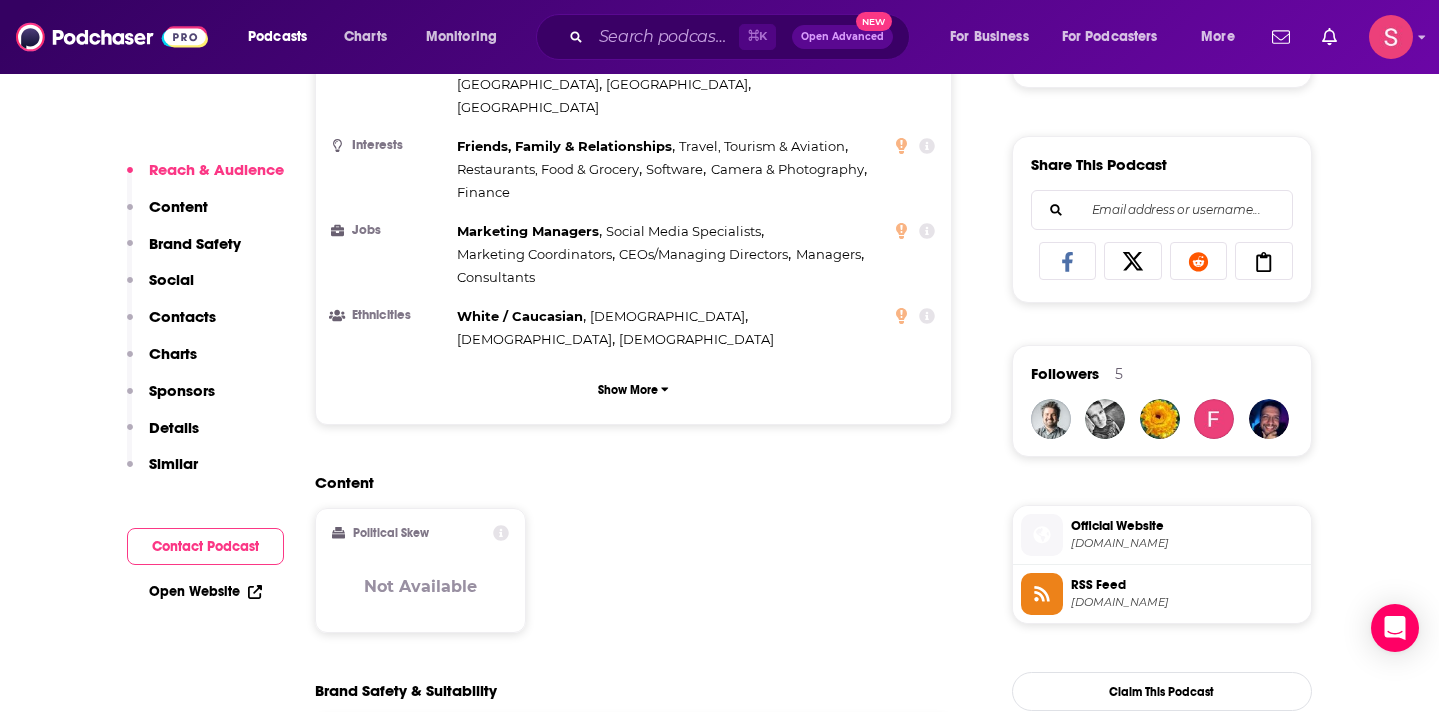 scroll, scrollTop: 1202, scrollLeft: 0, axis: vertical 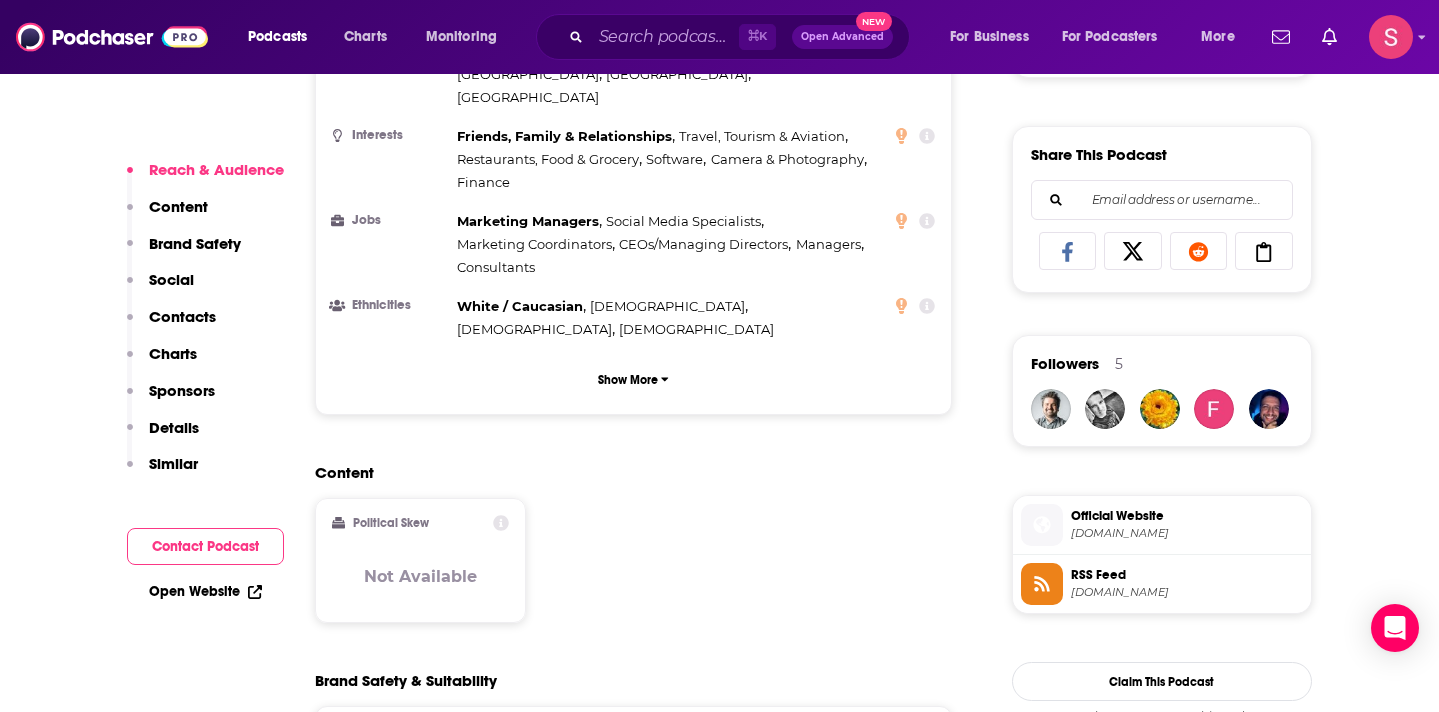 type on "[URL][DOMAIN_NAME]" 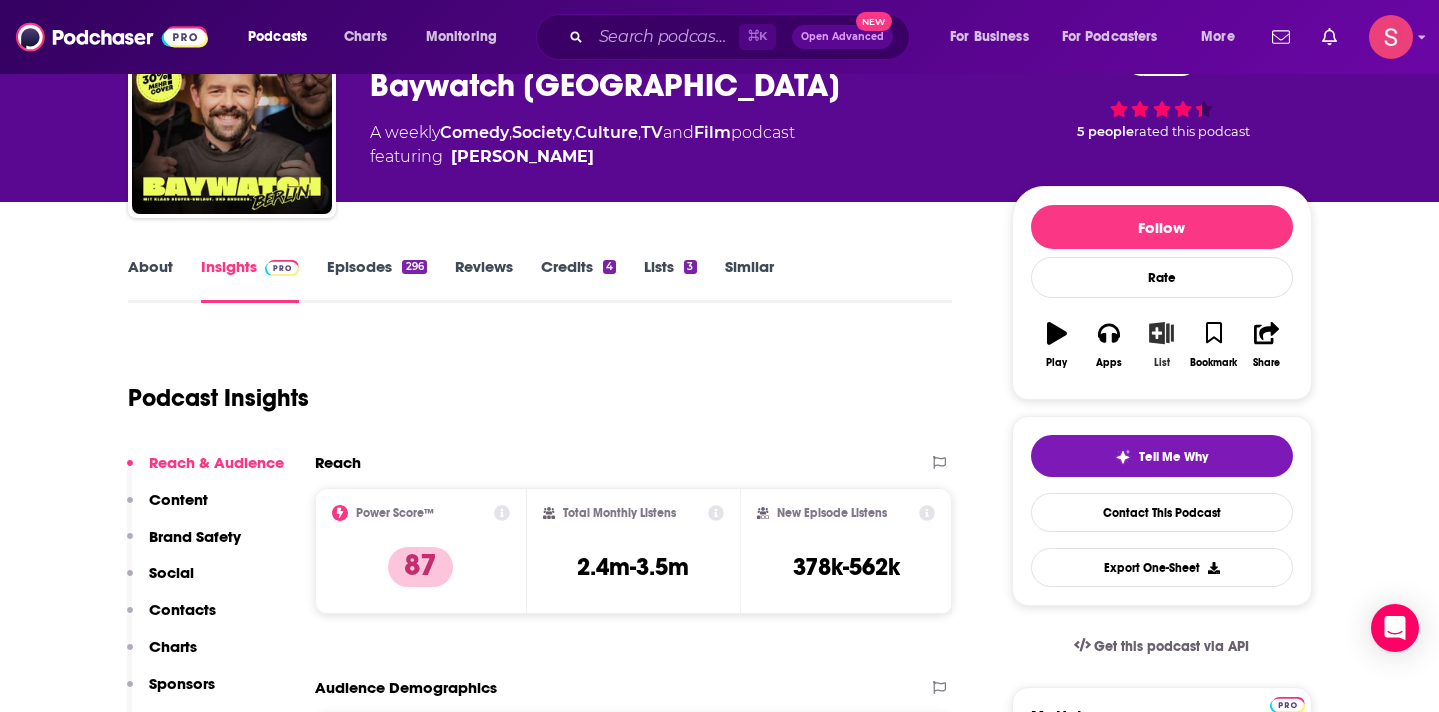 scroll, scrollTop: 561, scrollLeft: 0, axis: vertical 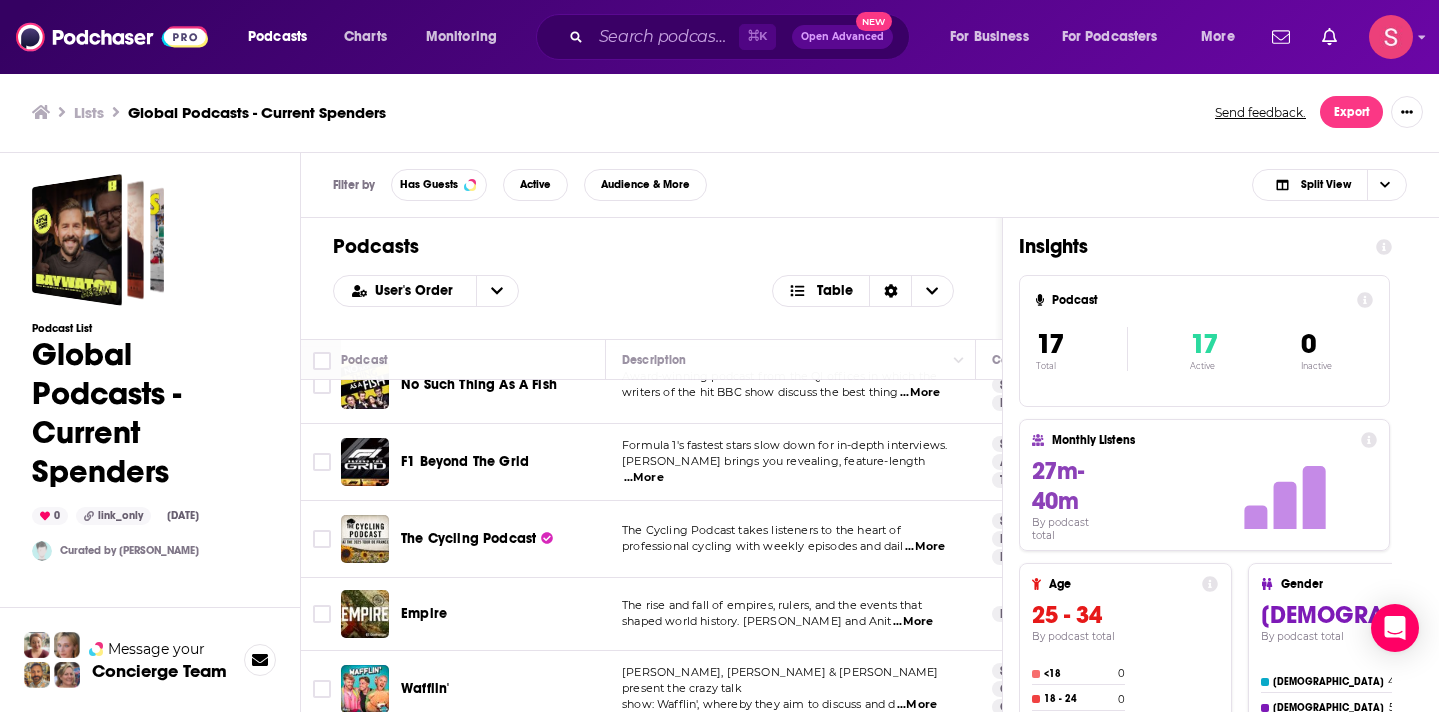click on "Podcast" at bounding box center [473, 360] 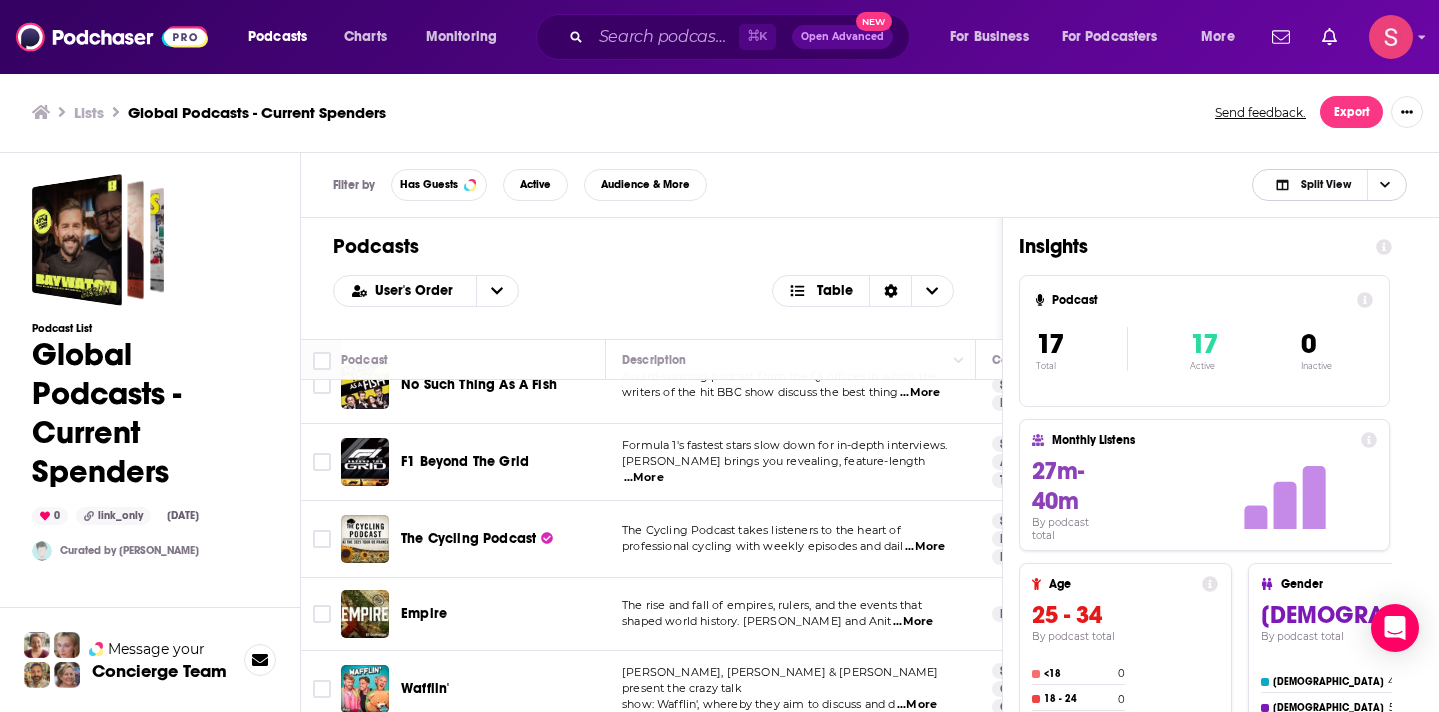 click 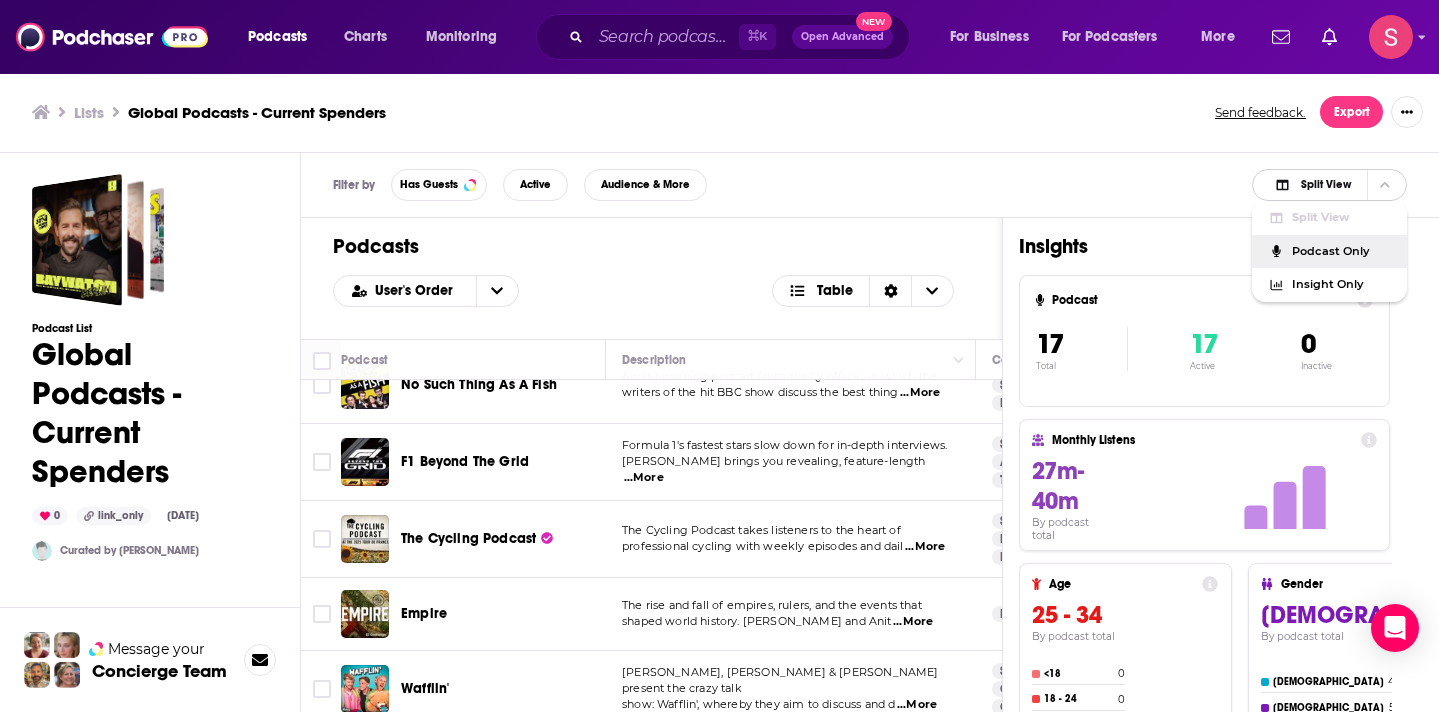 click on "Podcast Only" at bounding box center (1341, 251) 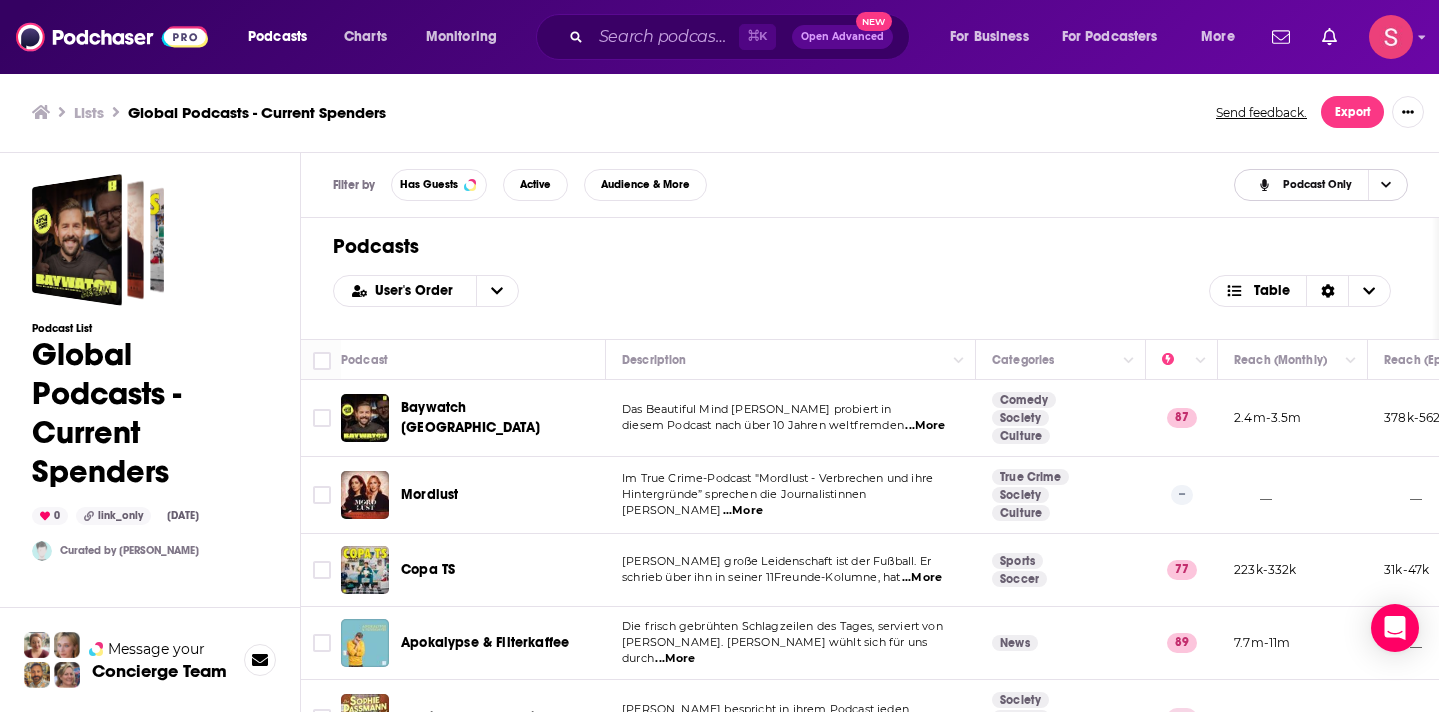scroll, scrollTop: 397, scrollLeft: 0, axis: vertical 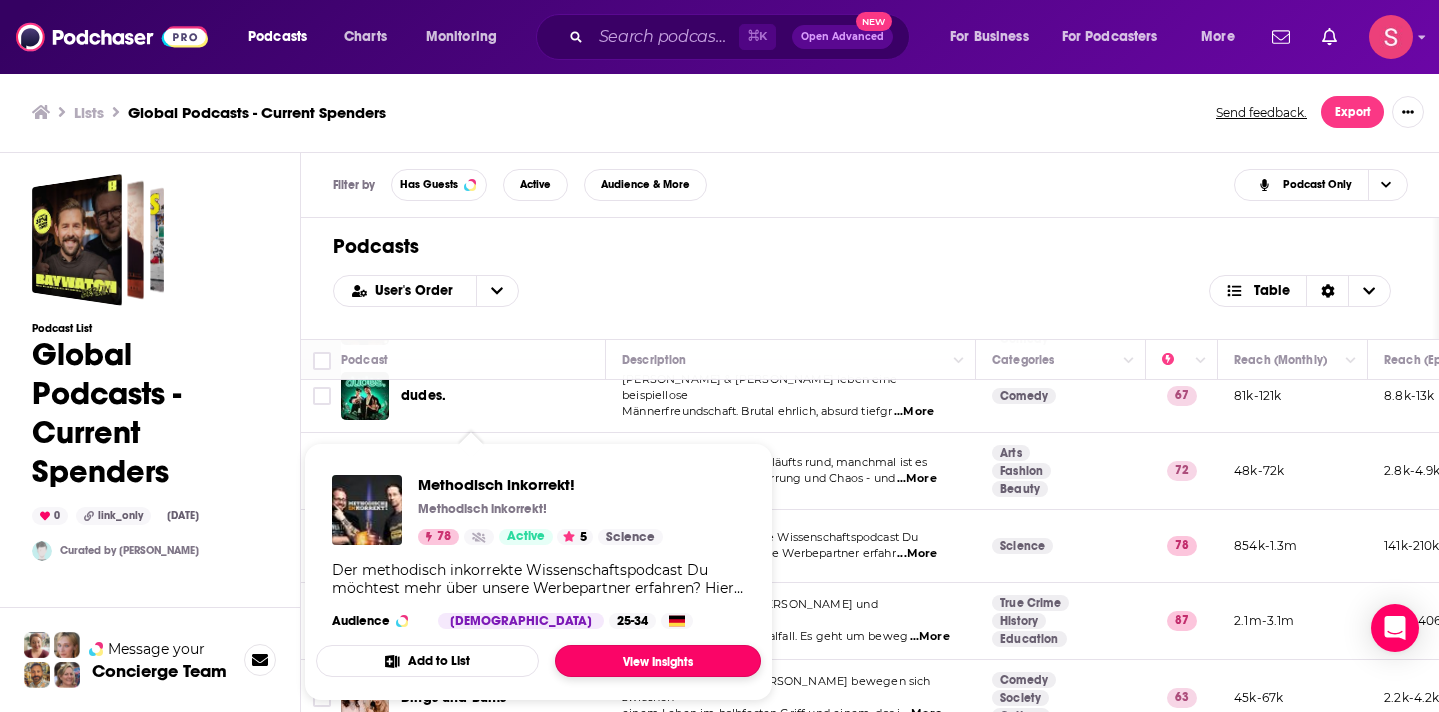 click on "View Insights" at bounding box center [658, 661] 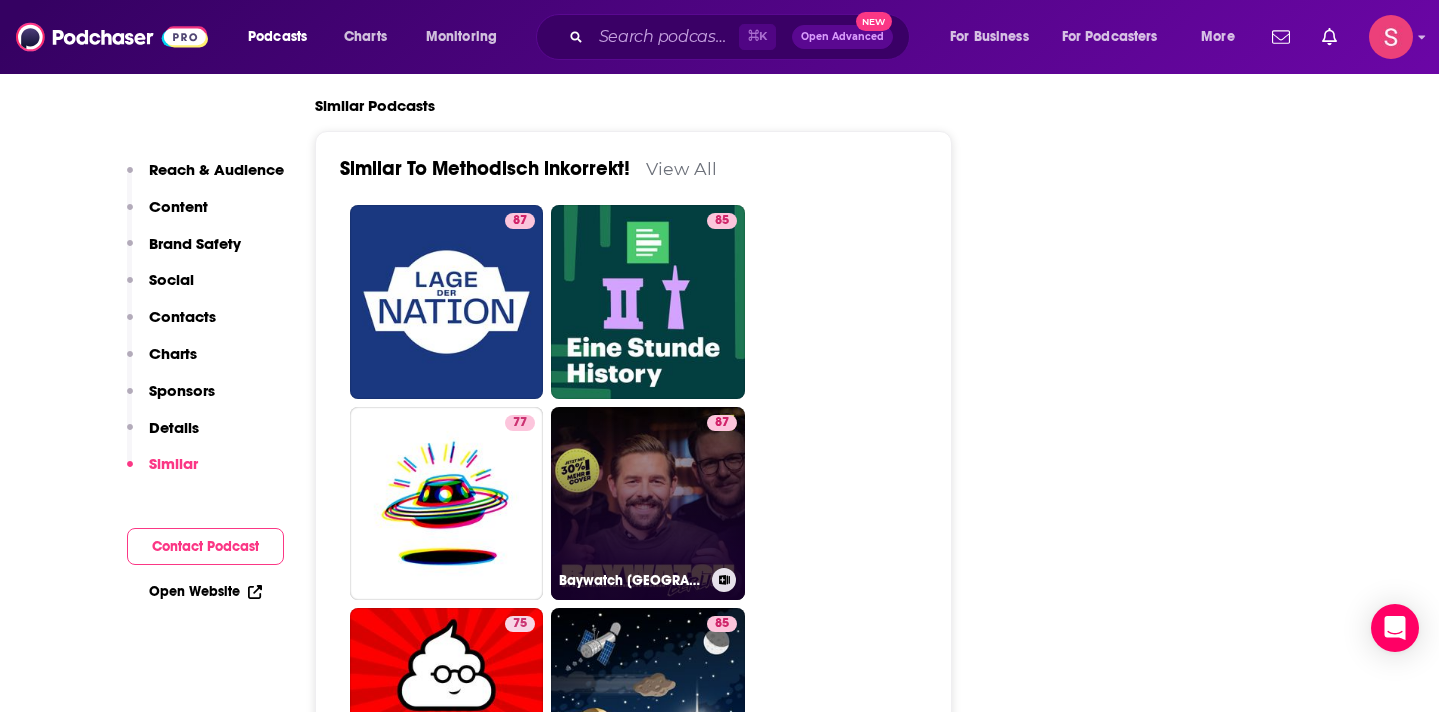 scroll, scrollTop: 3672, scrollLeft: 0, axis: vertical 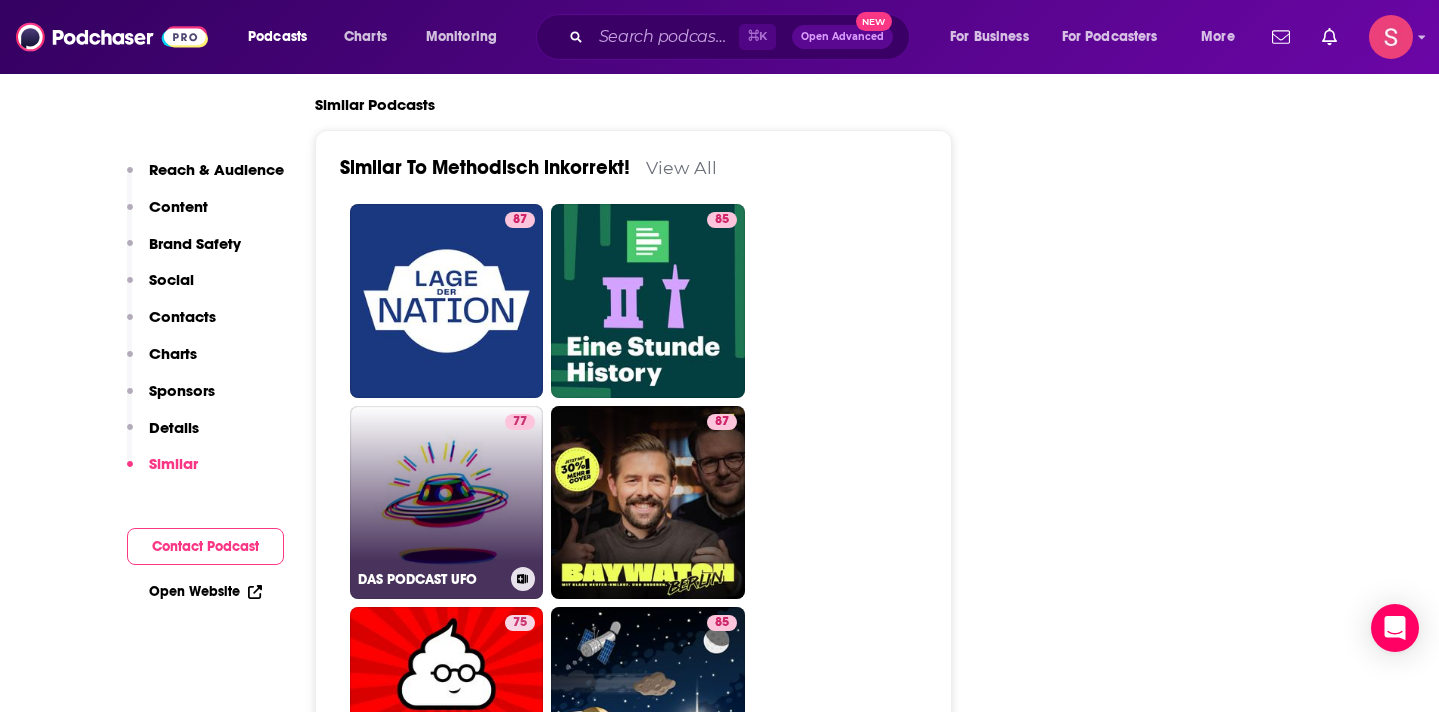click on "77 DAS PODCAST UFO" at bounding box center [447, 503] 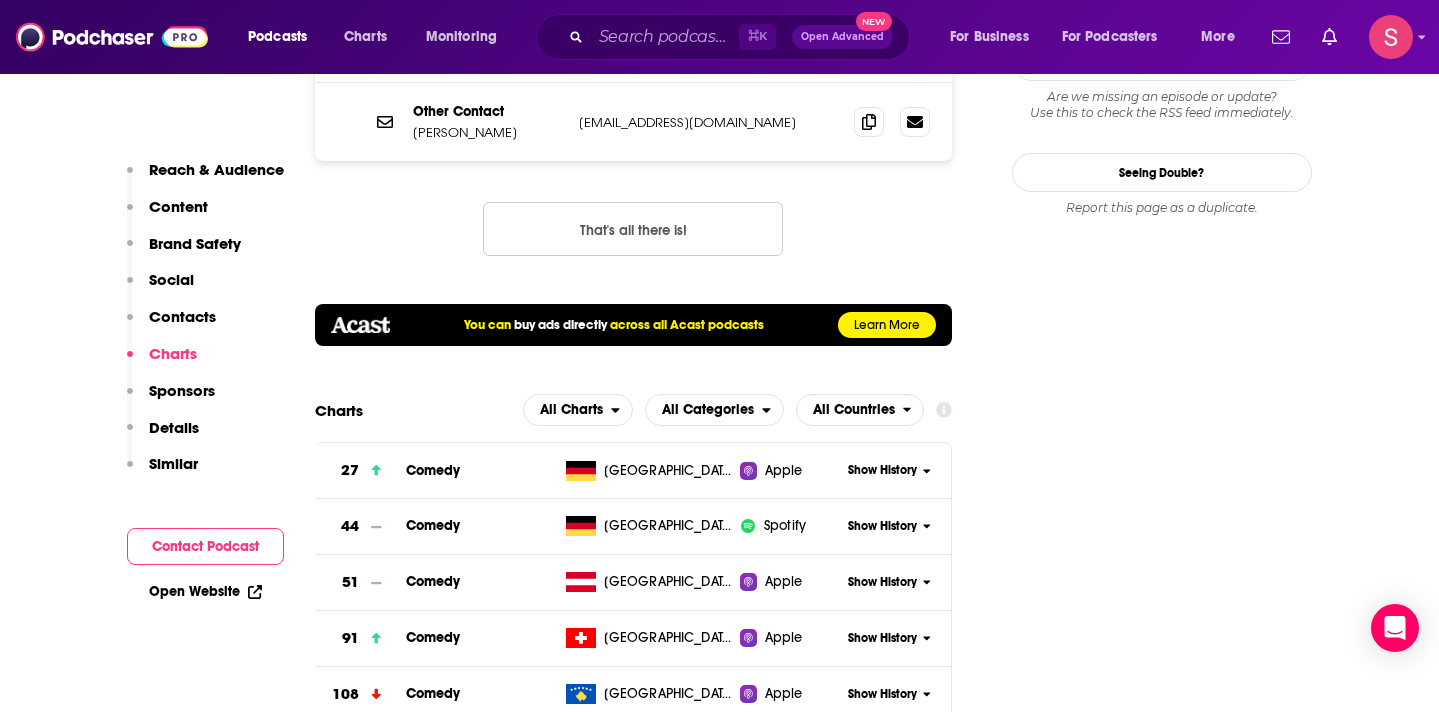 scroll, scrollTop: 2504, scrollLeft: 0, axis: vertical 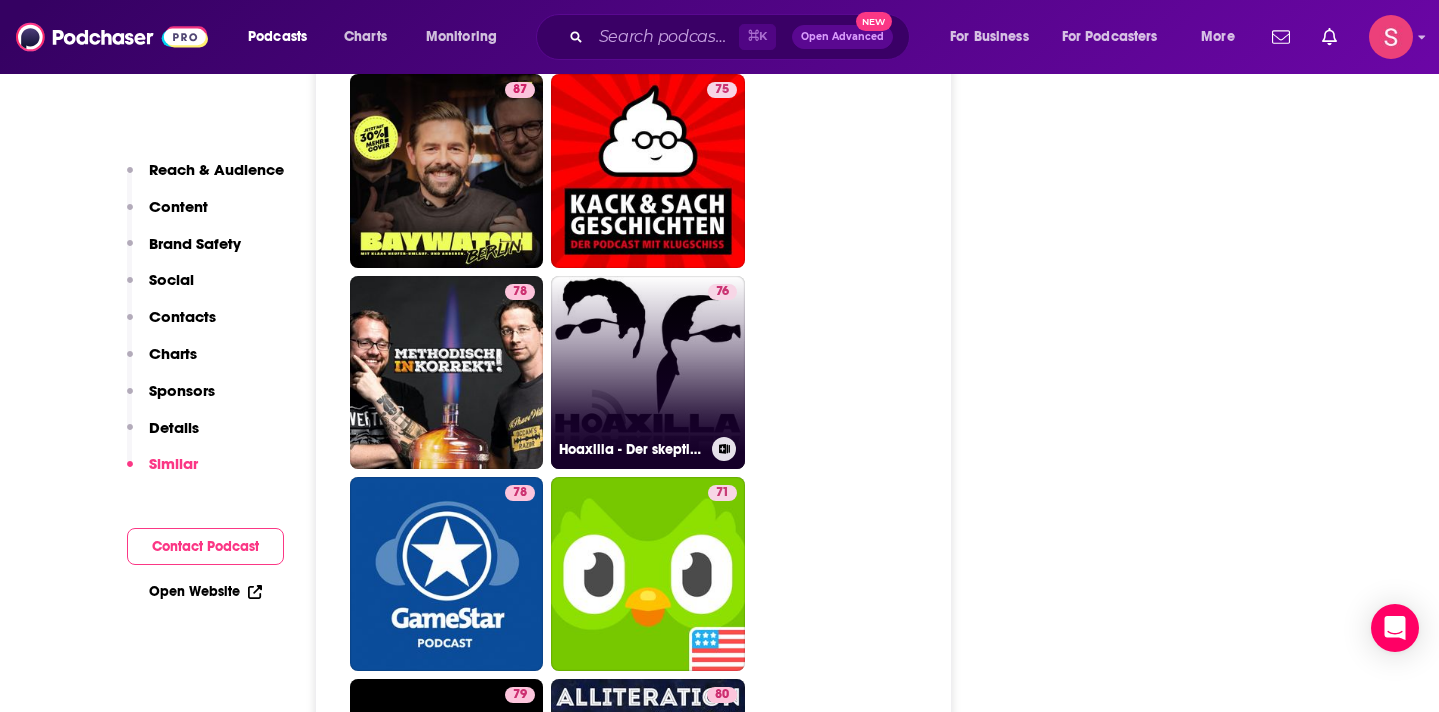 click on "76 Hoaxilla - Der skeptische Podcast" at bounding box center (648, 373) 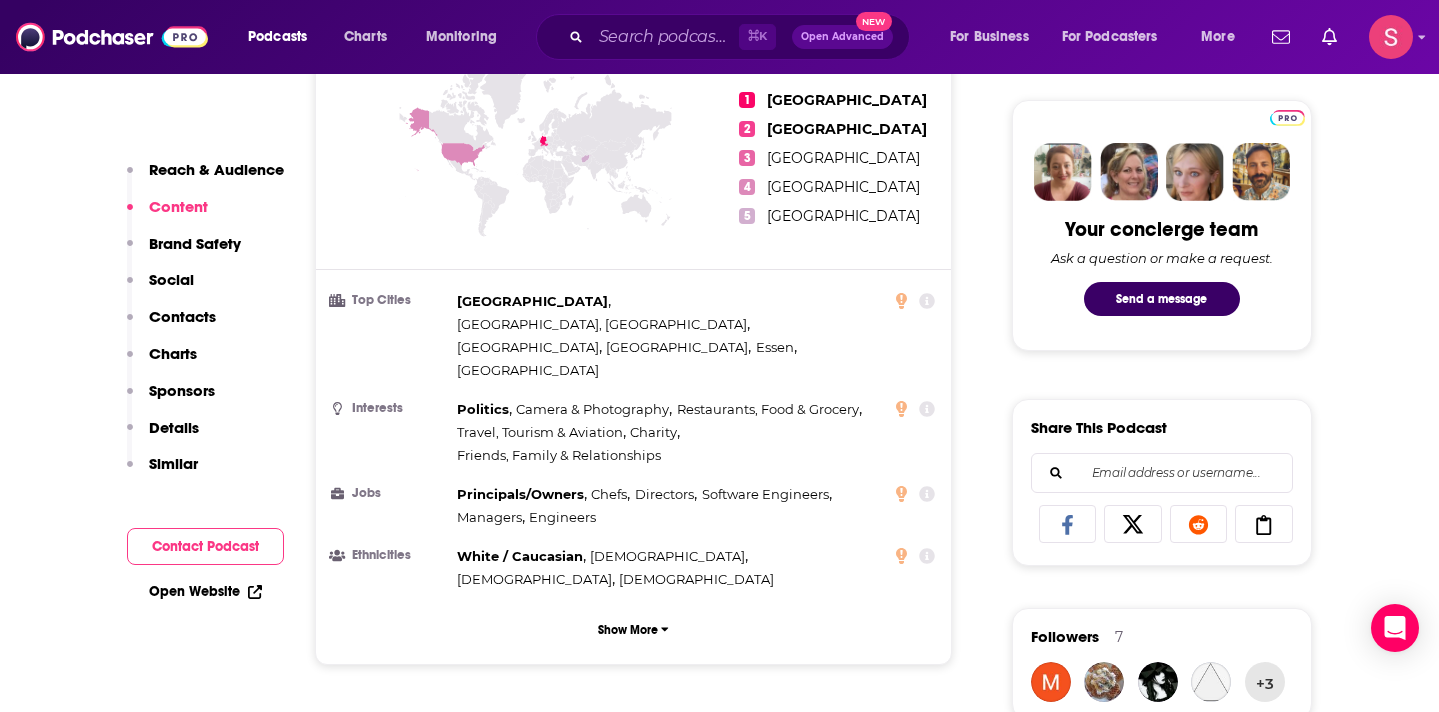 scroll, scrollTop: 889, scrollLeft: 0, axis: vertical 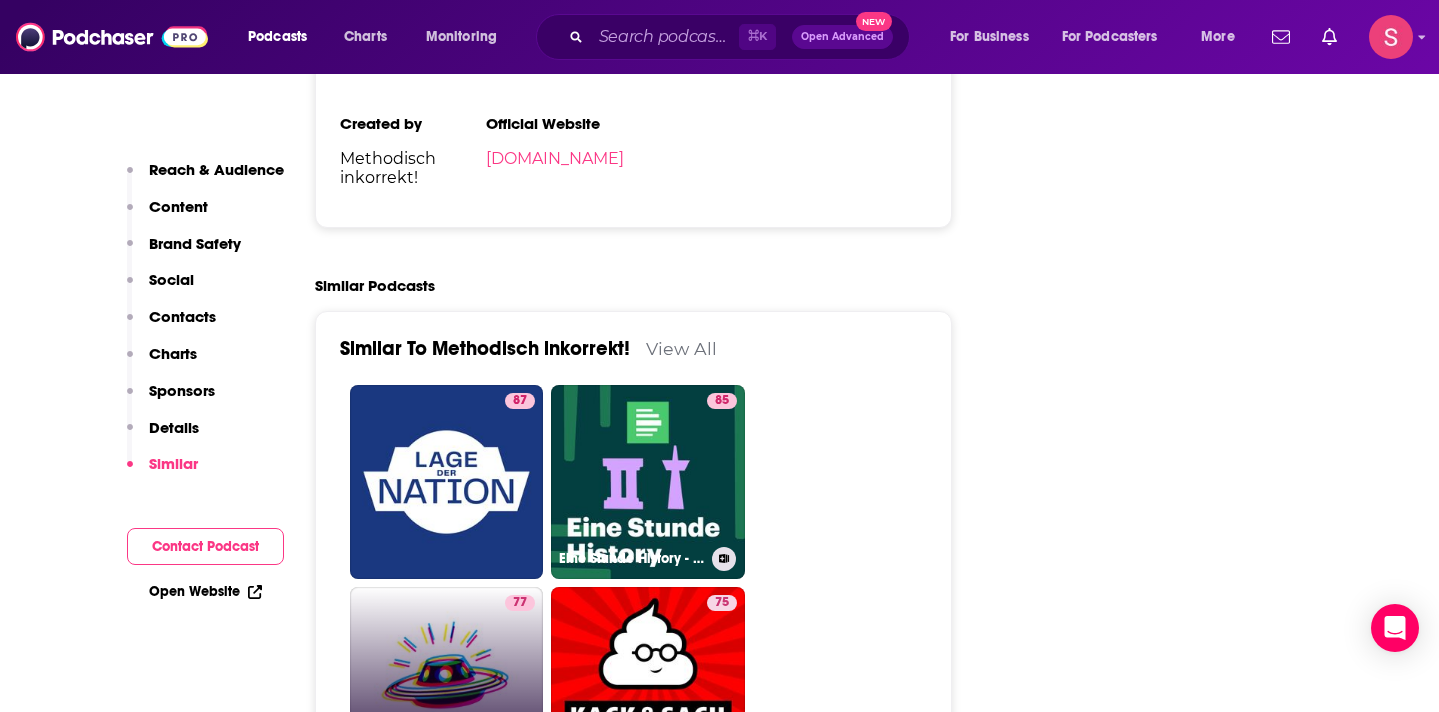 click on "77" at bounding box center (447, 684) 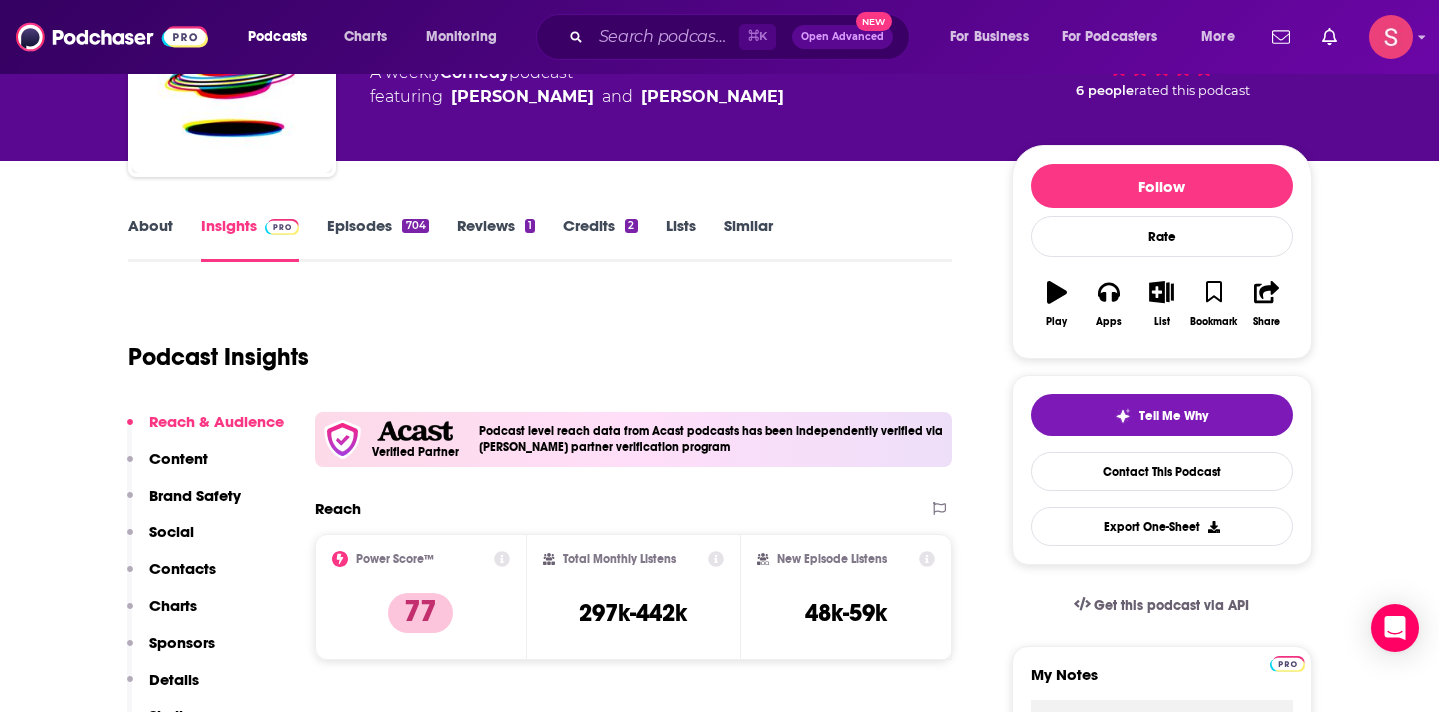scroll, scrollTop: 161, scrollLeft: 0, axis: vertical 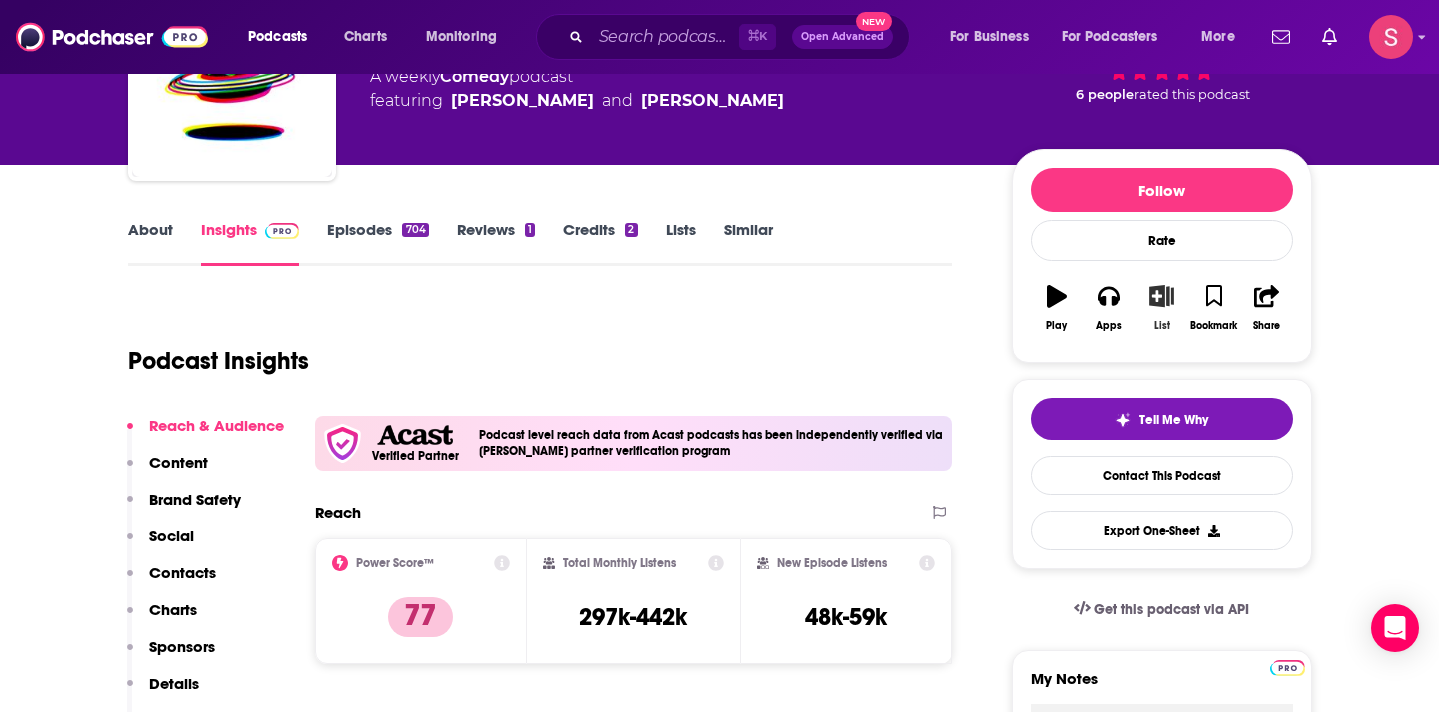click 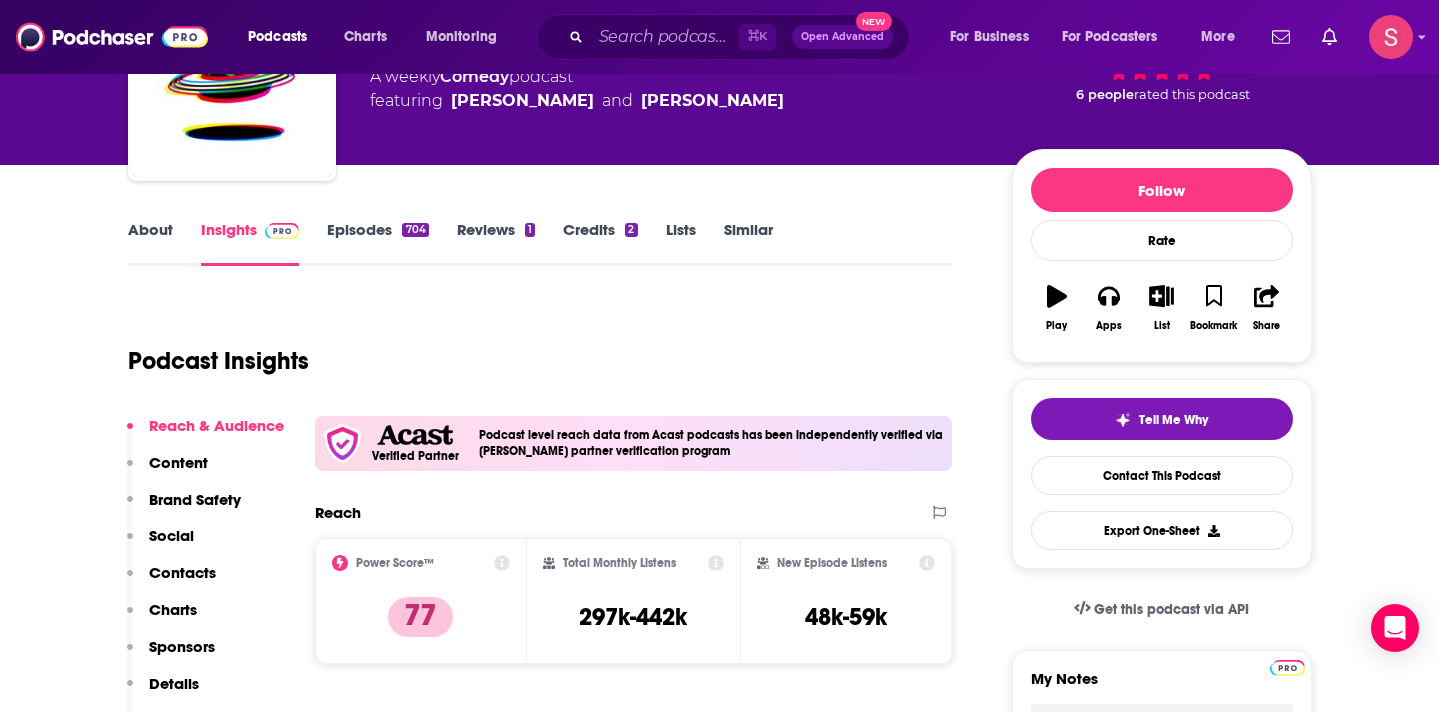 scroll, scrollTop: 0, scrollLeft: 0, axis: both 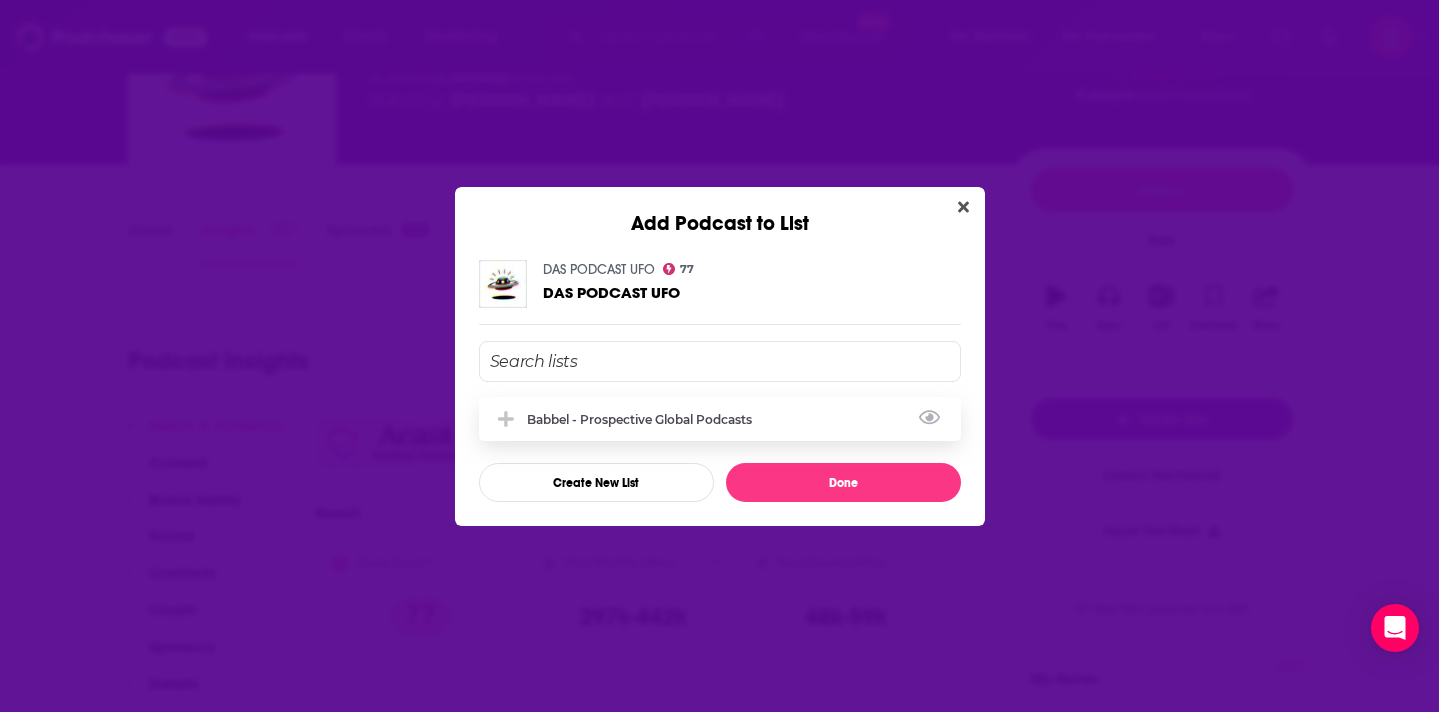 click on "Babbel - Prospective Global Podcasts" at bounding box center [720, 419] 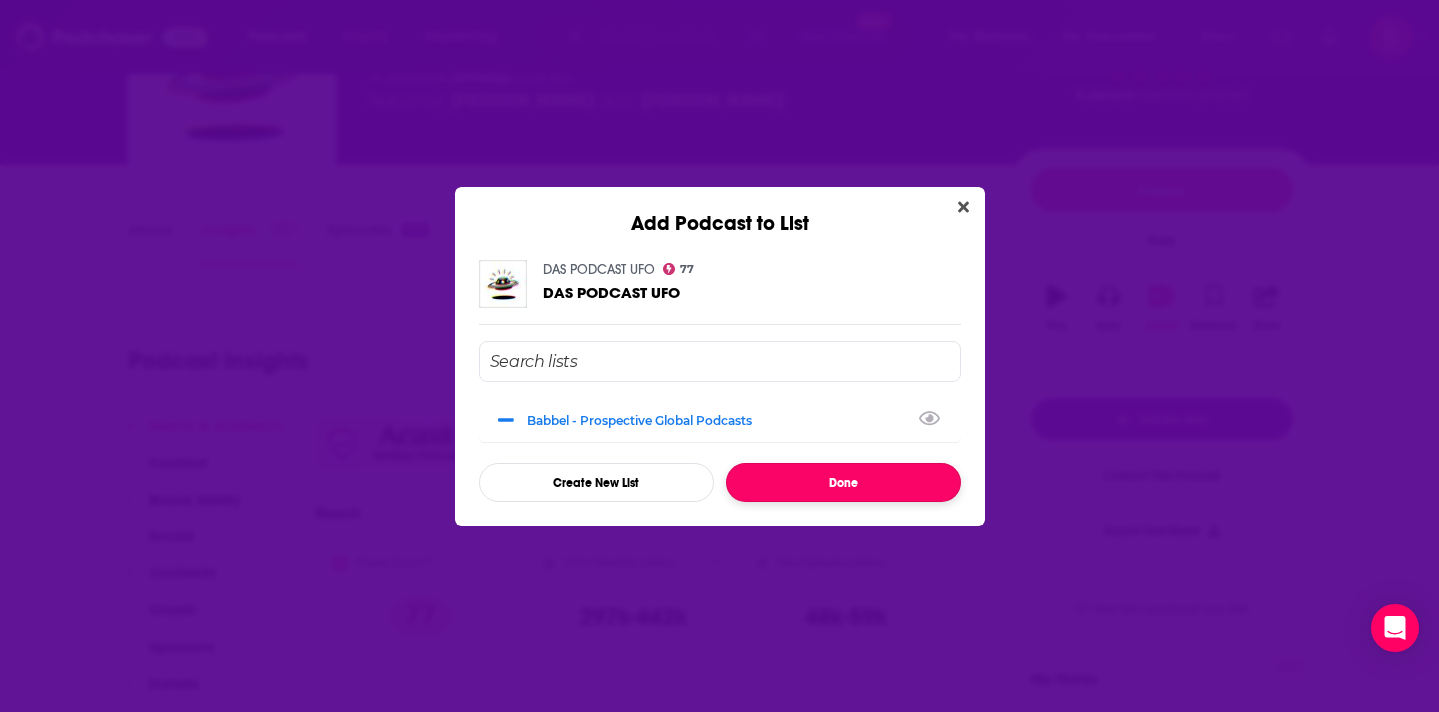 click on "Done" at bounding box center [843, 482] 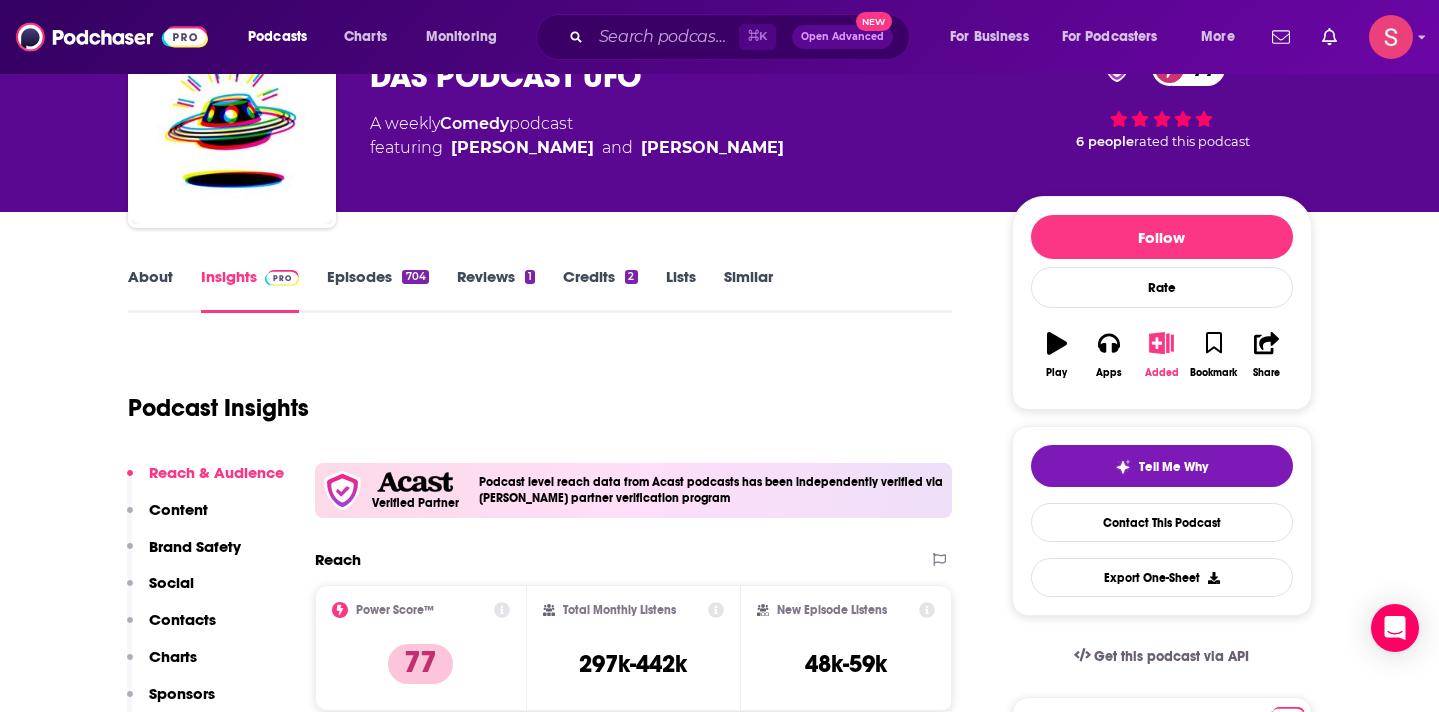 scroll, scrollTop: 0, scrollLeft: 0, axis: both 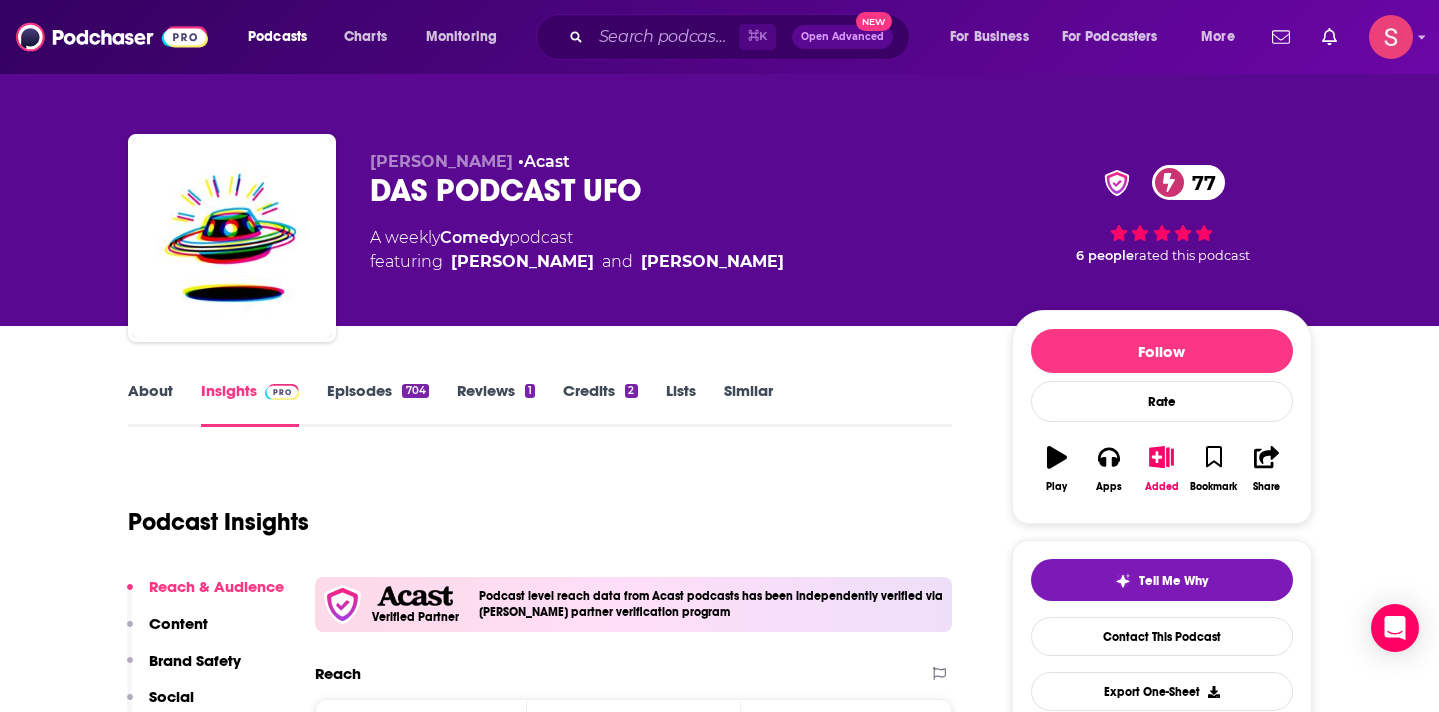 click on "Reviews 1" at bounding box center [496, 404] 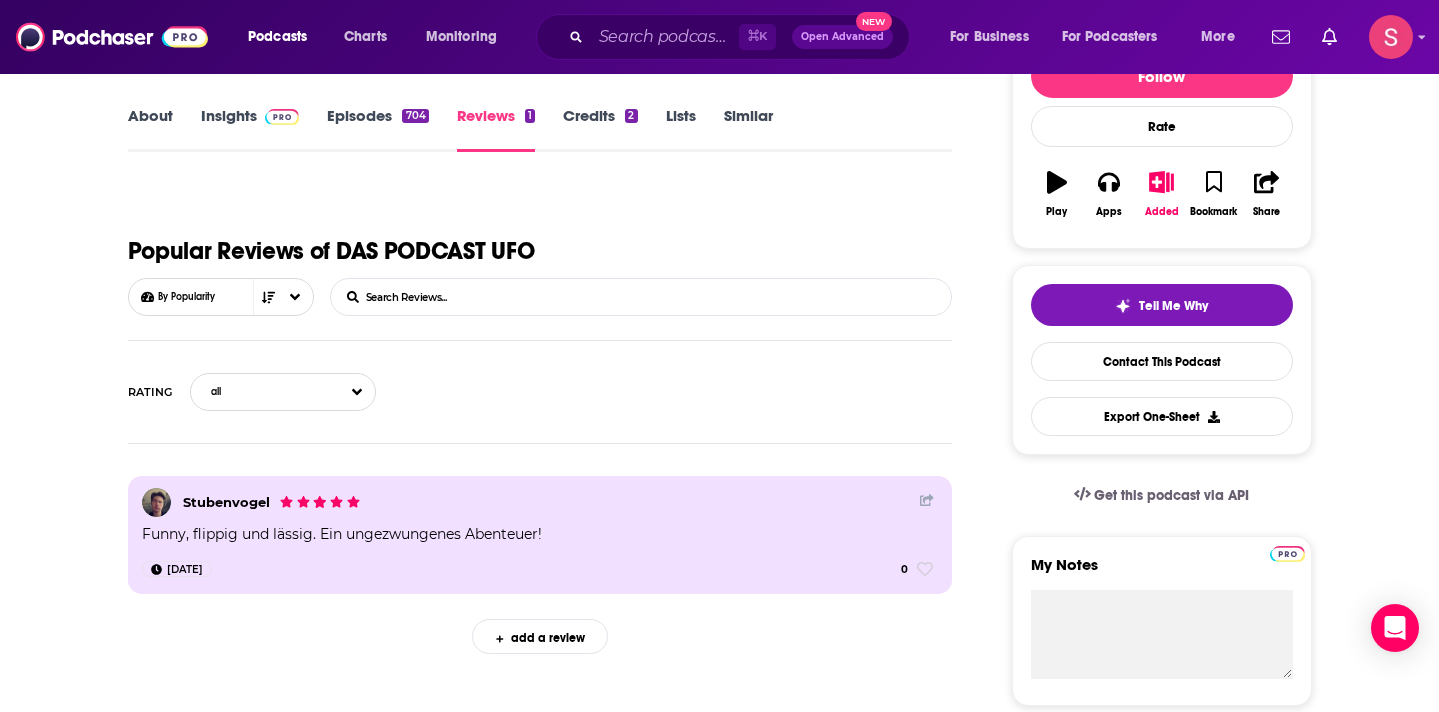 scroll, scrollTop: 0, scrollLeft: 0, axis: both 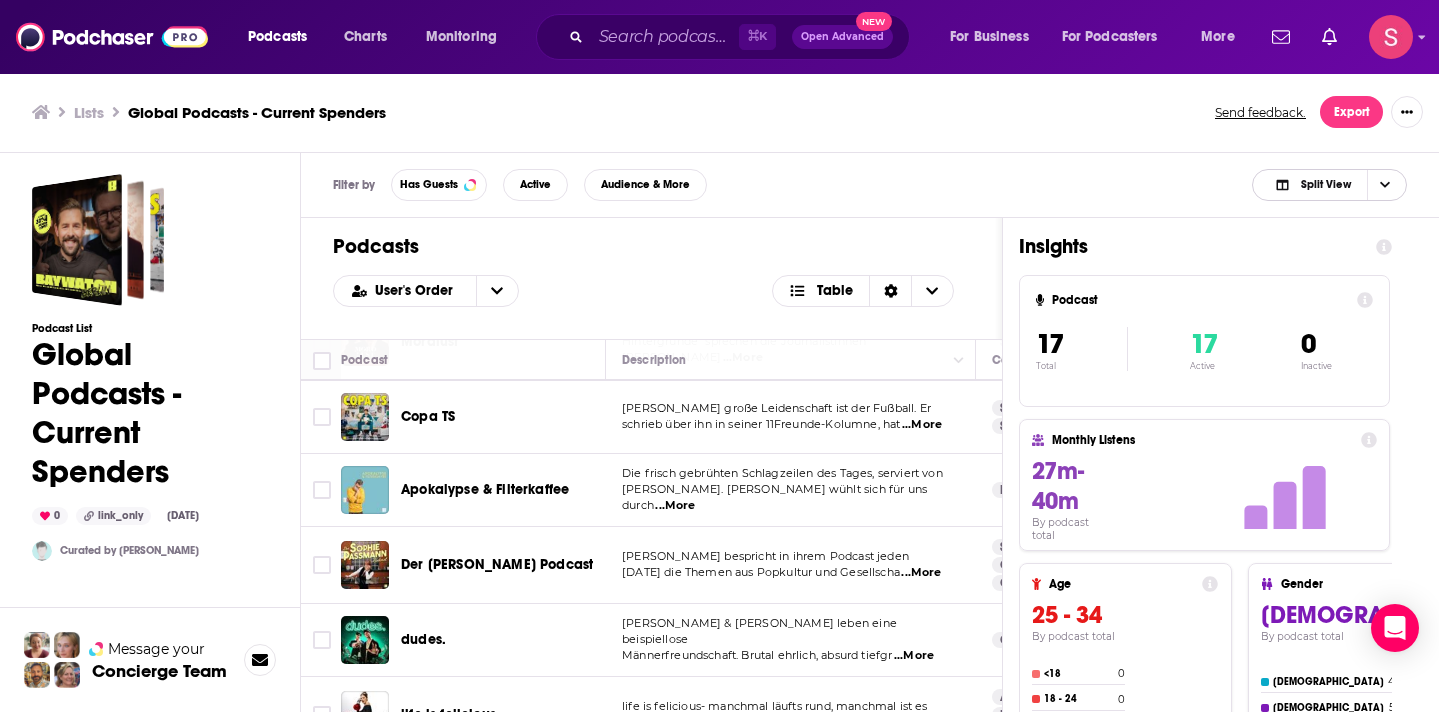 click 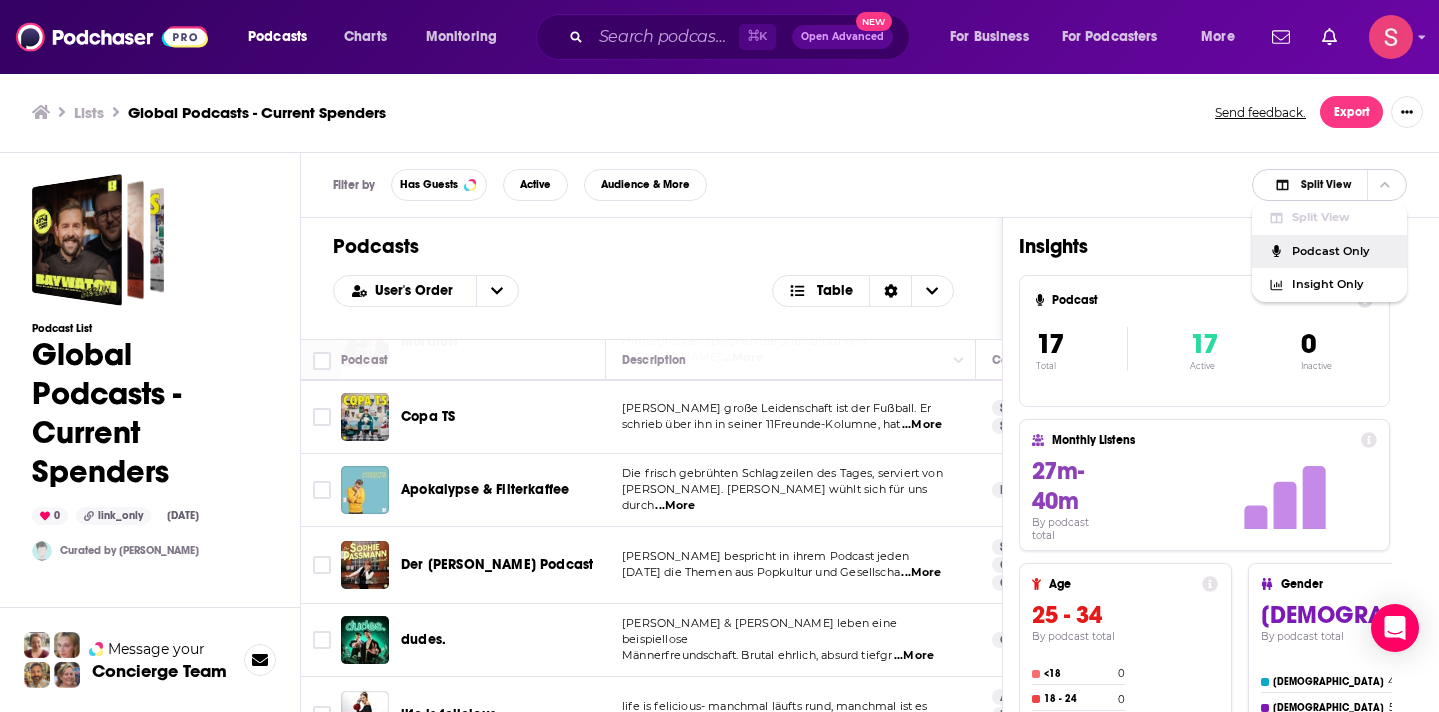 click on "Podcast Only" at bounding box center (1341, 251) 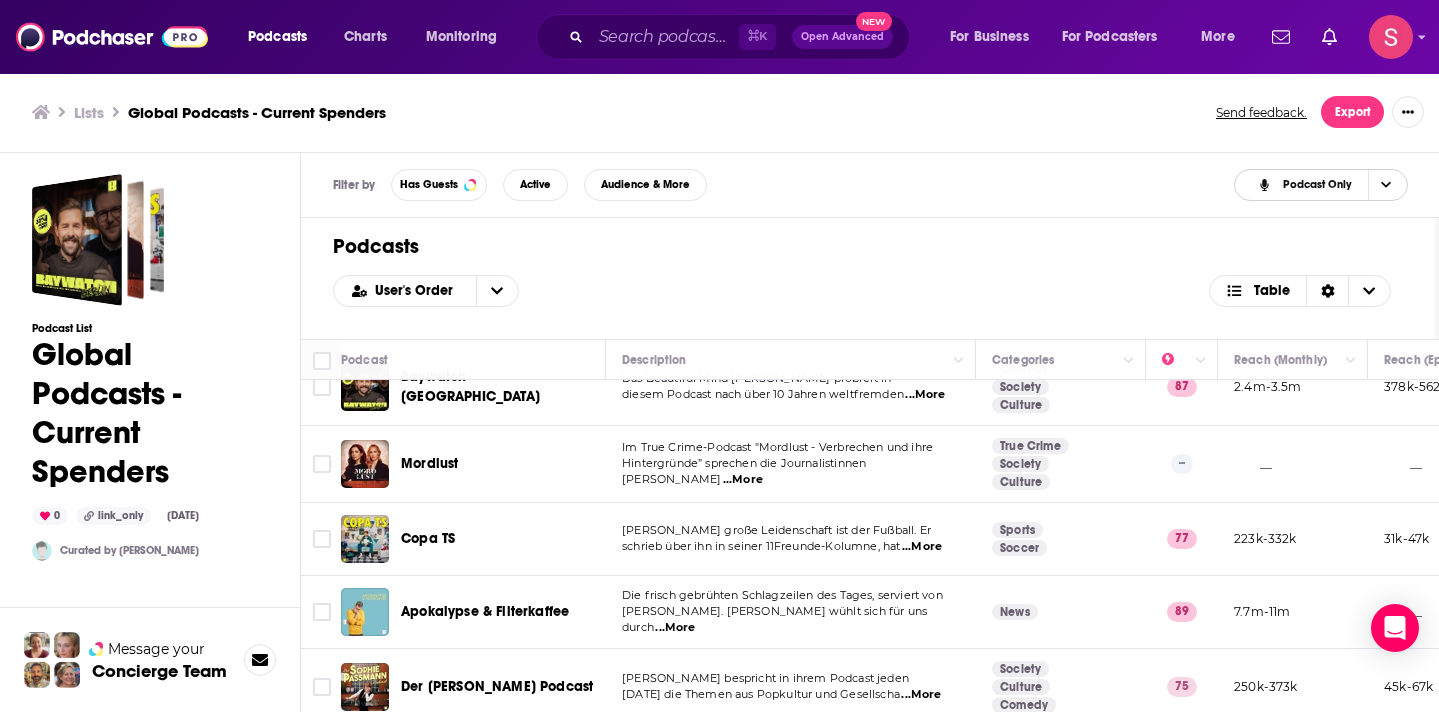 scroll, scrollTop: 0, scrollLeft: 0, axis: both 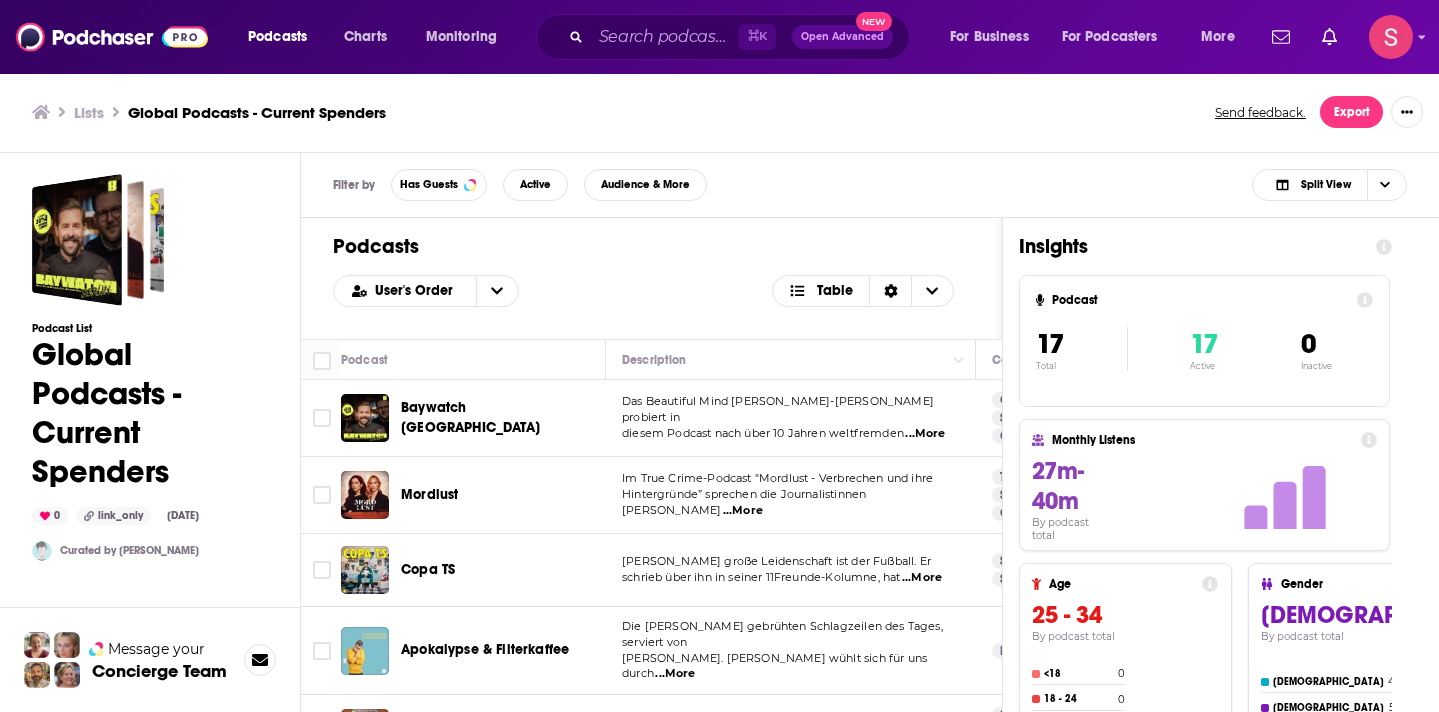 click on "Baywatch [GEOGRAPHIC_DATA]" at bounding box center (470, 417) 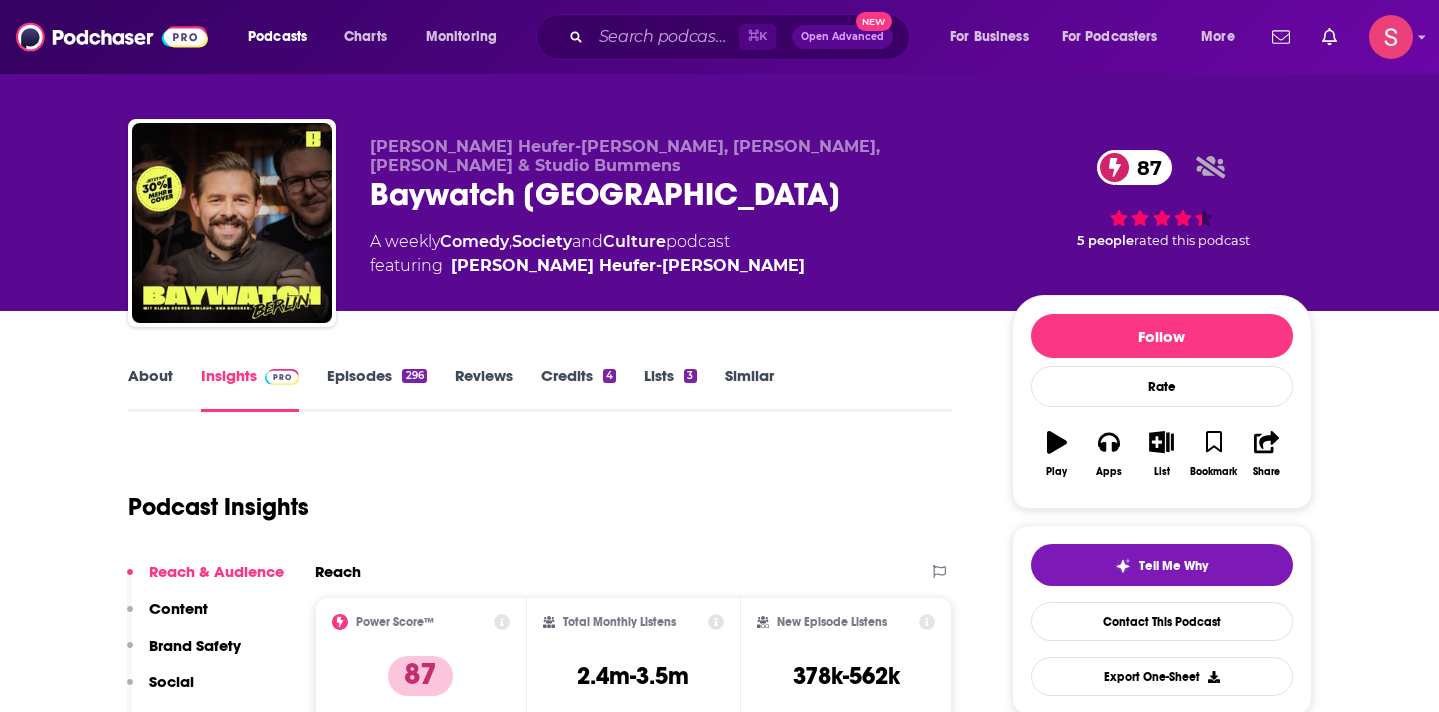 scroll, scrollTop: 18, scrollLeft: 0, axis: vertical 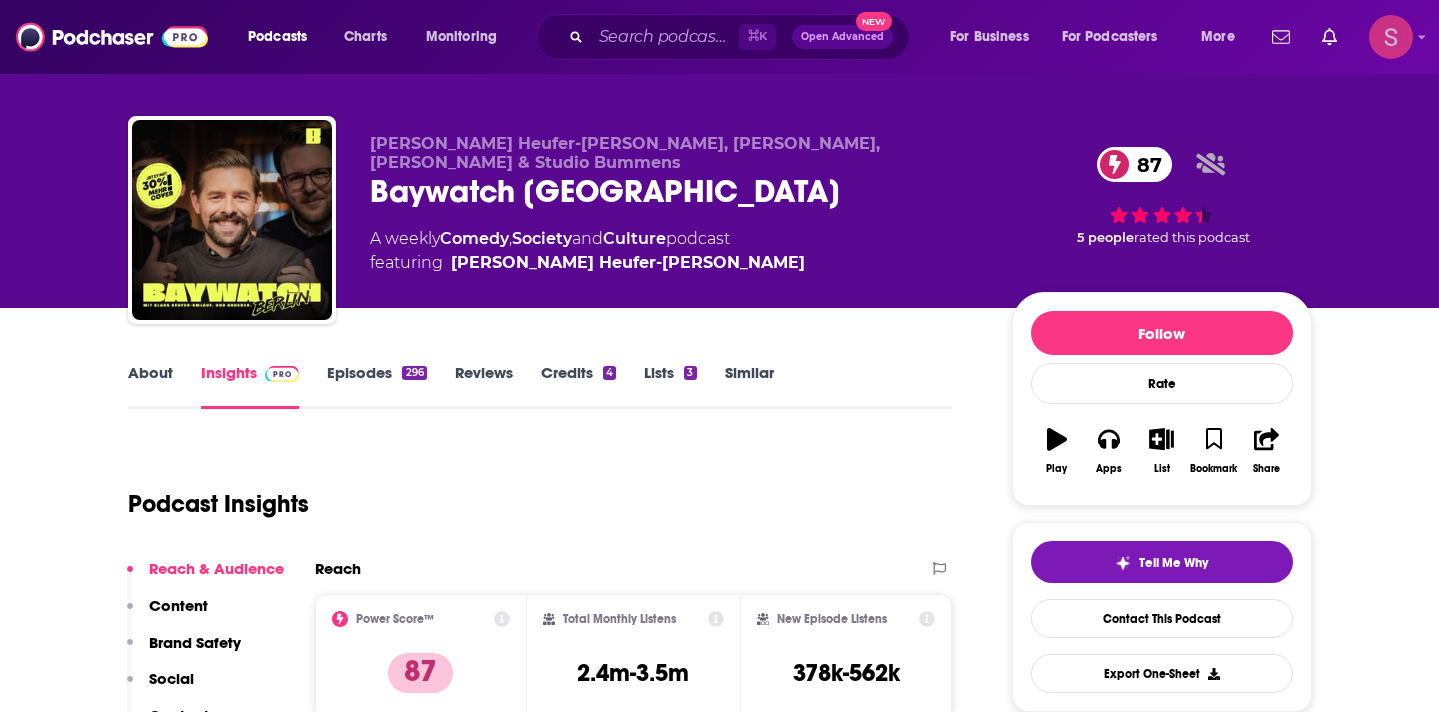 click at bounding box center [1391, 37] 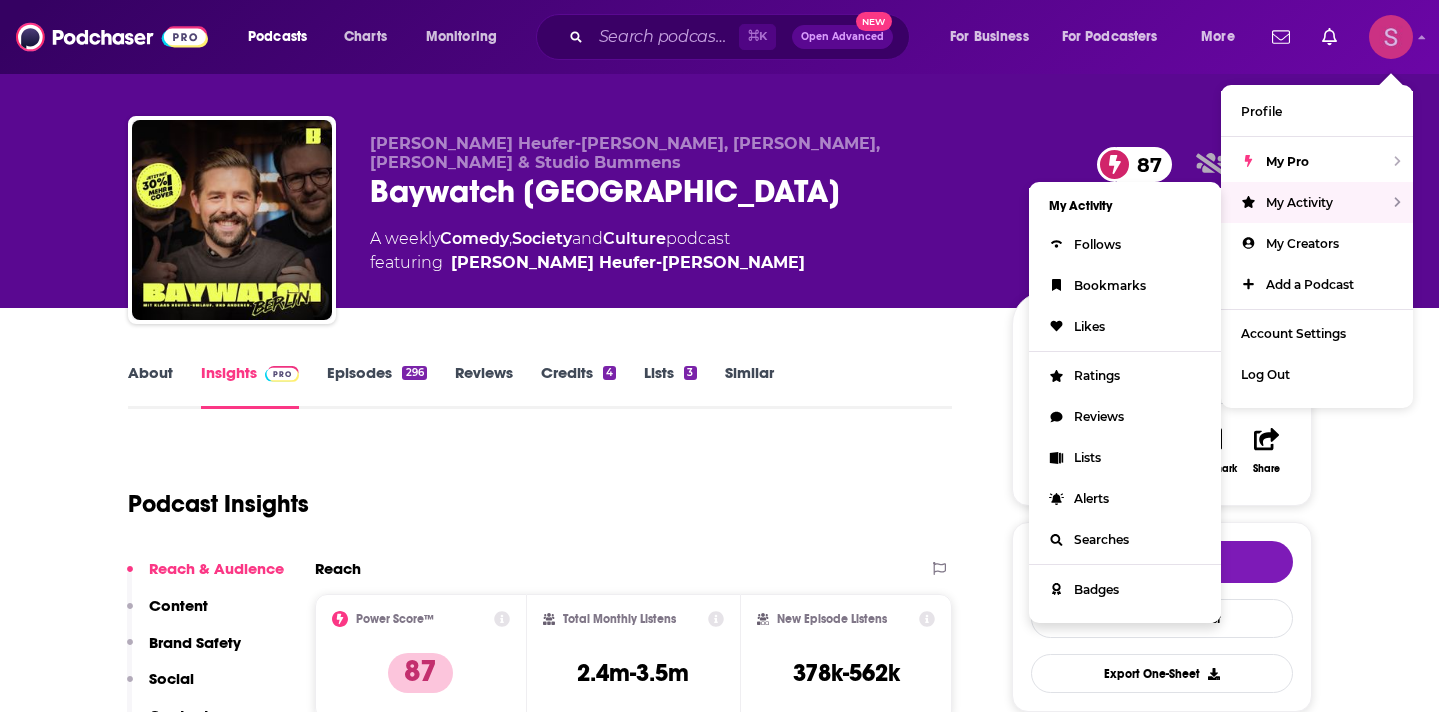 click on "My Activity" at bounding box center [1299, 202] 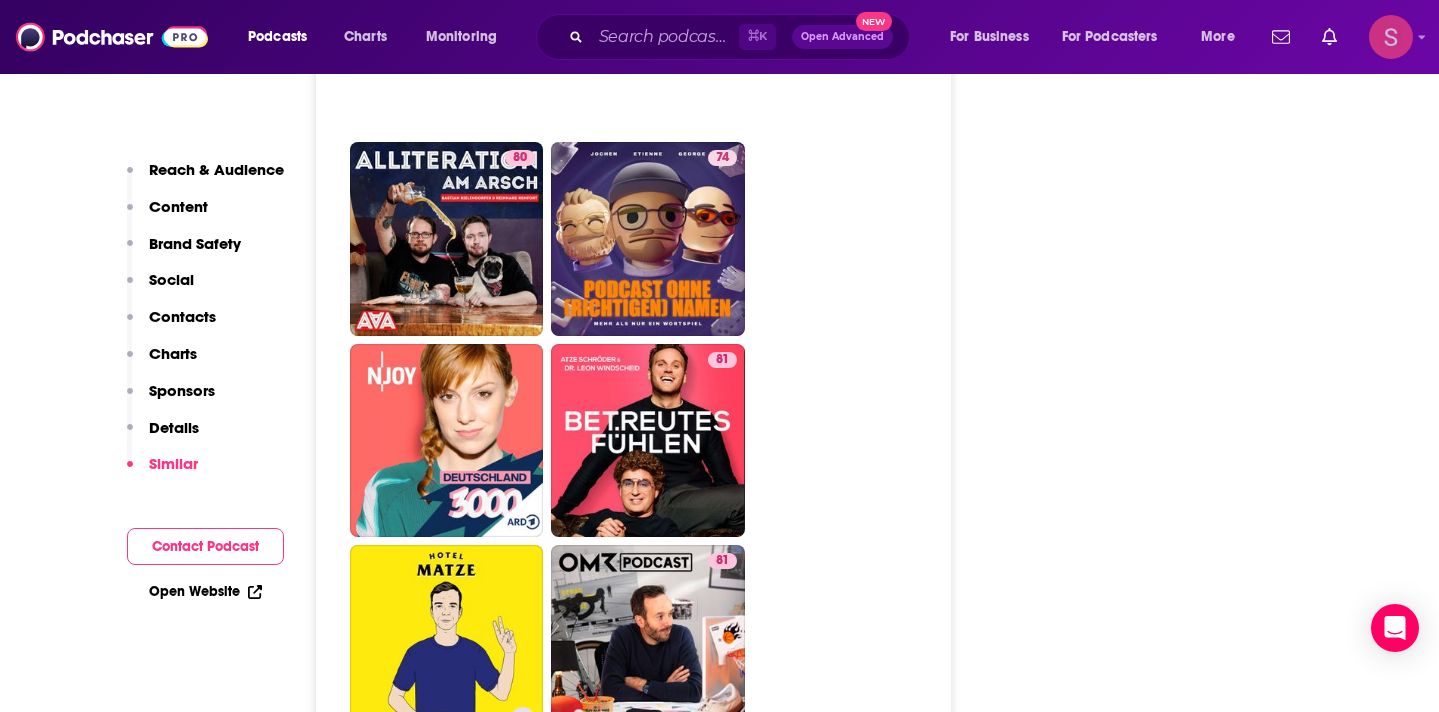 scroll, scrollTop: 5171, scrollLeft: 0, axis: vertical 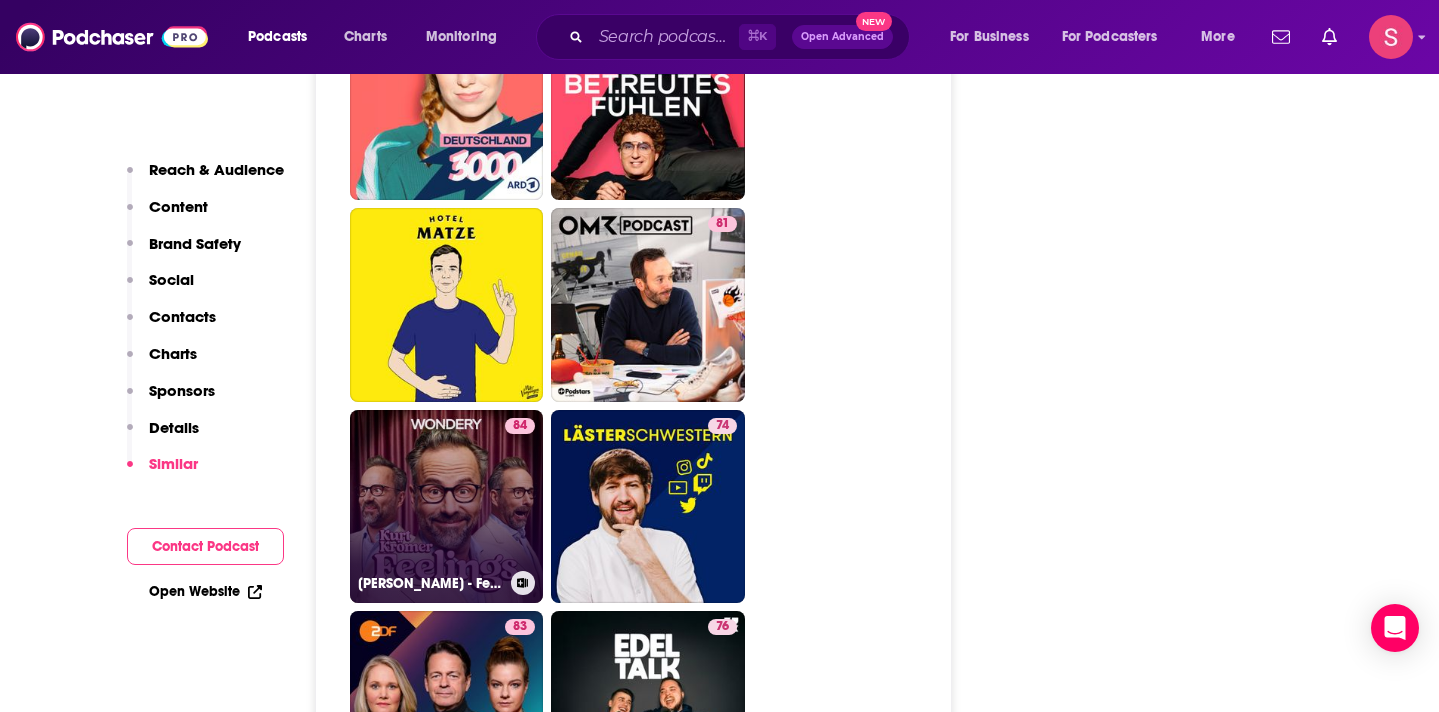 click on "84 Kurt Krömer - Feelings" at bounding box center (447, 507) 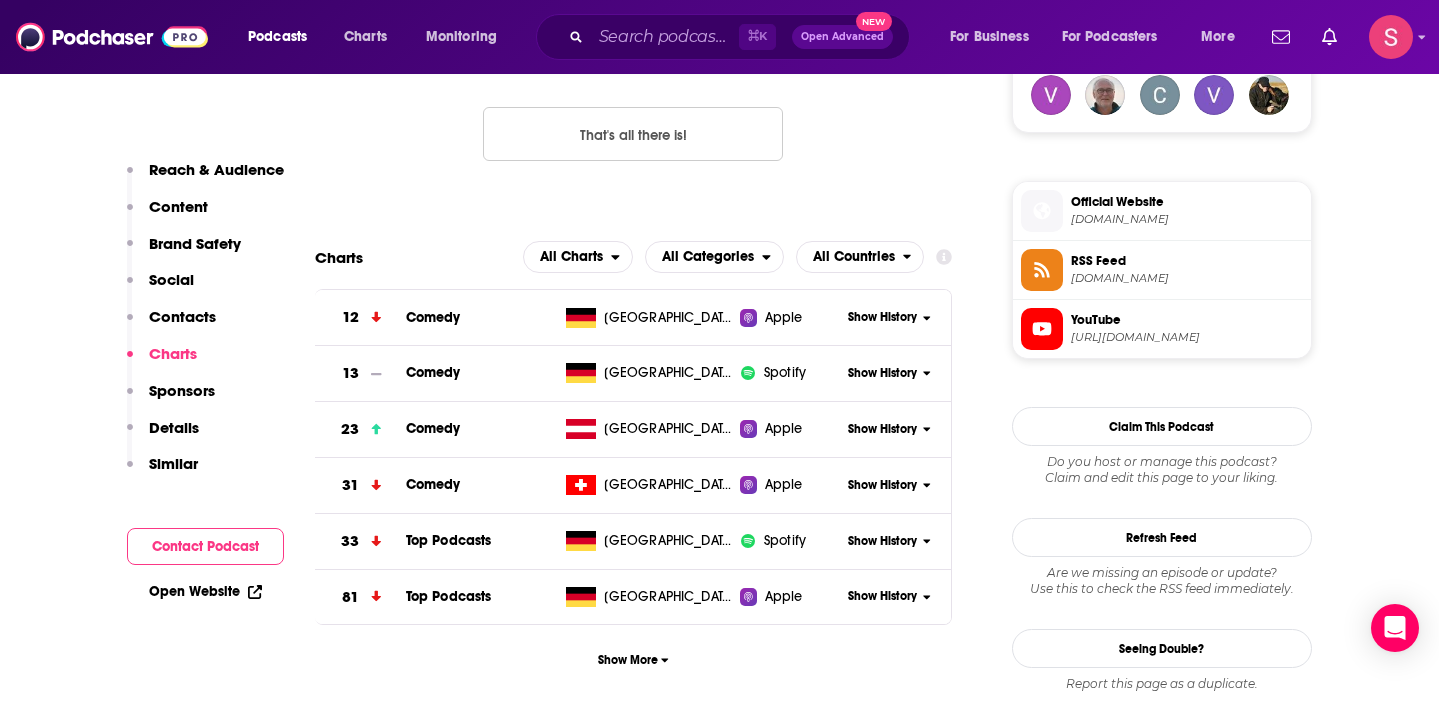 scroll, scrollTop: 1517, scrollLeft: 0, axis: vertical 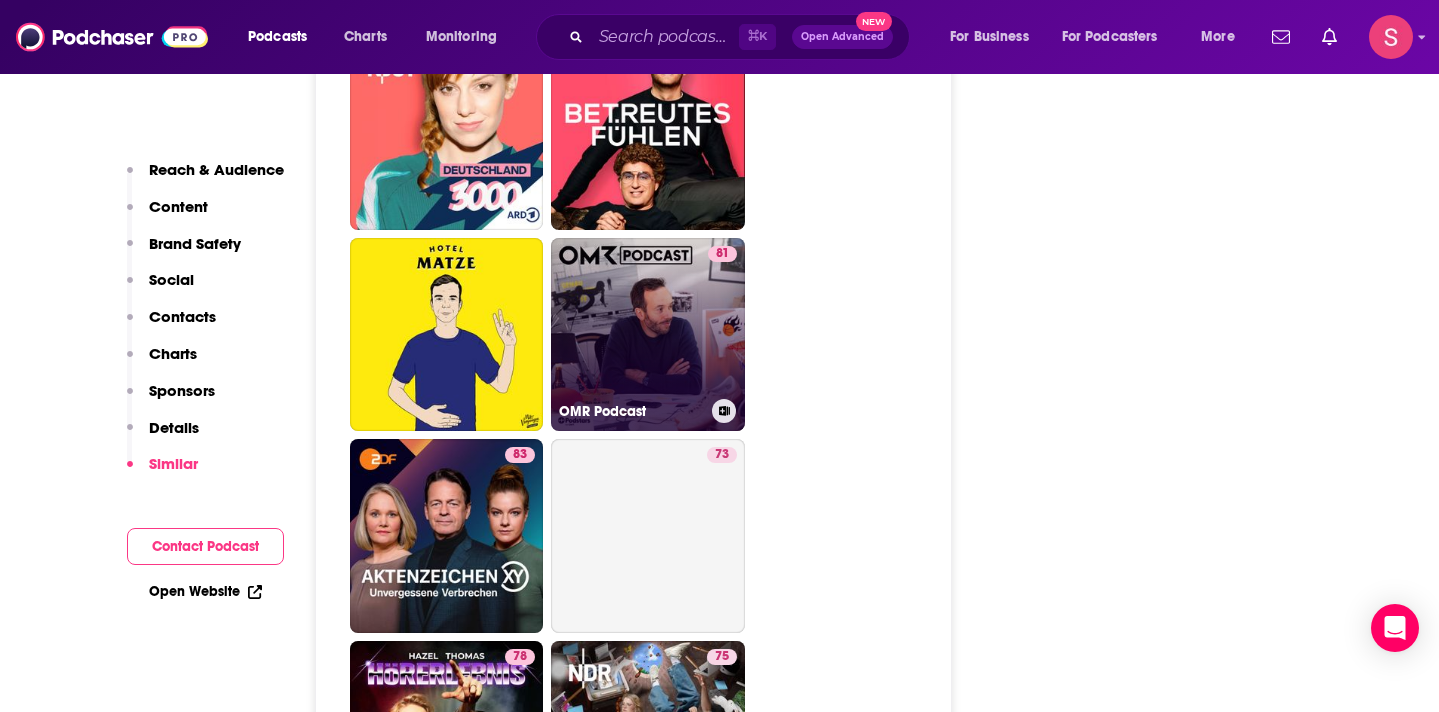 click on "81 OMR Podcast" at bounding box center (648, 335) 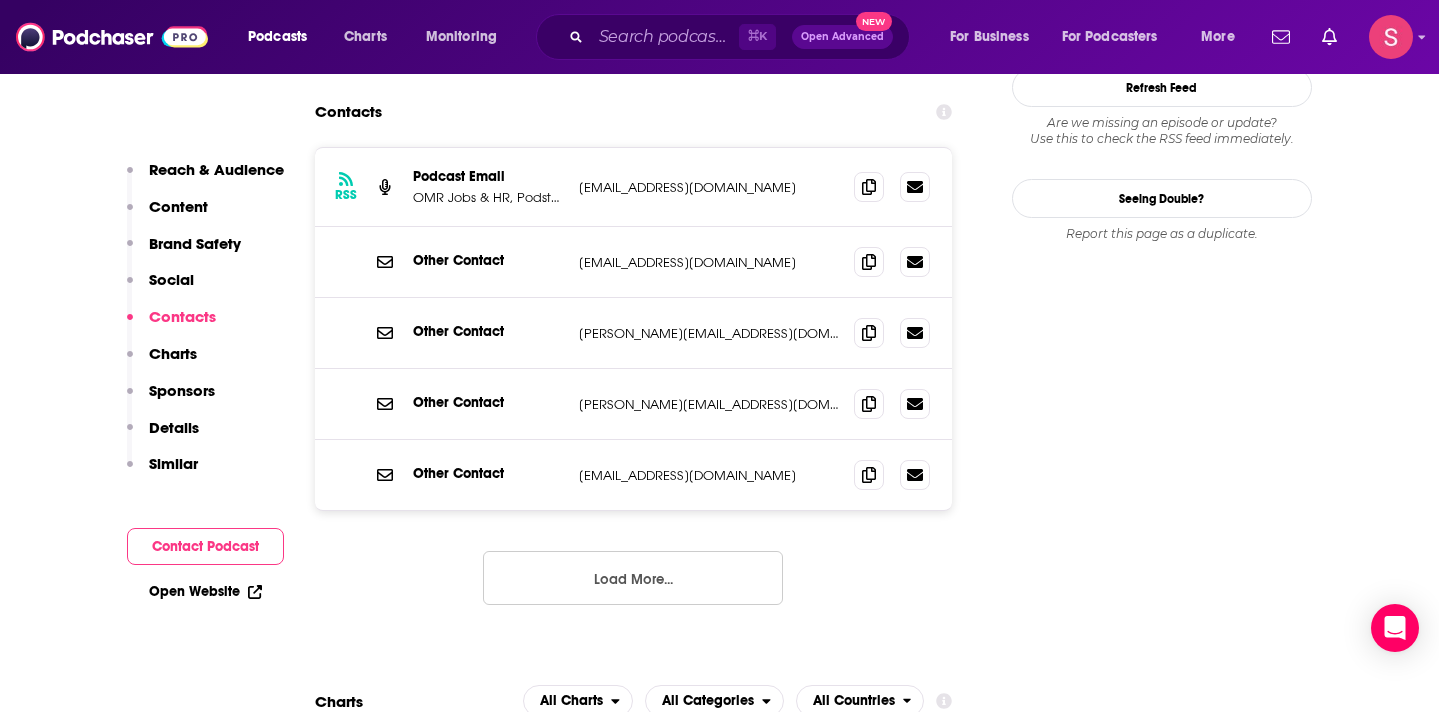 scroll, scrollTop: 2294, scrollLeft: 0, axis: vertical 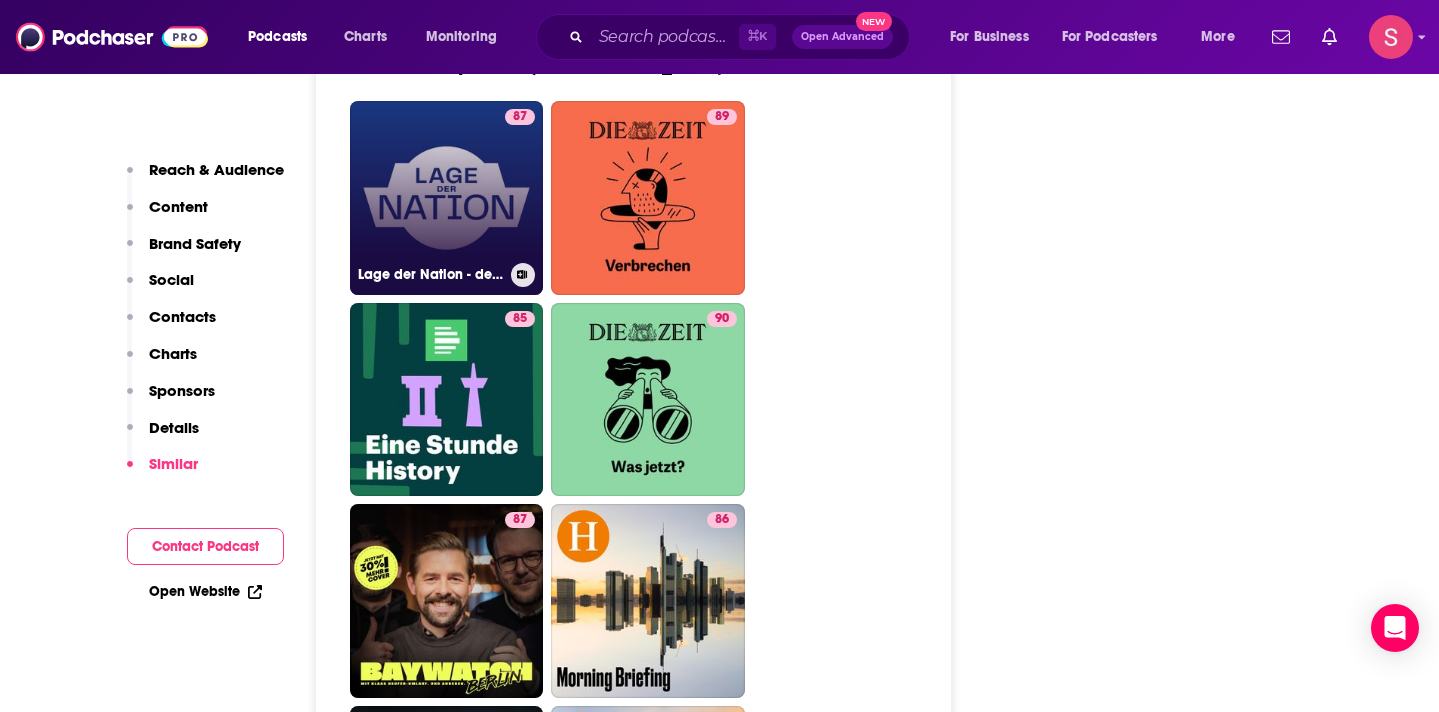 click on "87 Lage der Nation - der Politik-Podcast aus [GEOGRAPHIC_DATA]" at bounding box center [447, 198] 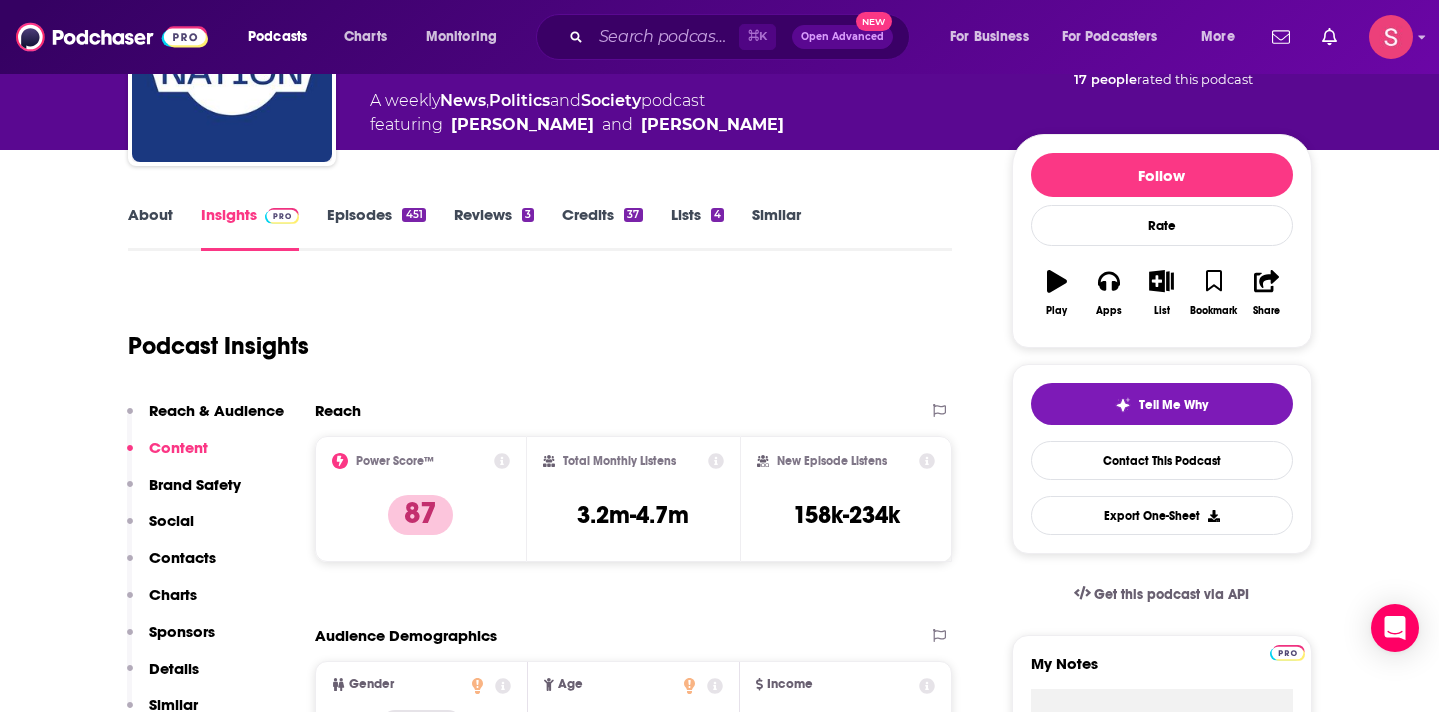 scroll, scrollTop: 0, scrollLeft: 0, axis: both 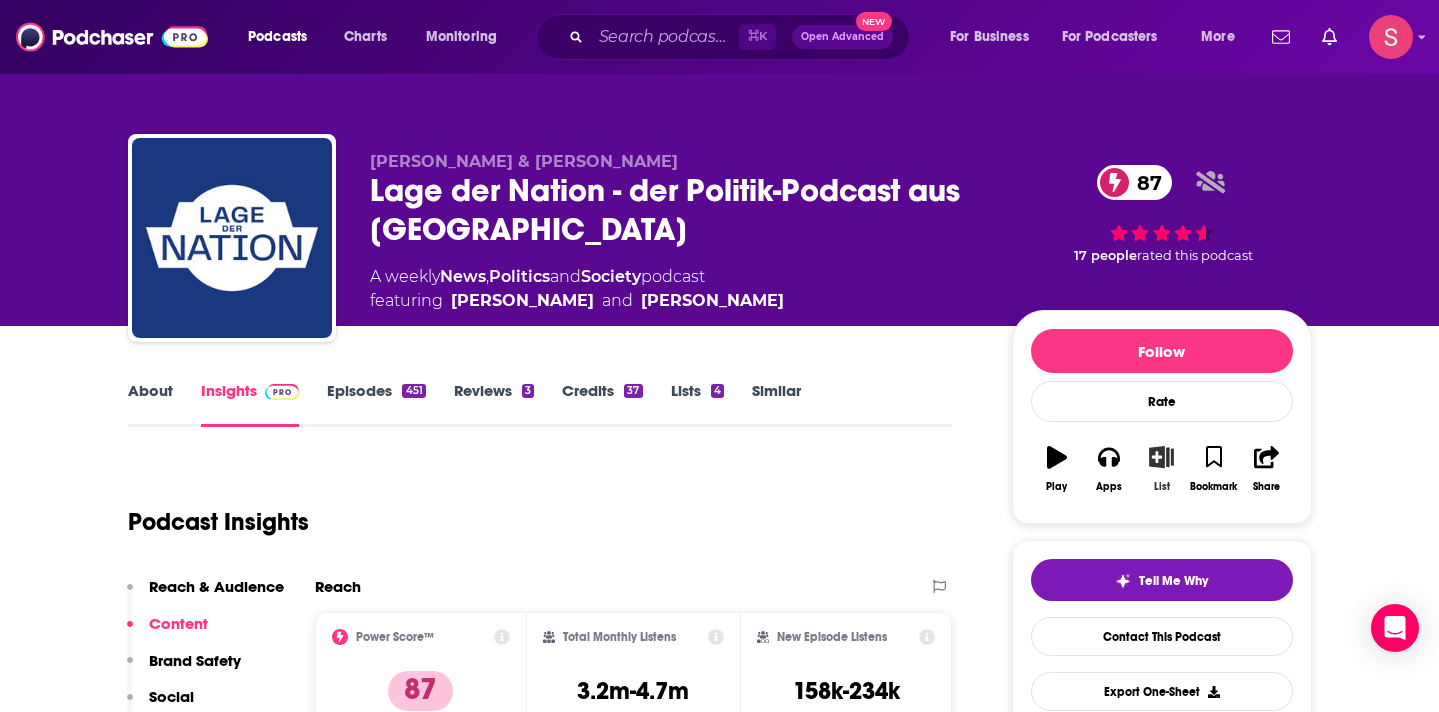 click 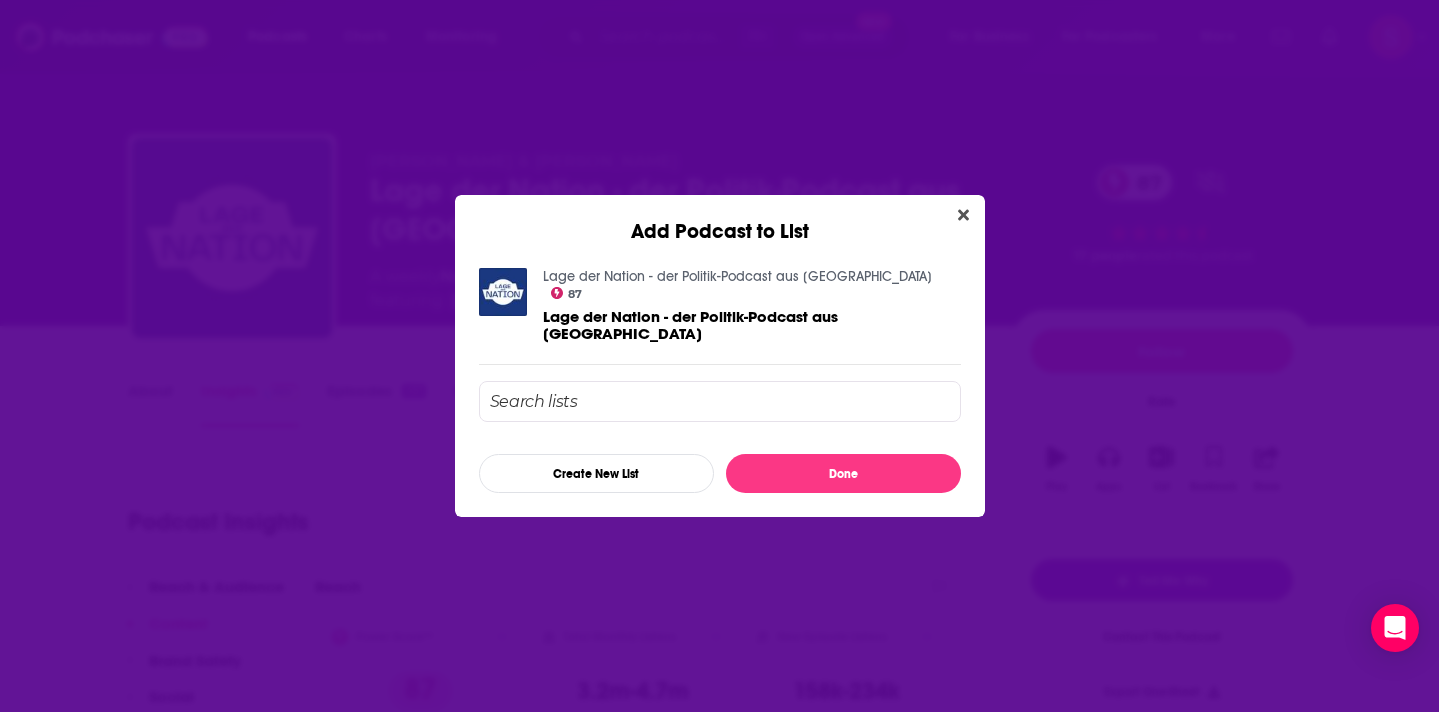 click at bounding box center [720, 401] 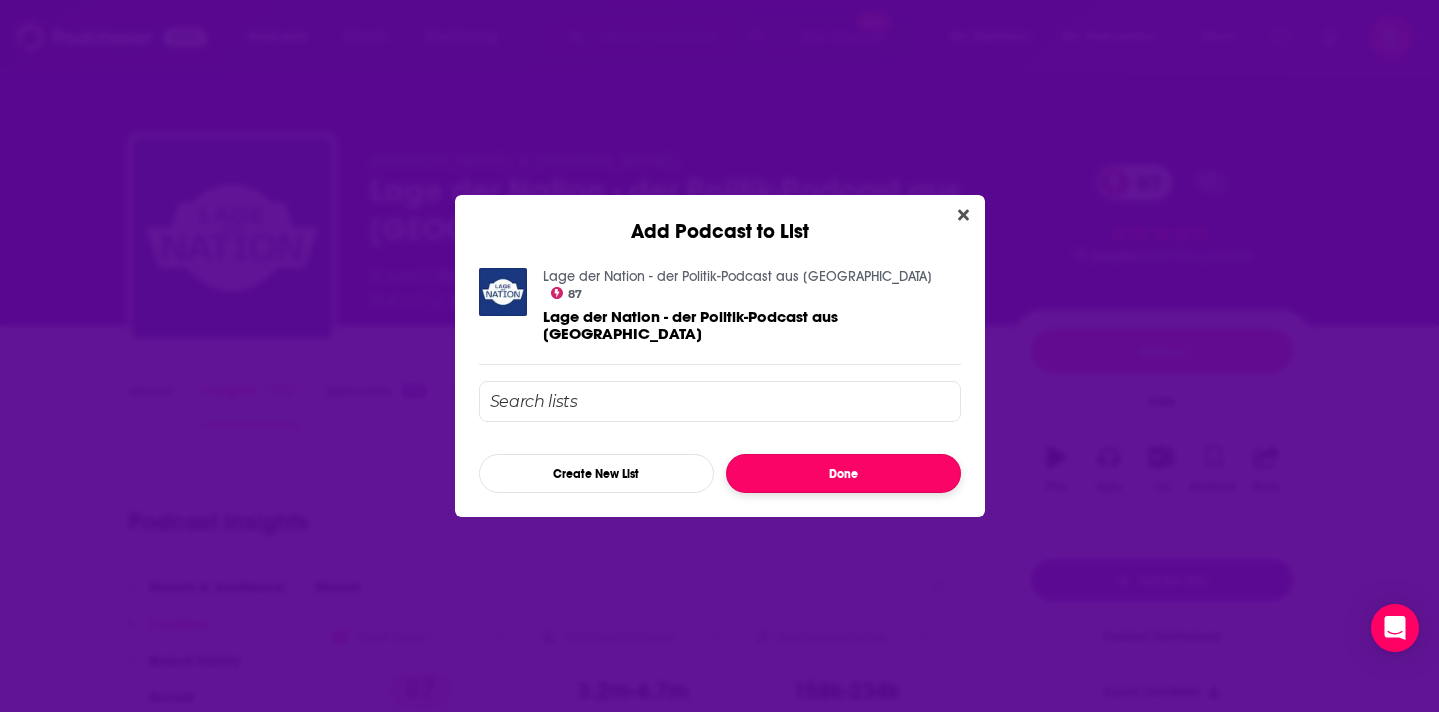 click on "Done" at bounding box center (843, 473) 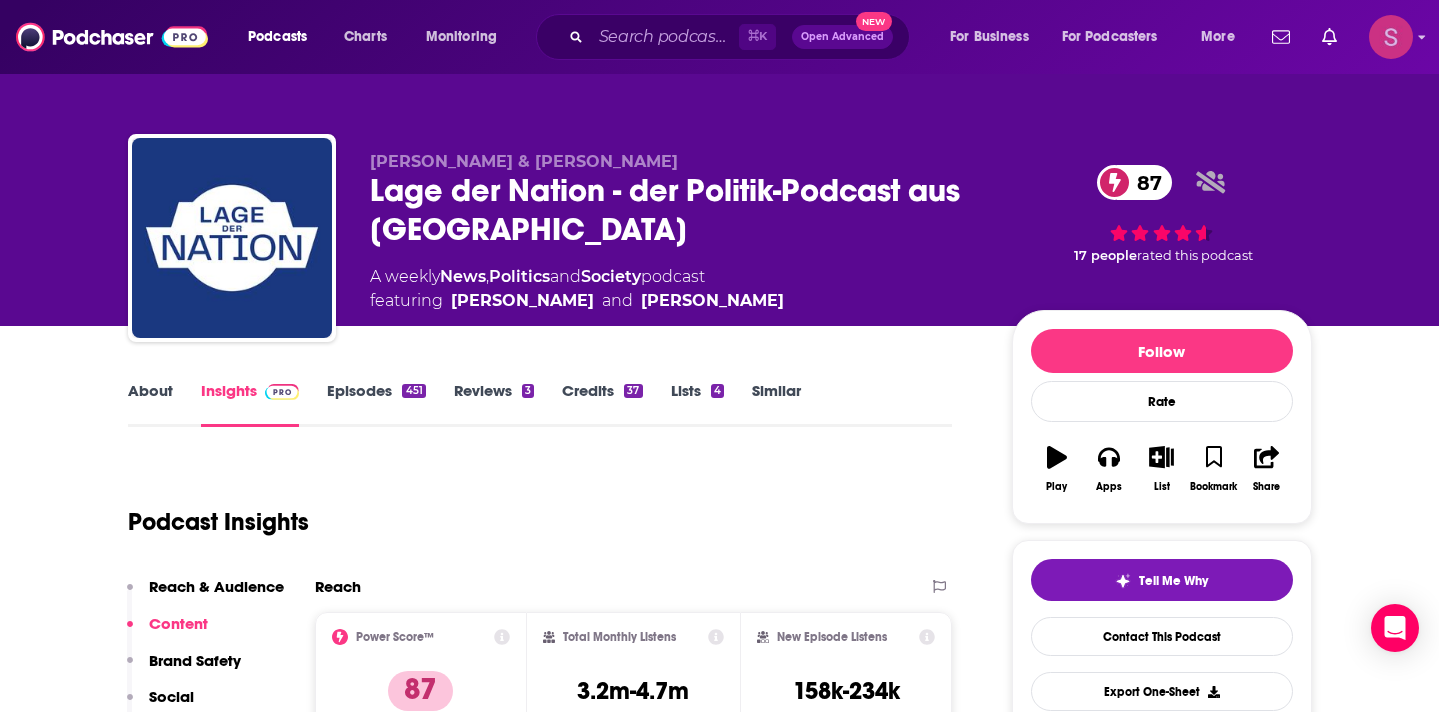 click at bounding box center (1391, 37) 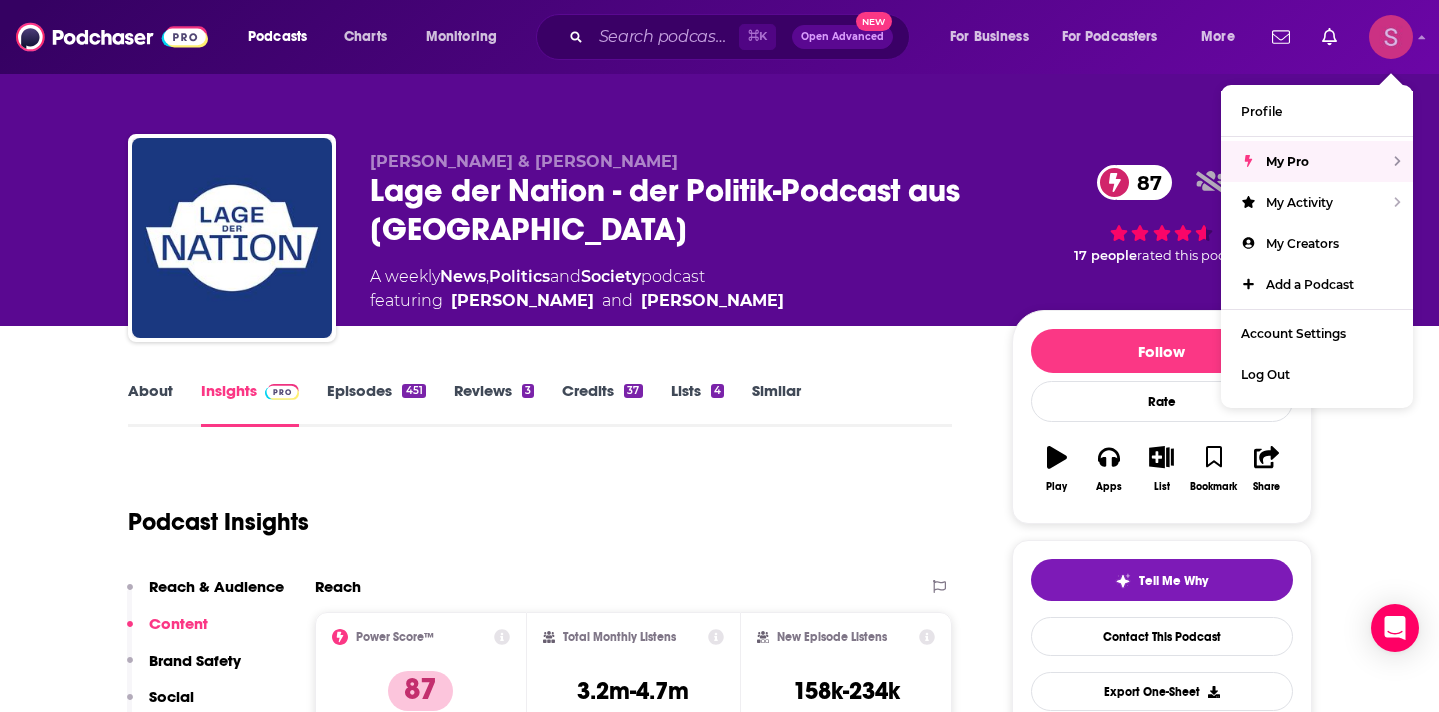 click on "Profile" at bounding box center [1317, 111] 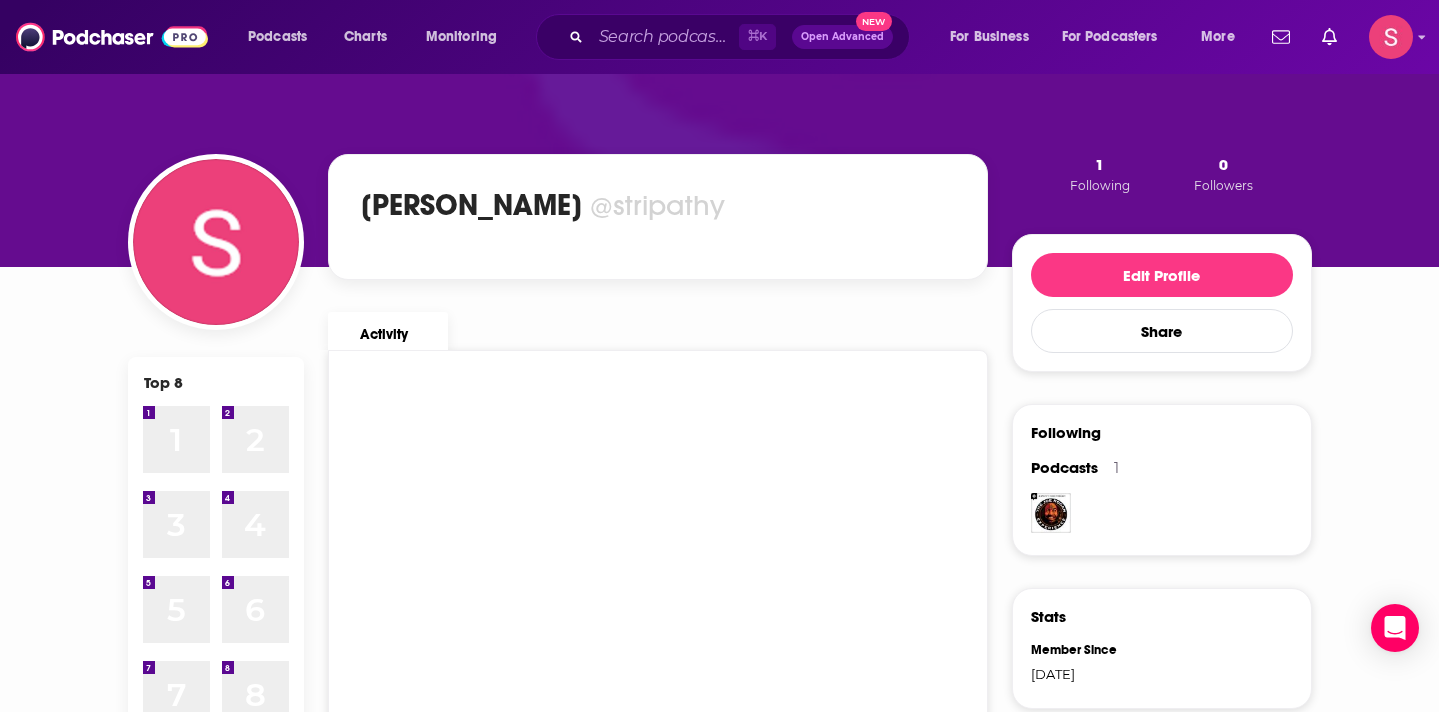 scroll, scrollTop: 0, scrollLeft: 0, axis: both 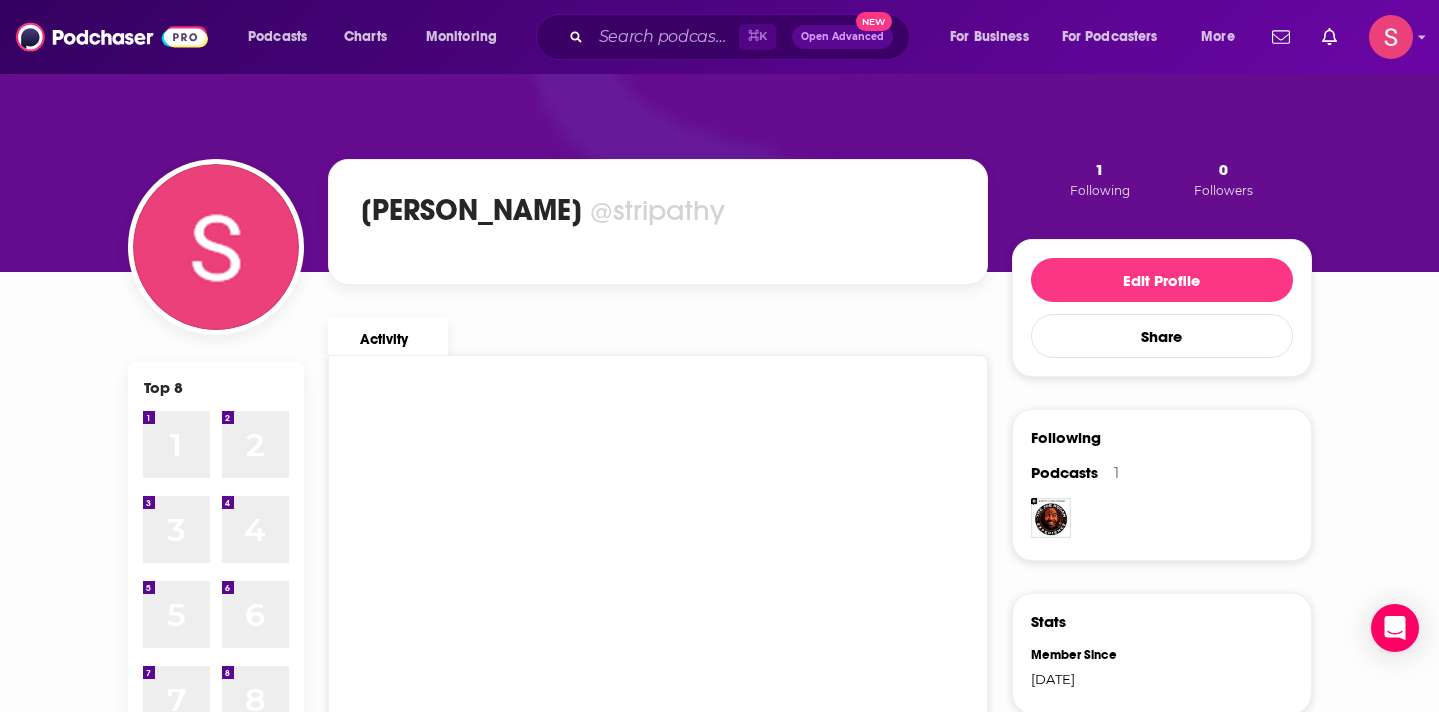 click on "1" at bounding box center (1099, 169) 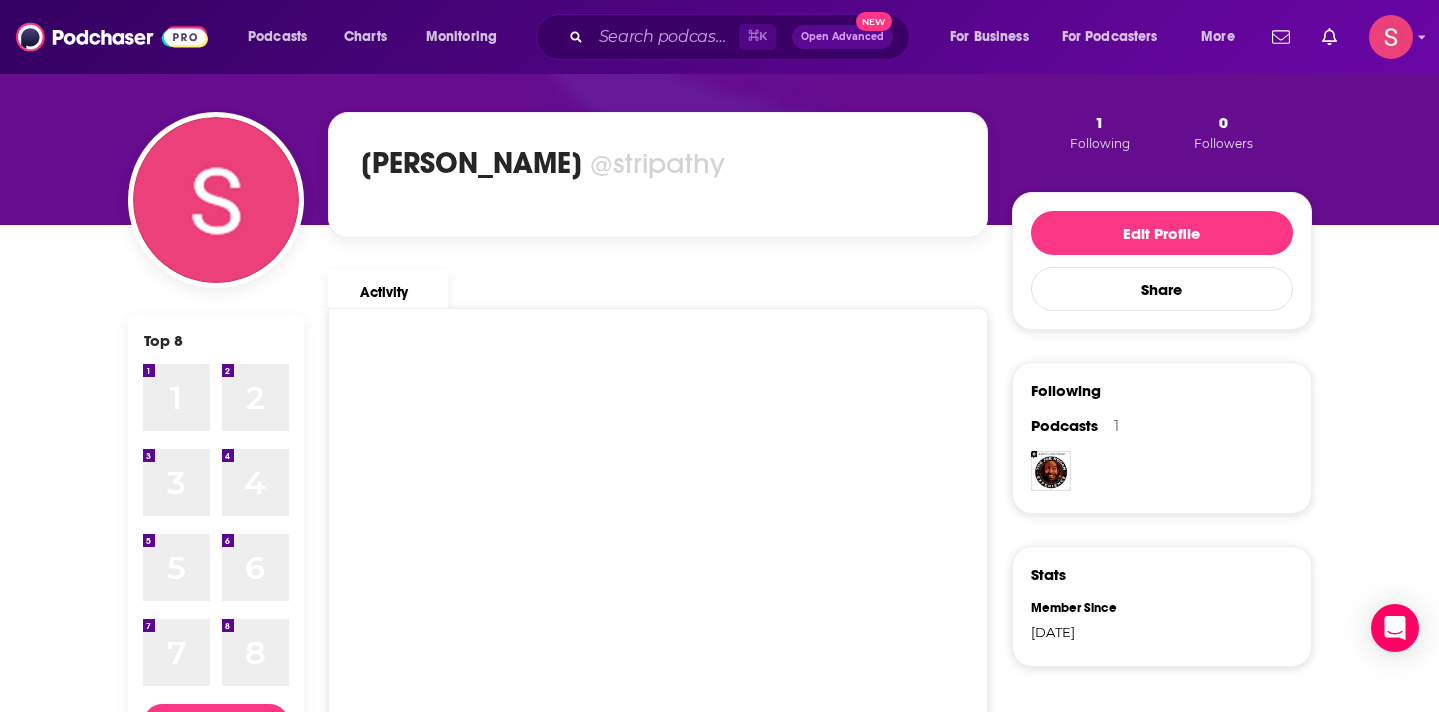scroll, scrollTop: 0, scrollLeft: 0, axis: both 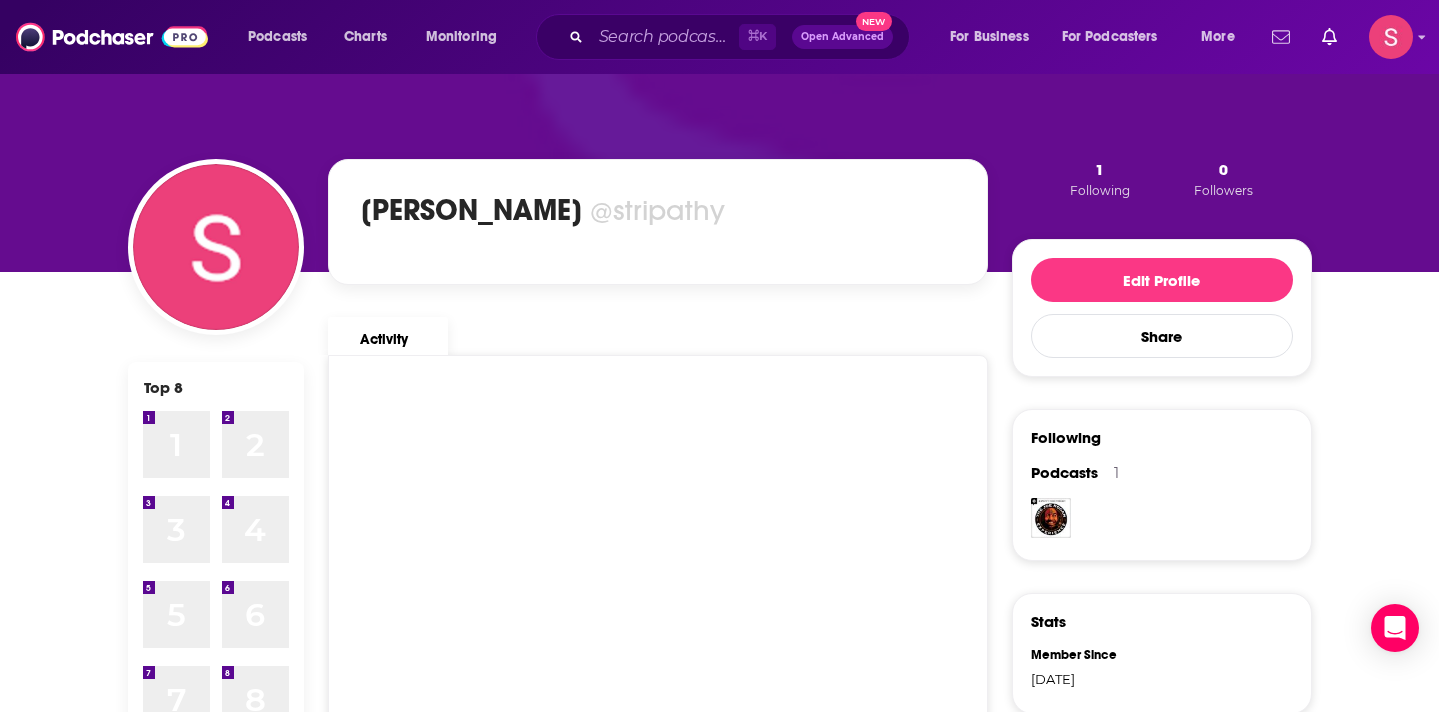 click at bounding box center (1281, 37) 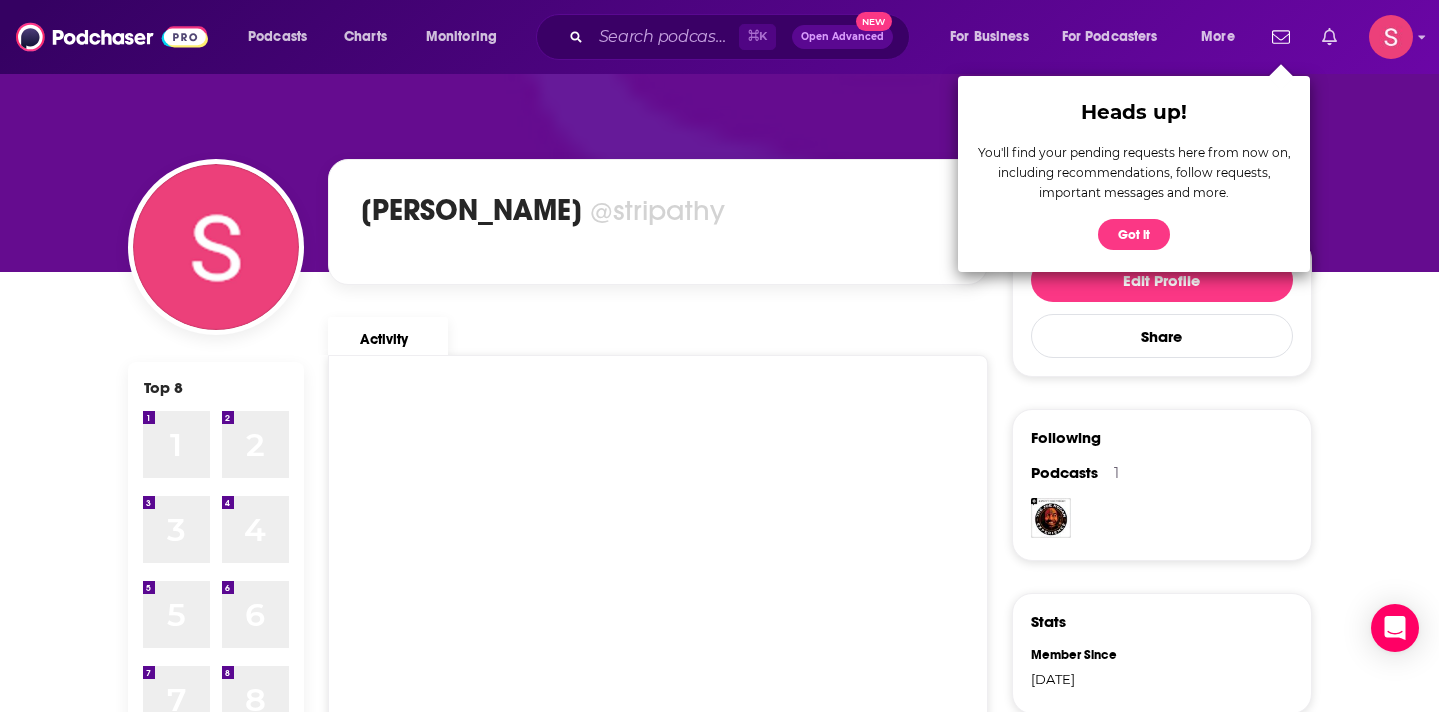 click 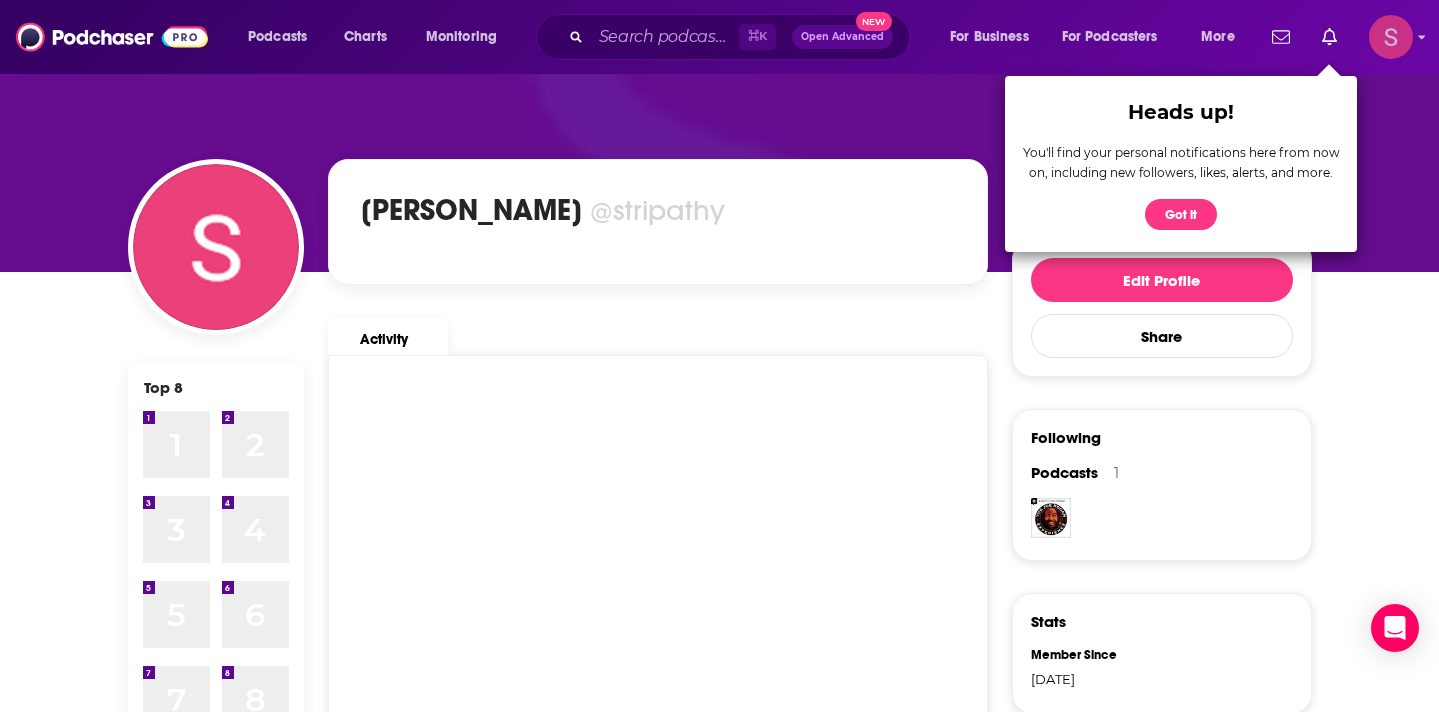 click at bounding box center [1391, 37] 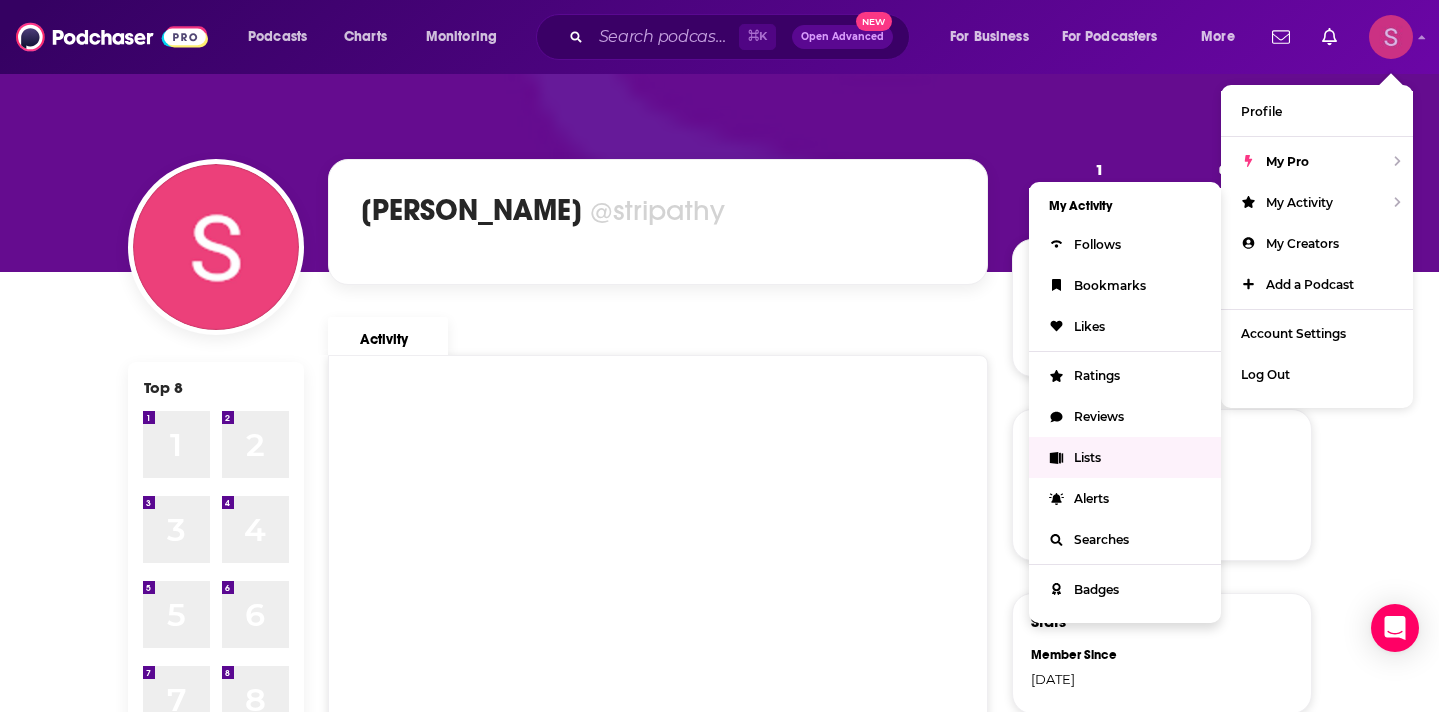 click on "Lists" at bounding box center [1087, 457] 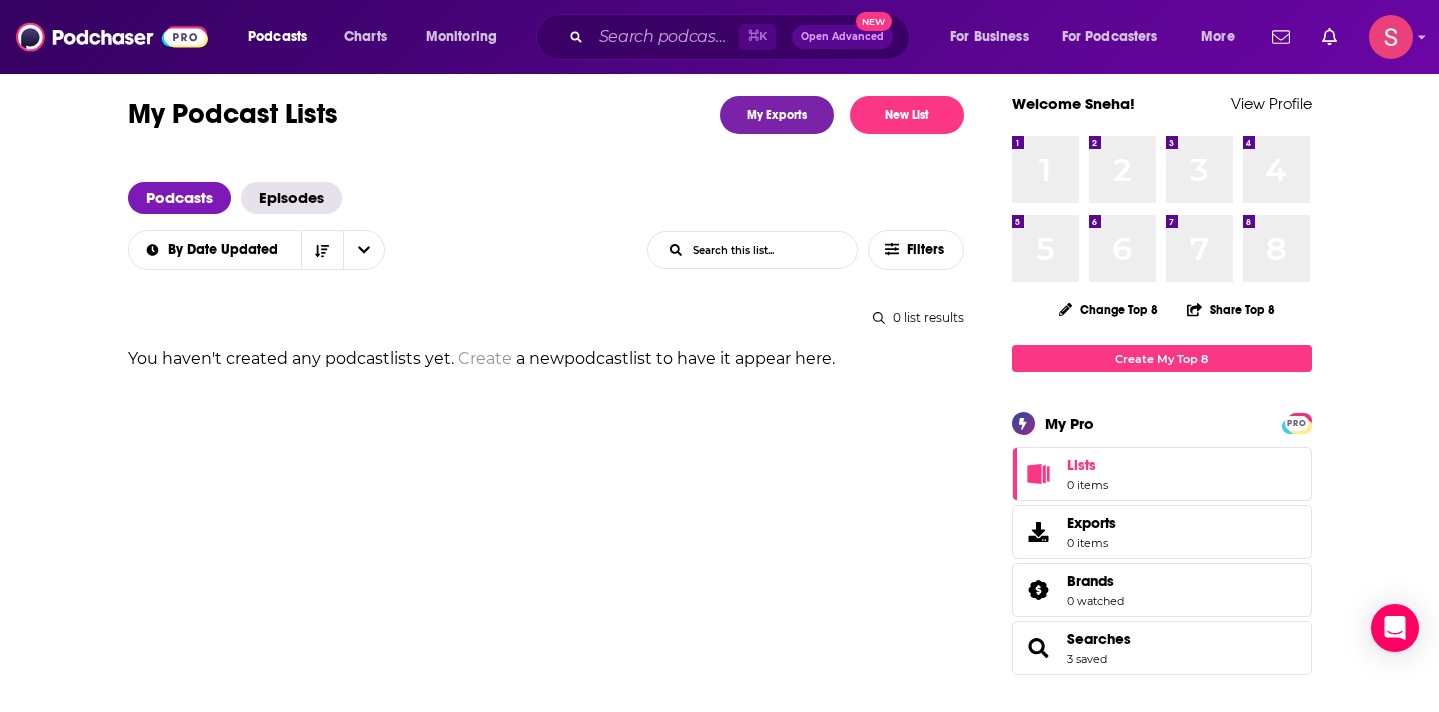 scroll, scrollTop: 0, scrollLeft: 0, axis: both 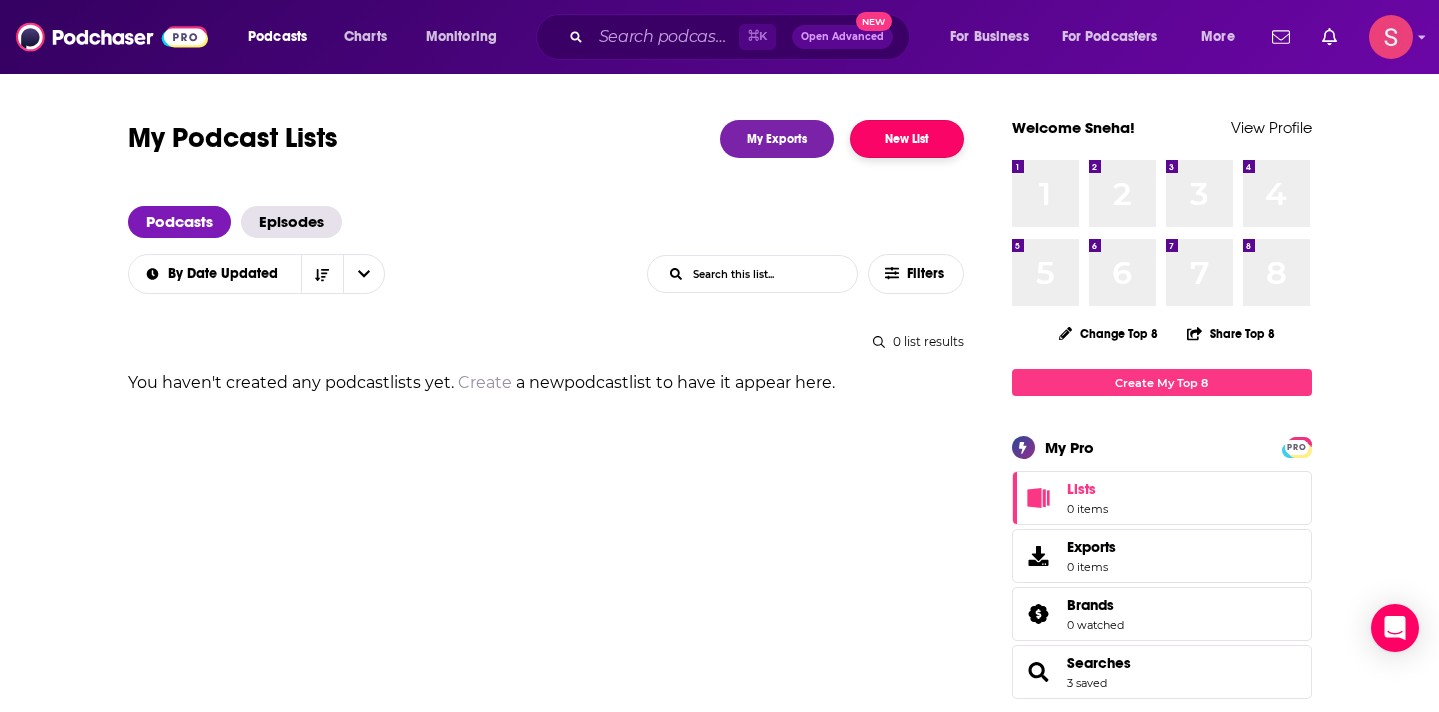 click on "New List" at bounding box center [907, 139] 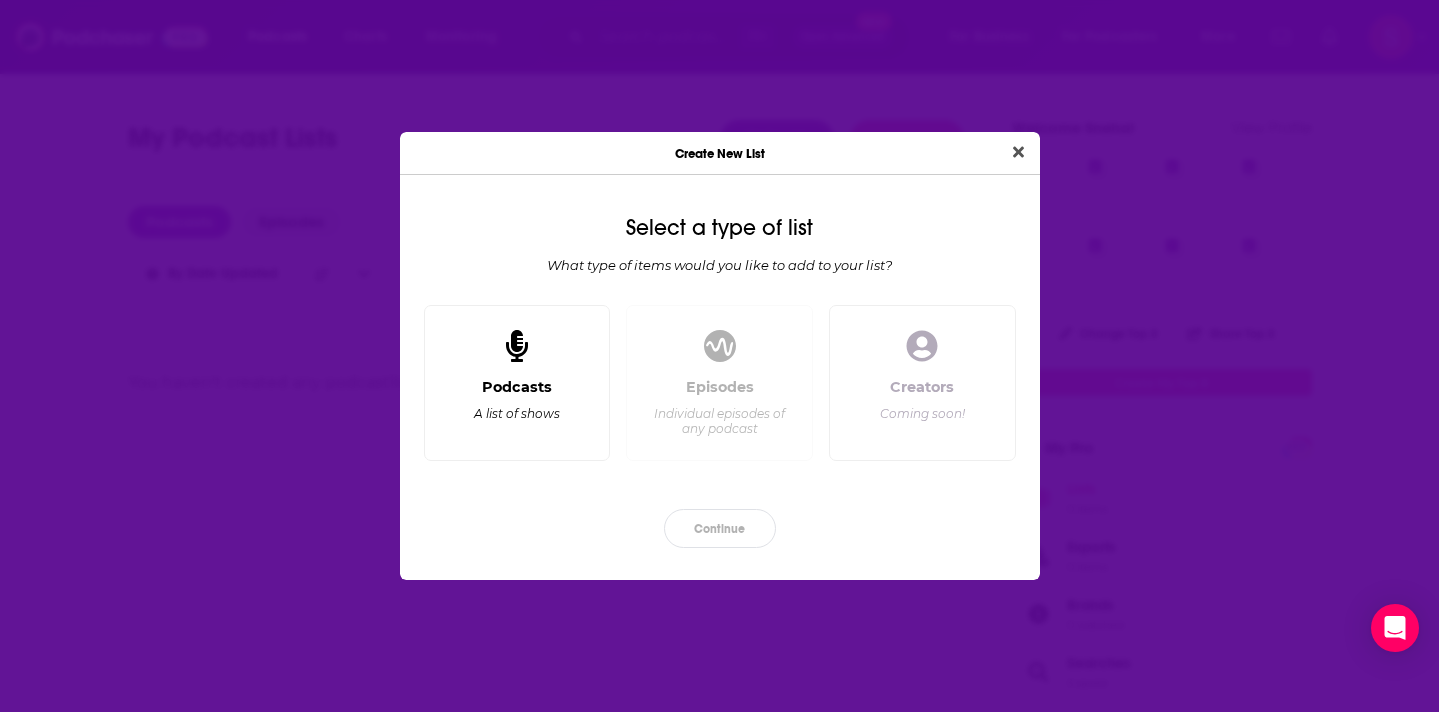 click on "Podcasts A list of shows" at bounding box center [517, 411] 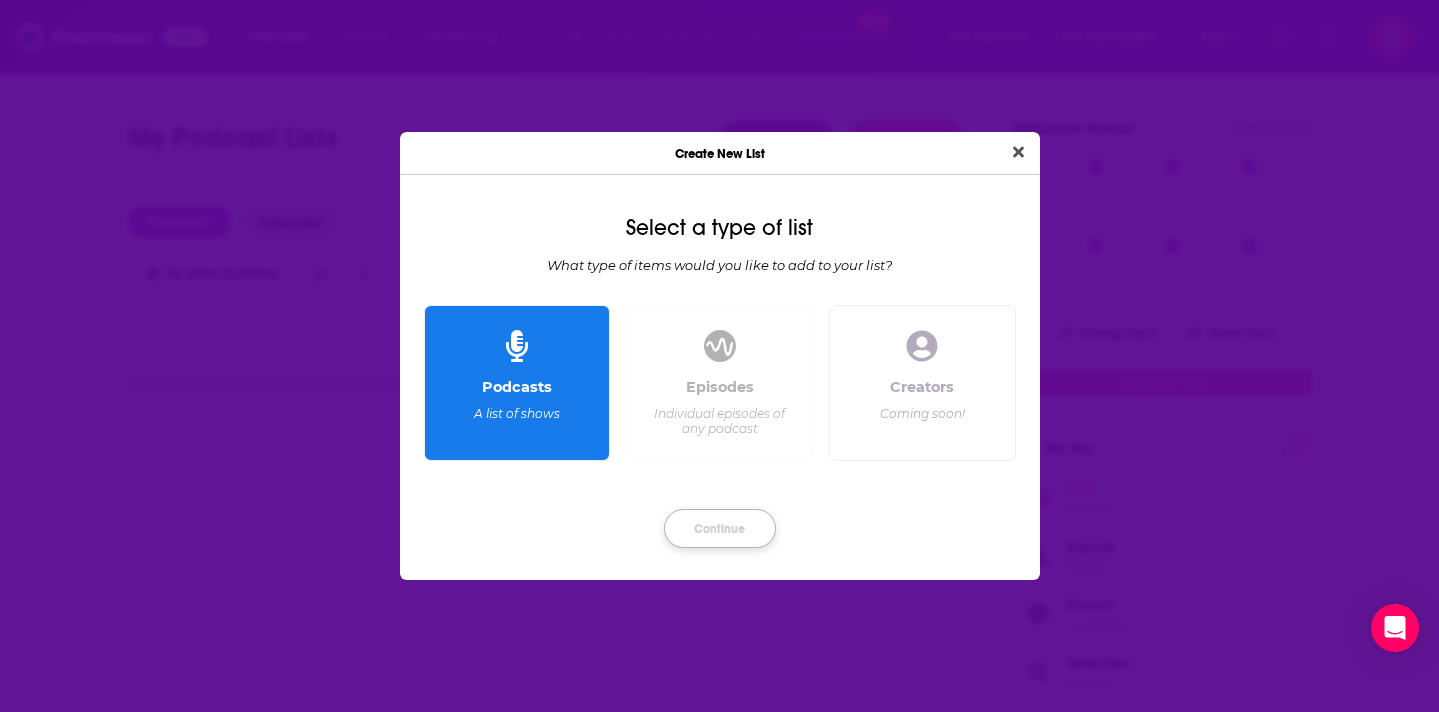 click on "Continue" at bounding box center (720, 528) 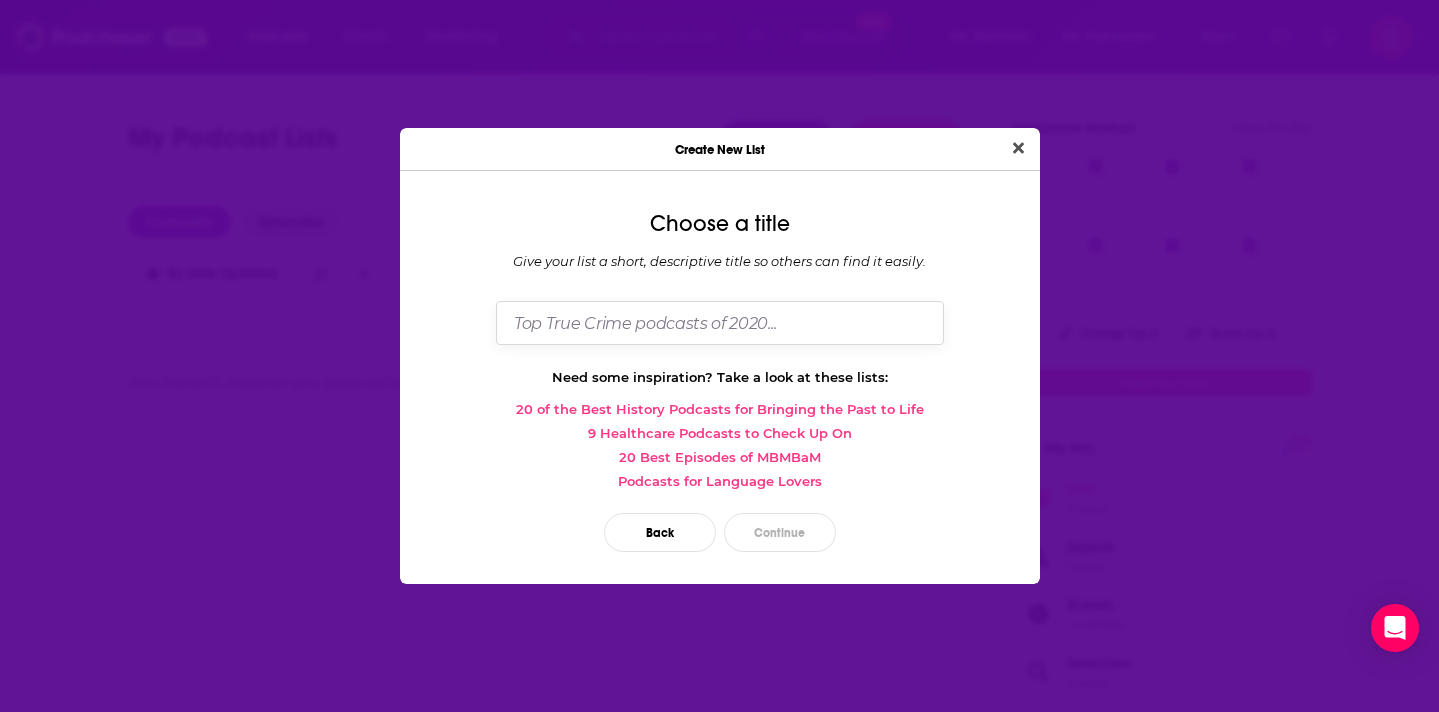 click at bounding box center [720, 322] 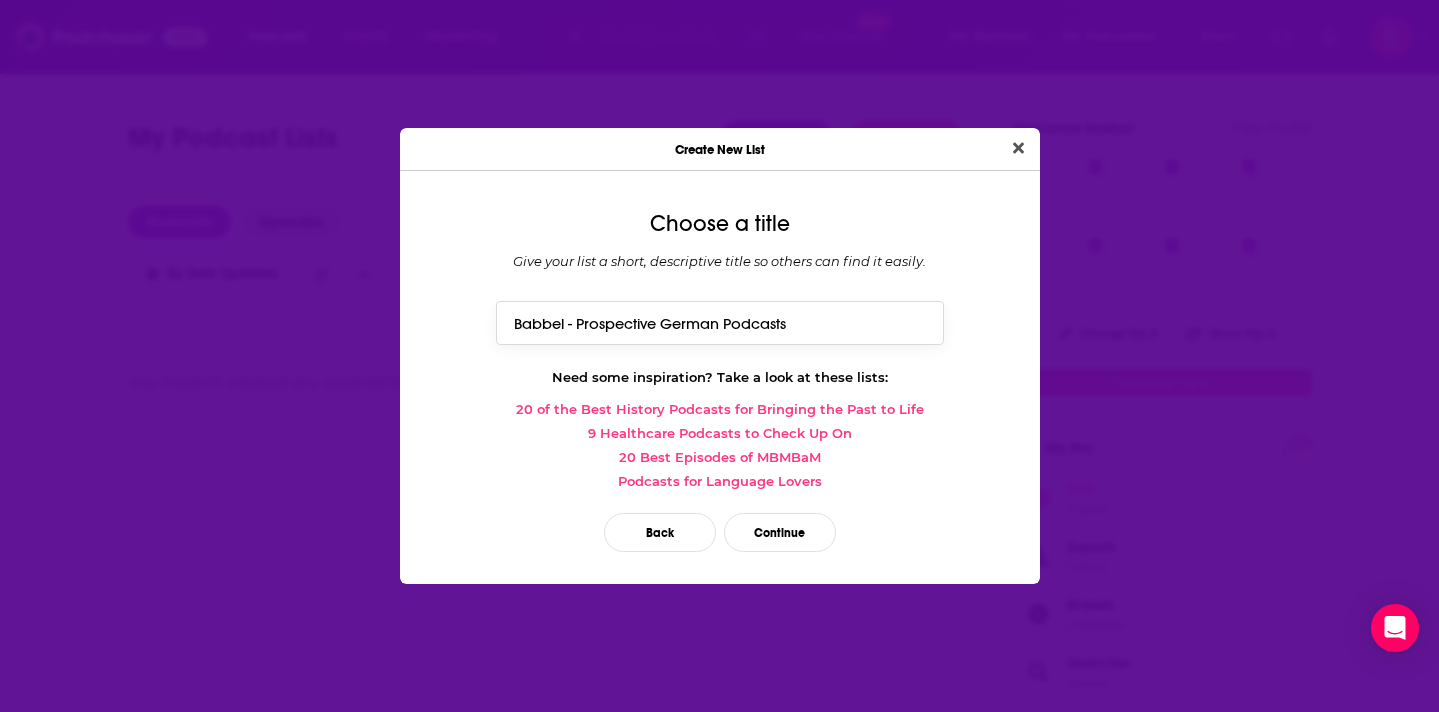 click on "Babbel - Prospective German Podcasts" at bounding box center (720, 322) 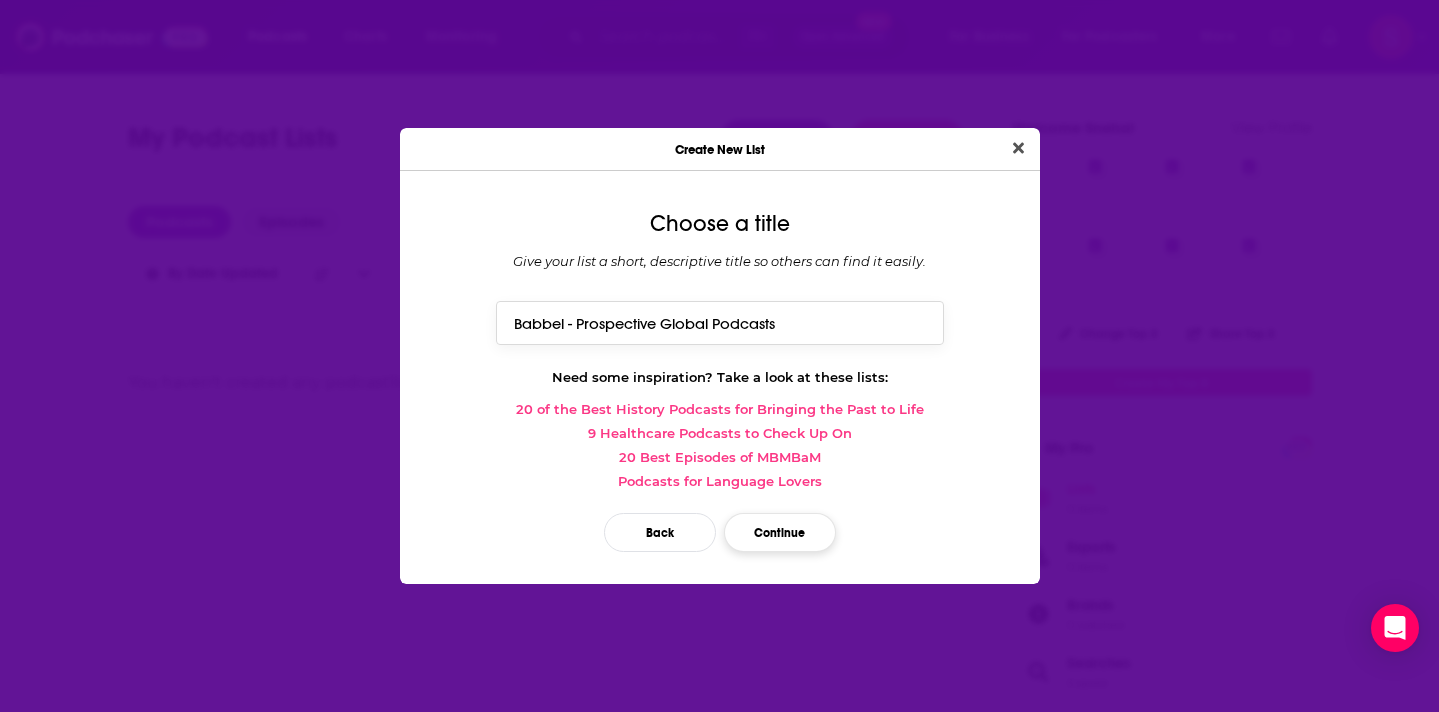 type on "Babbel - Prospective Global Podcasts" 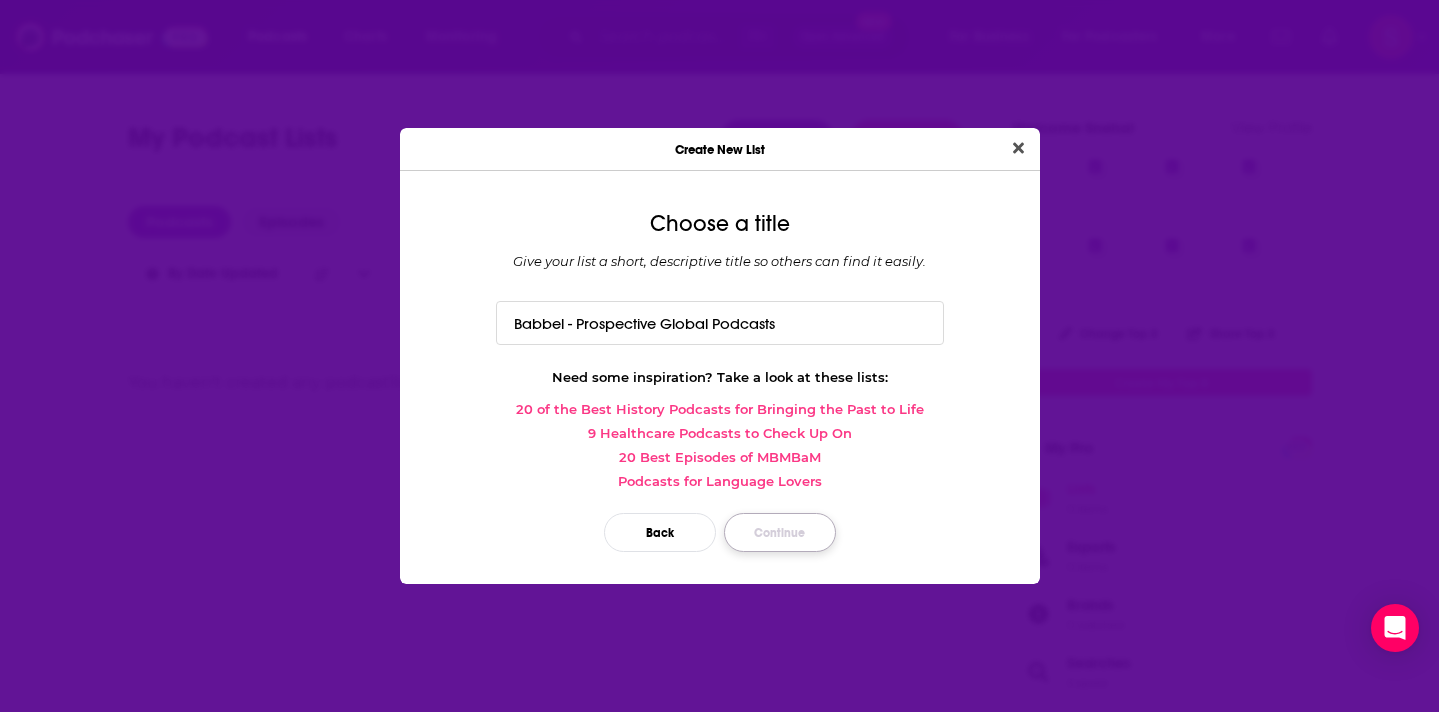 click on "Continue" at bounding box center (780, 532) 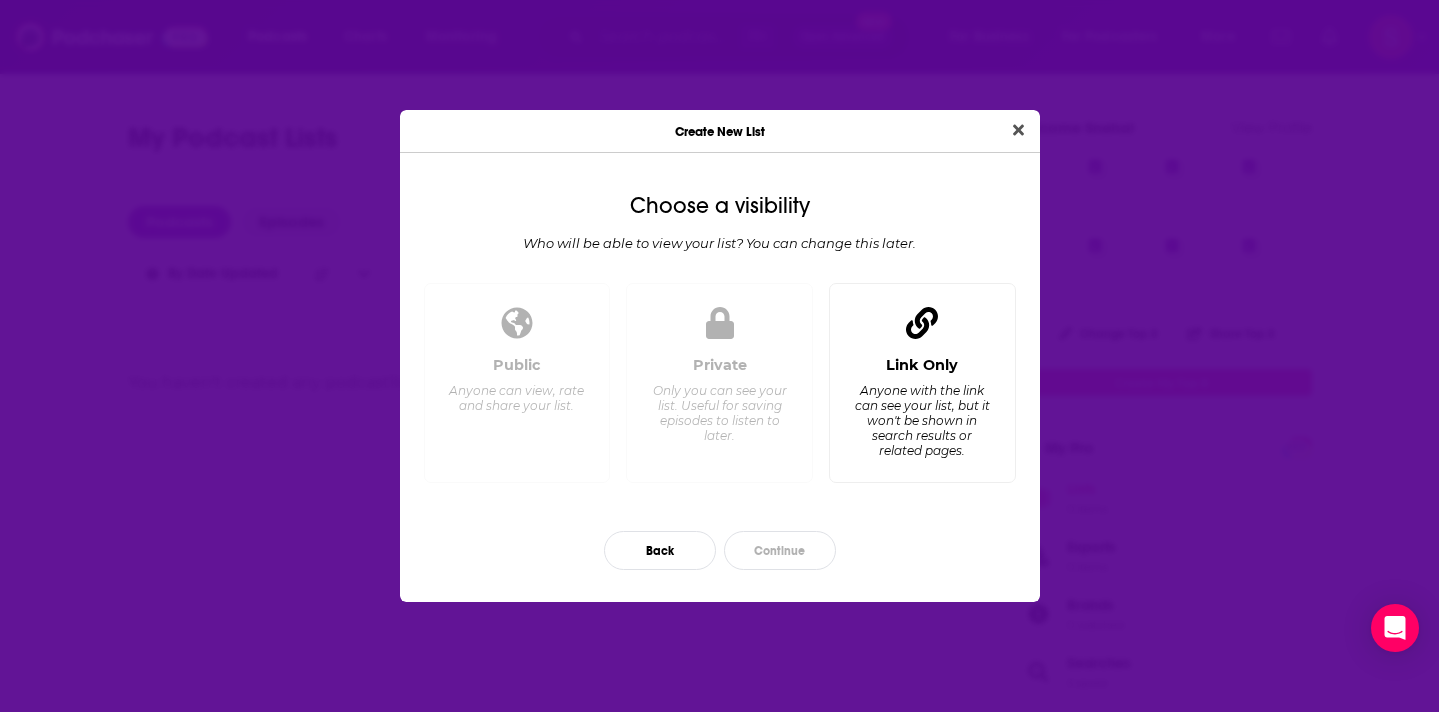 click on "Anyone with the link can see your list, but it won't be shown in search results or related pages." at bounding box center [921, 420] 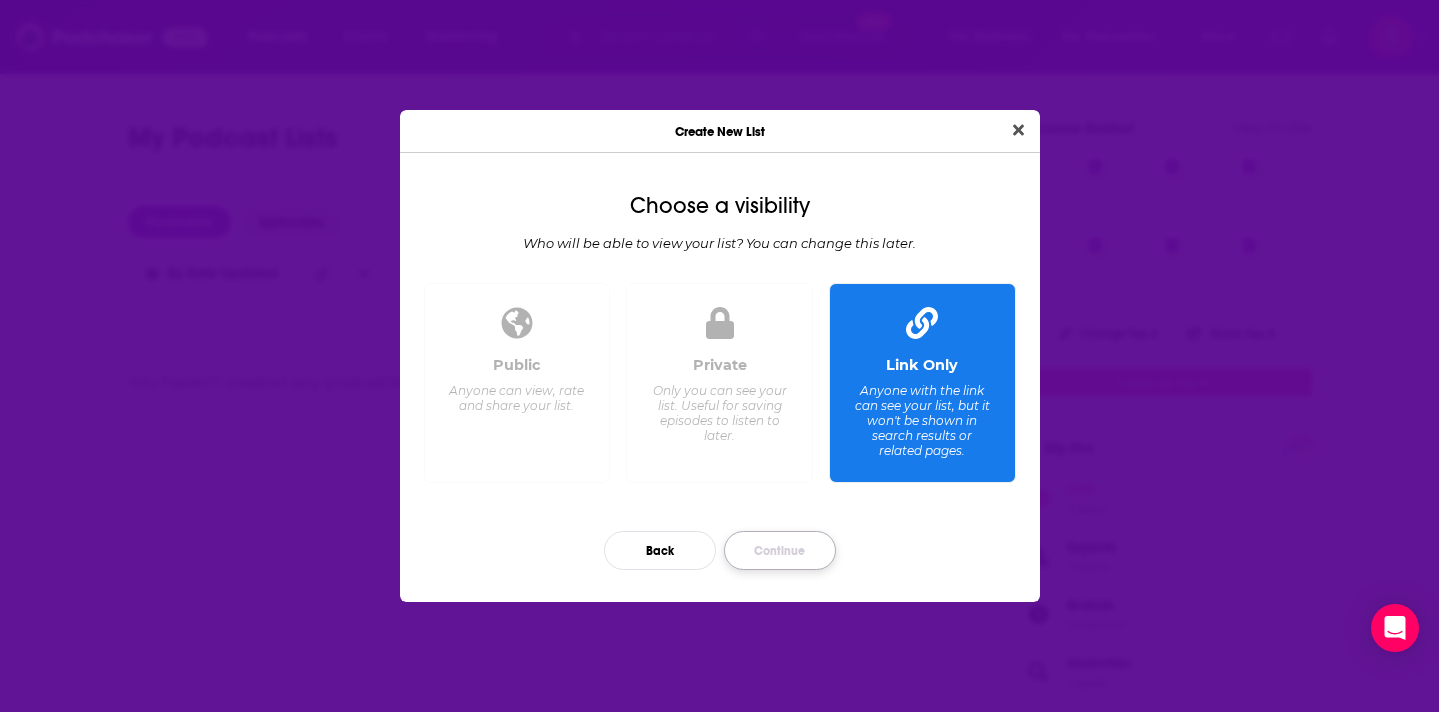 click on "Continue" at bounding box center [780, 550] 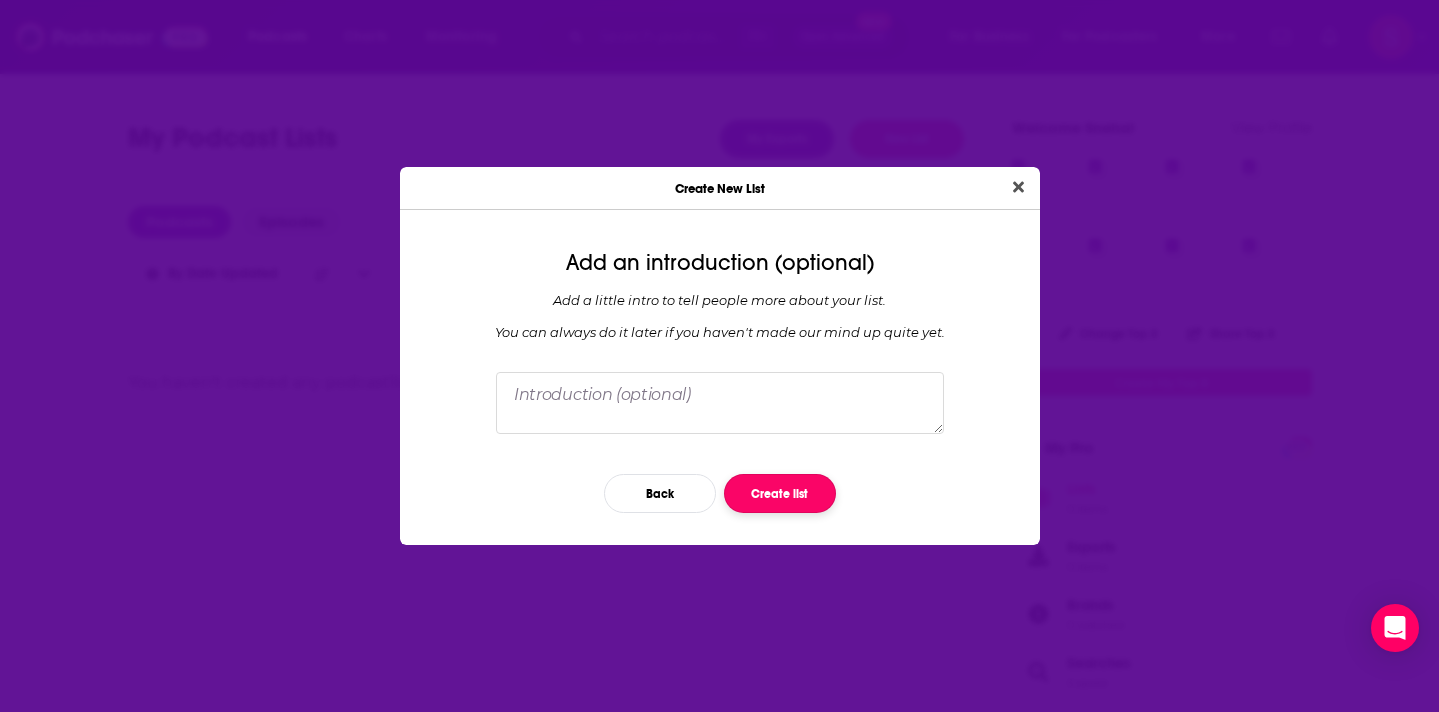 click on "Create list" at bounding box center [780, 493] 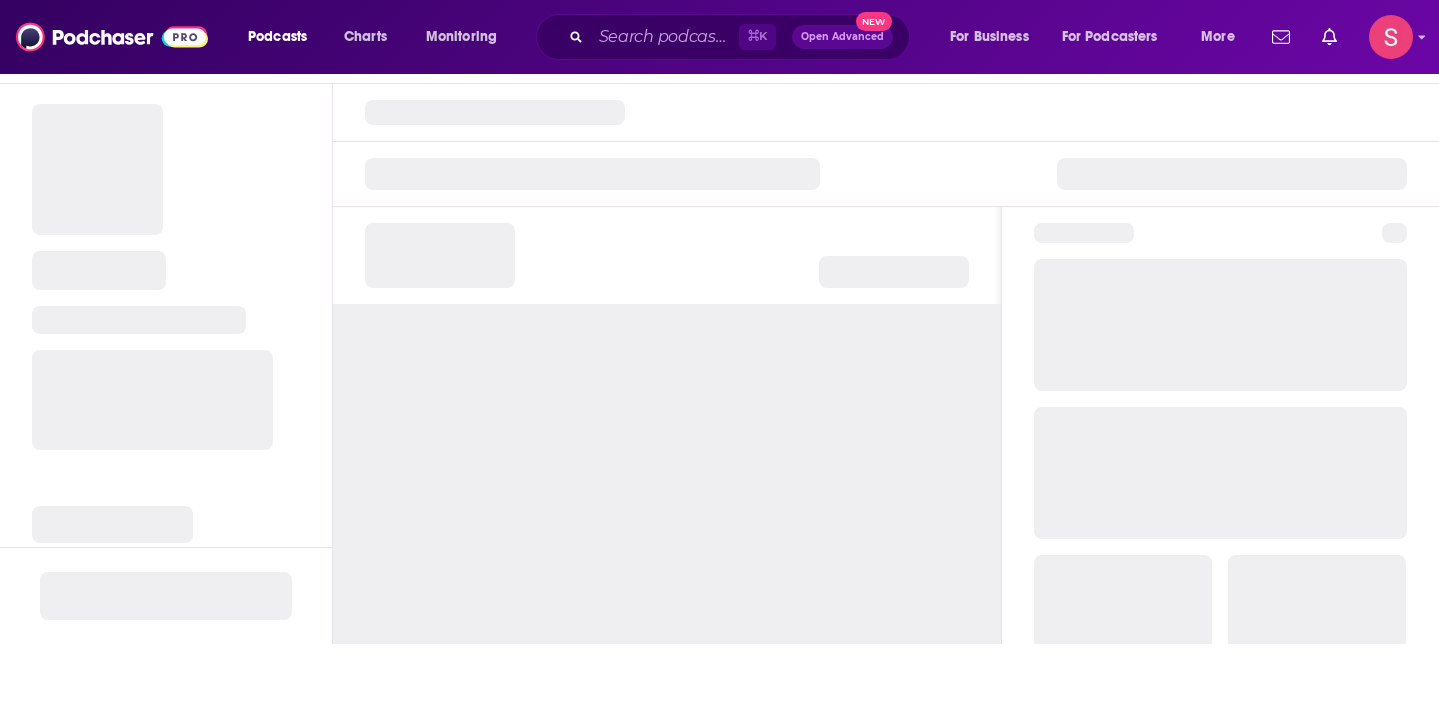 scroll, scrollTop: 0, scrollLeft: 0, axis: both 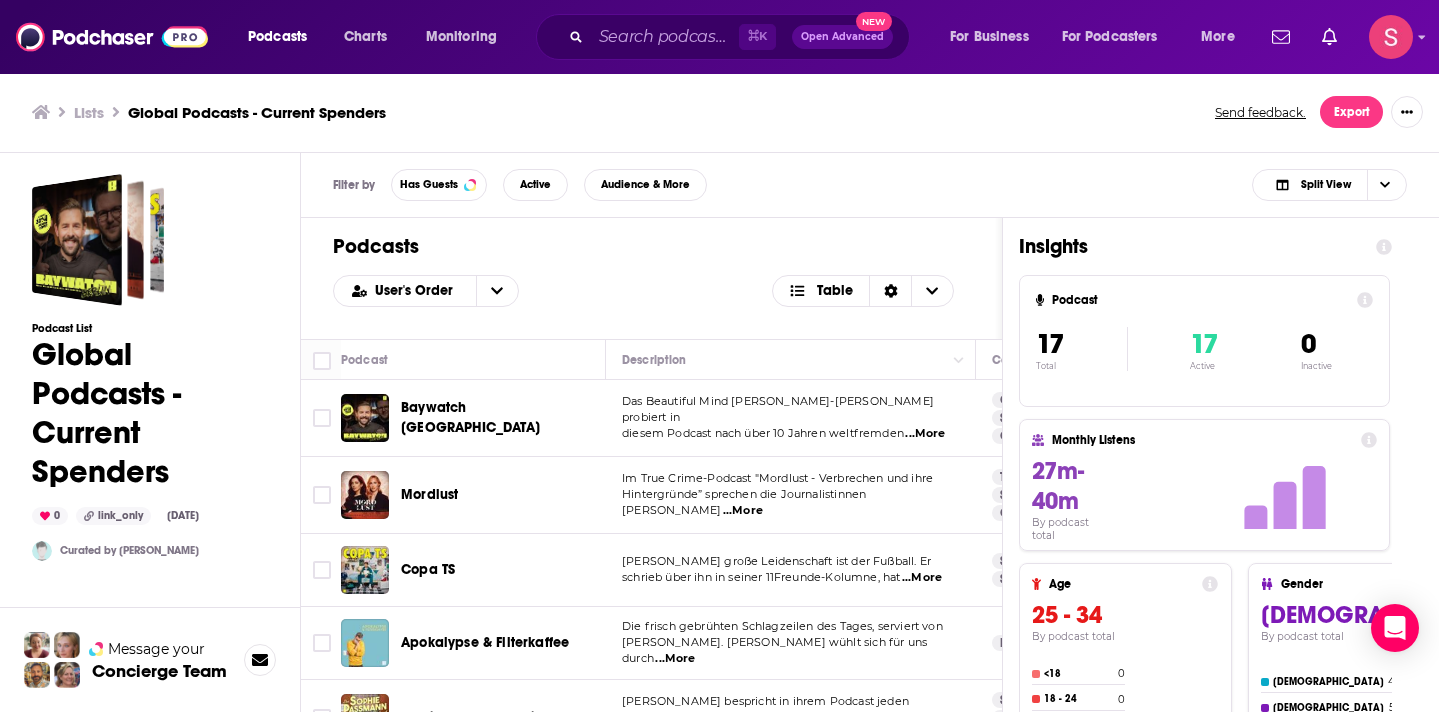 click on "Podcasts Charts Monitoring ⌘  K Open Advanced New For Business For Podcasters More Podcasts Charts Monitoring For Business For Podcasters More Lists Global Podcasts - Current Spenders  Send feedback. Export Podcast List Global Podcasts - Current Spenders  0 link_only [DATE] Curated by [PERSON_NAME] Message your Concierge Team Filter by Has Guests Active Audience & More Split View Podcasts User's Order Table Podcast Description Categories Reach (Monthly) Reach (Episode) Contacts Curator's Notes Baywatch Berlin Das Beautiful Mind [PERSON_NAME]-[PERSON_NAME] probiert in diesem Podcast nach über 10 Jahren weltfremden  ...More Comedy Society Culture 87 2.4m-3.5m 378k-562k 1   Contact Germany campaign, Top spender Mordlust Im True Crime-Podcast "Mordlust - Verbrechen und ihre Hintergründe” sprechen die Journalistinnen [PERSON_NAME]  ...More True Crime Society Culture -- __ __ Not Available Germany campaign Copa TS [PERSON_NAME] große Leidenschaft ist der Fußball. Er  ...More Sports Soccer 77 223k-332k 31k-47k 1   1" at bounding box center [719, 356] 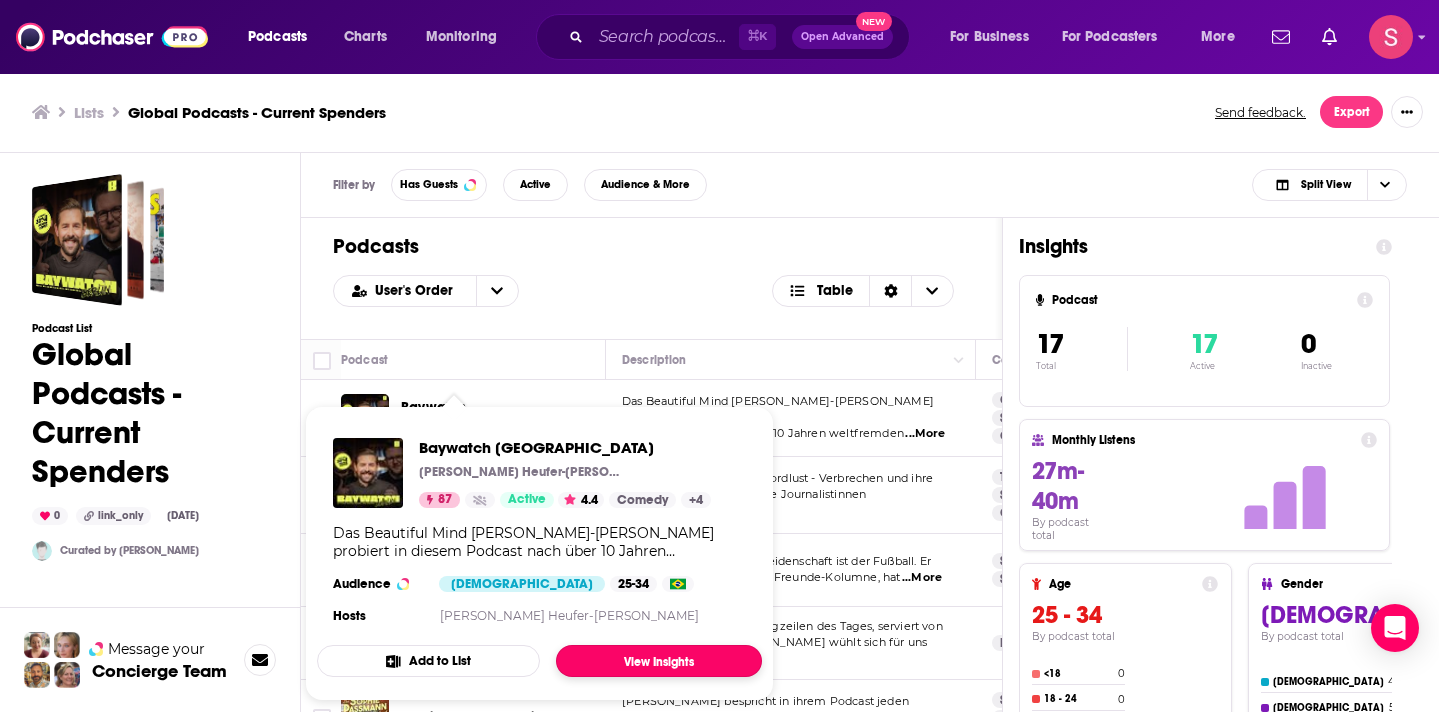 click on "View Insights" at bounding box center [659, 661] 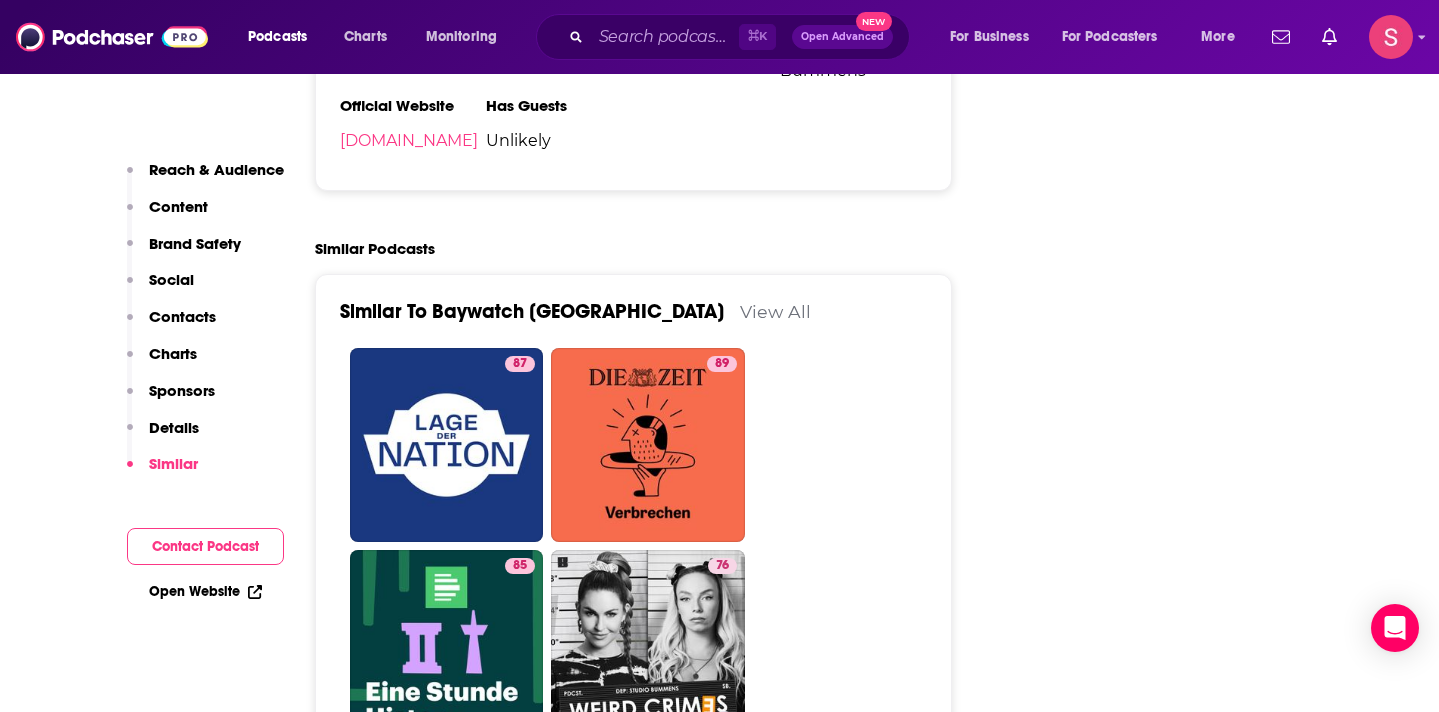 scroll, scrollTop: 3611, scrollLeft: 0, axis: vertical 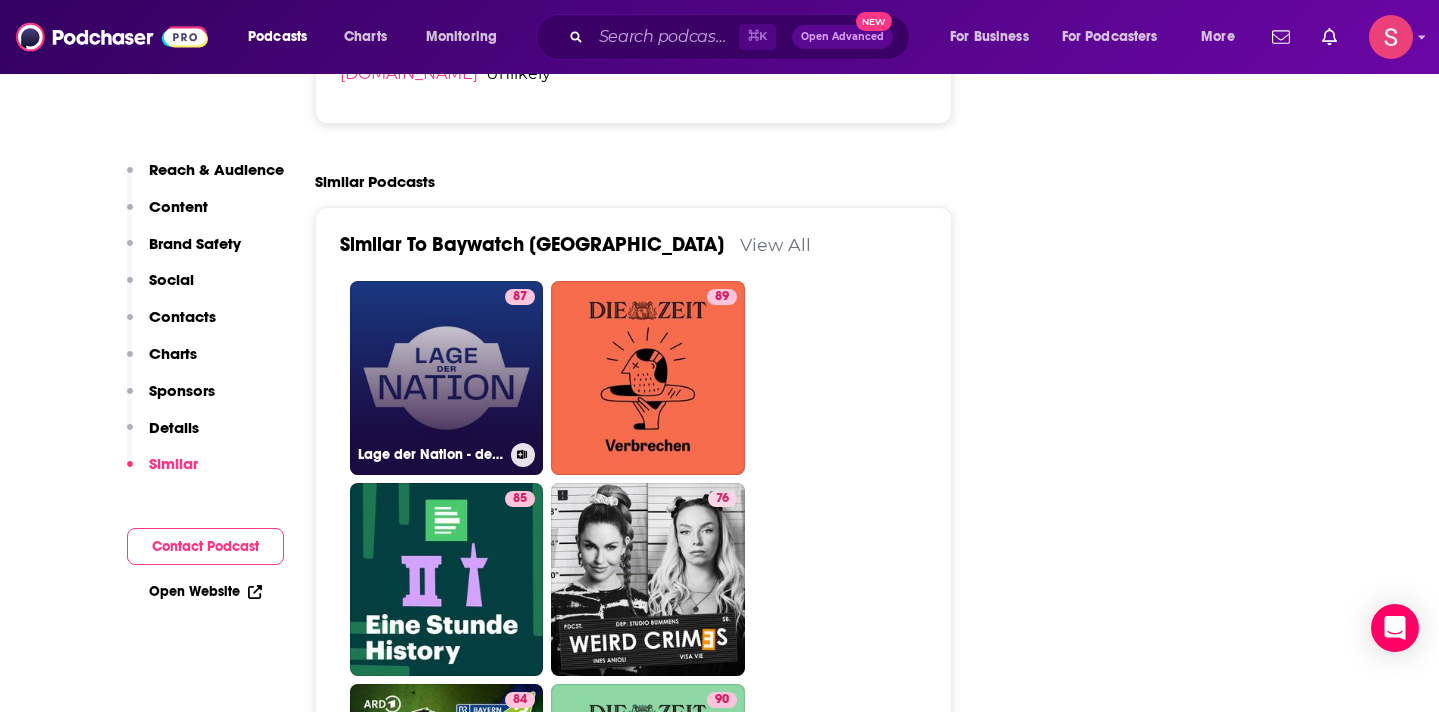 click on "87" at bounding box center [520, 366] 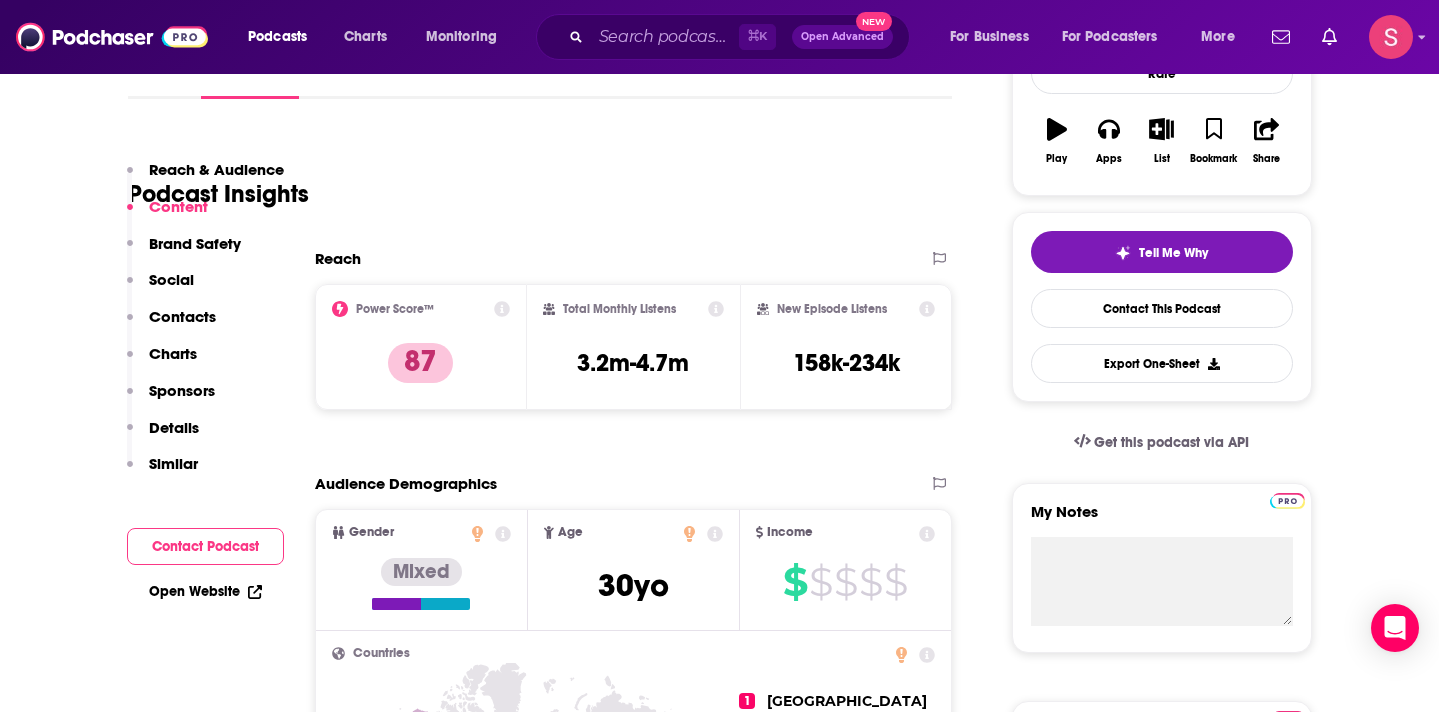 scroll, scrollTop: 0, scrollLeft: 0, axis: both 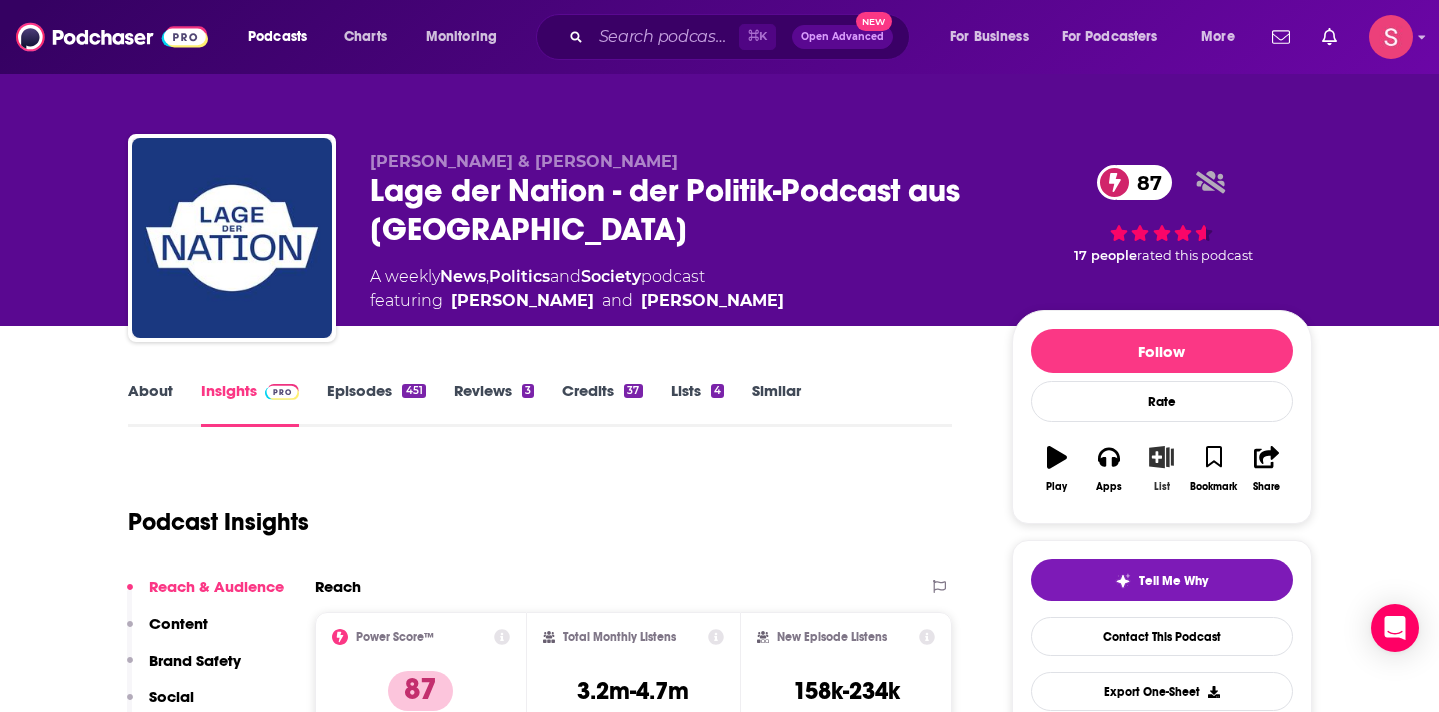 click 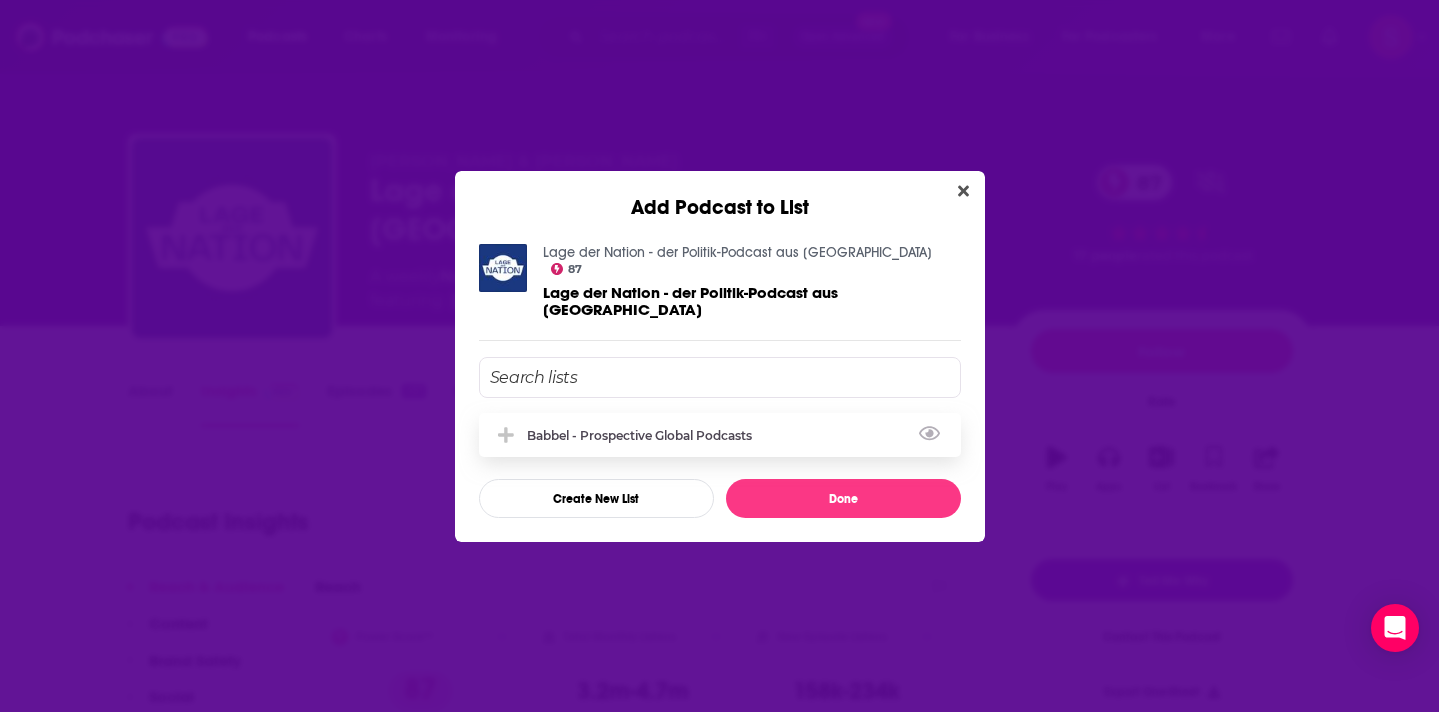 click on "Babbel - Prospective Global Podcasts" at bounding box center [645, 435] 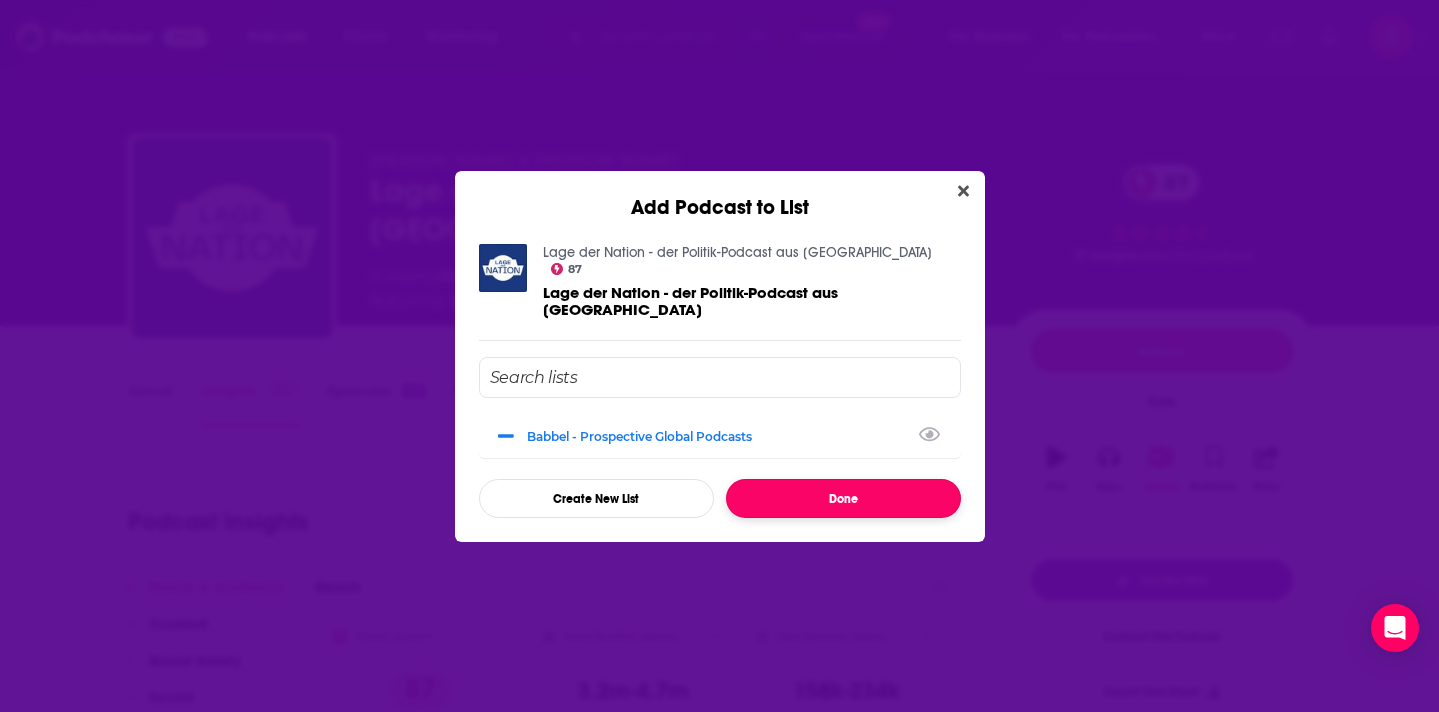click on "Done" at bounding box center [843, 498] 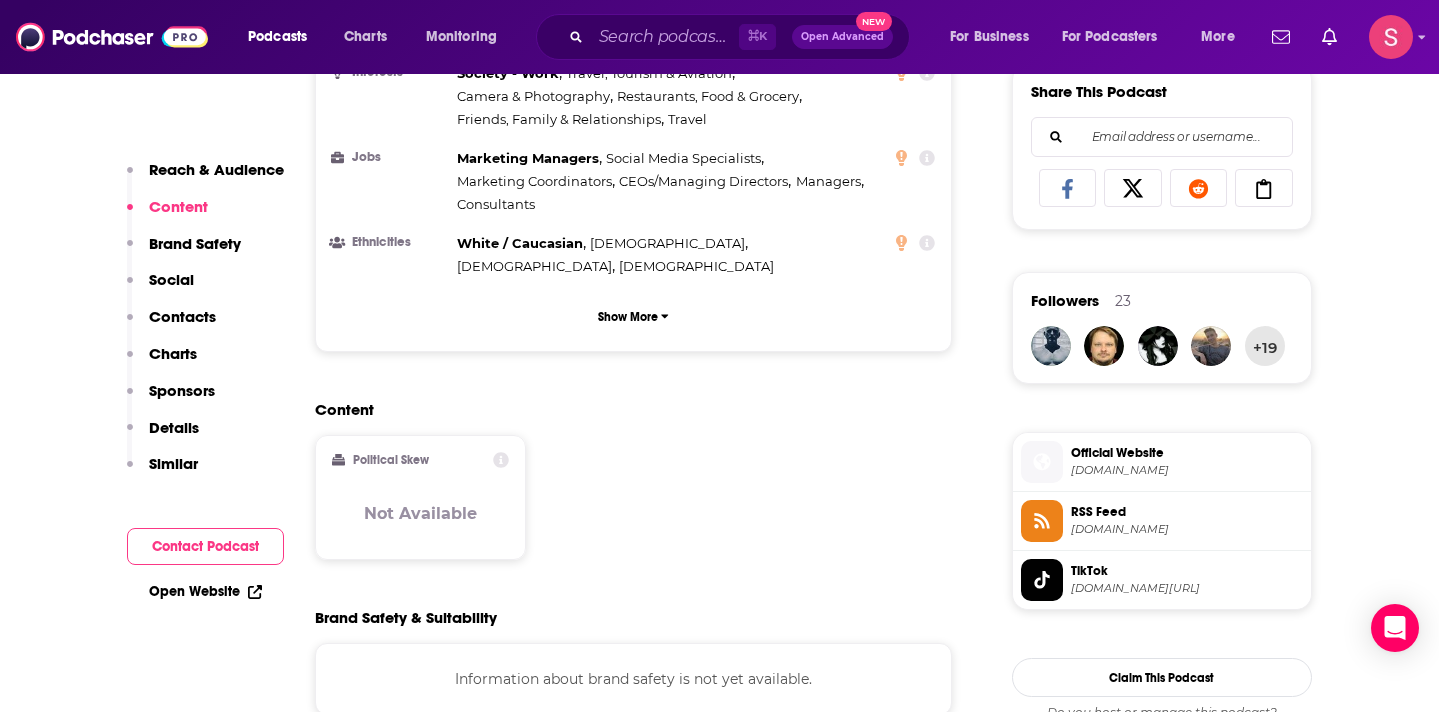 scroll, scrollTop: 1277, scrollLeft: 0, axis: vertical 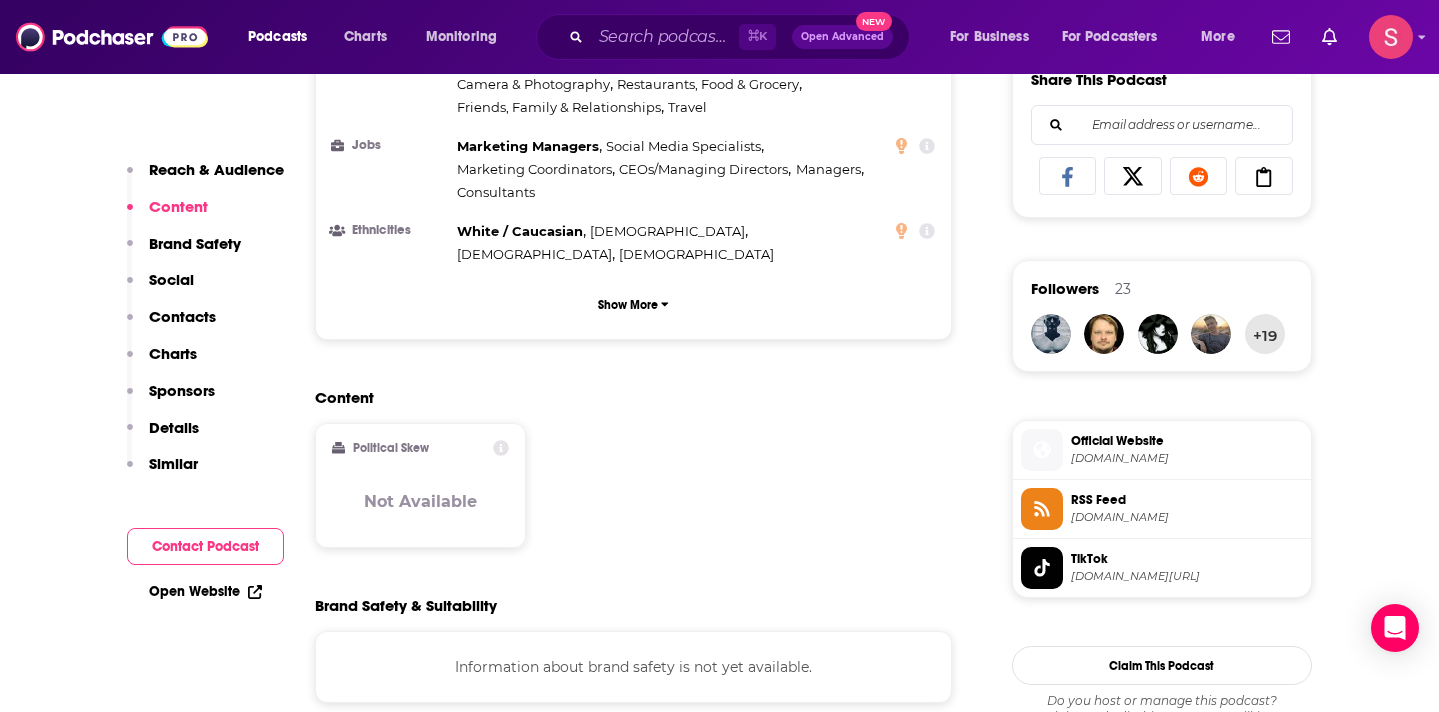 type on "[URL][DOMAIN_NAME]" 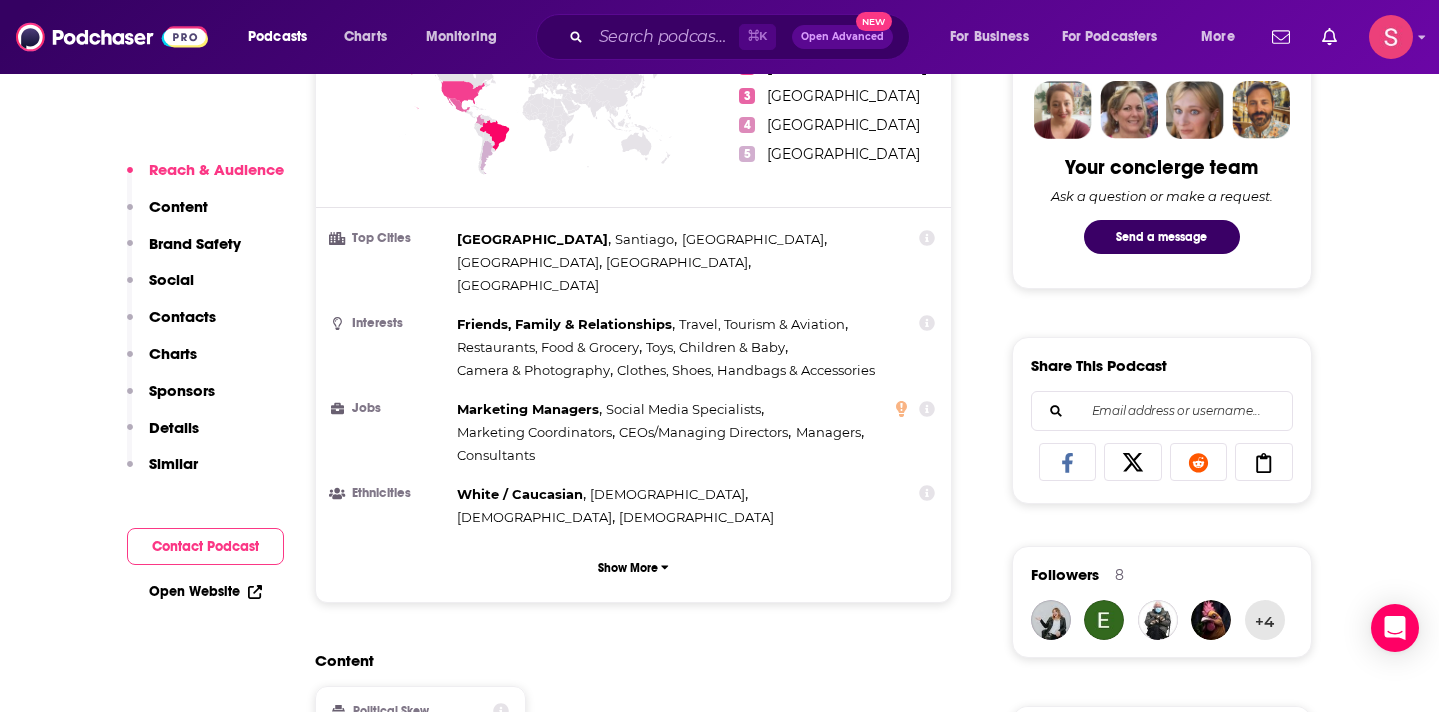 scroll, scrollTop: 1006, scrollLeft: 0, axis: vertical 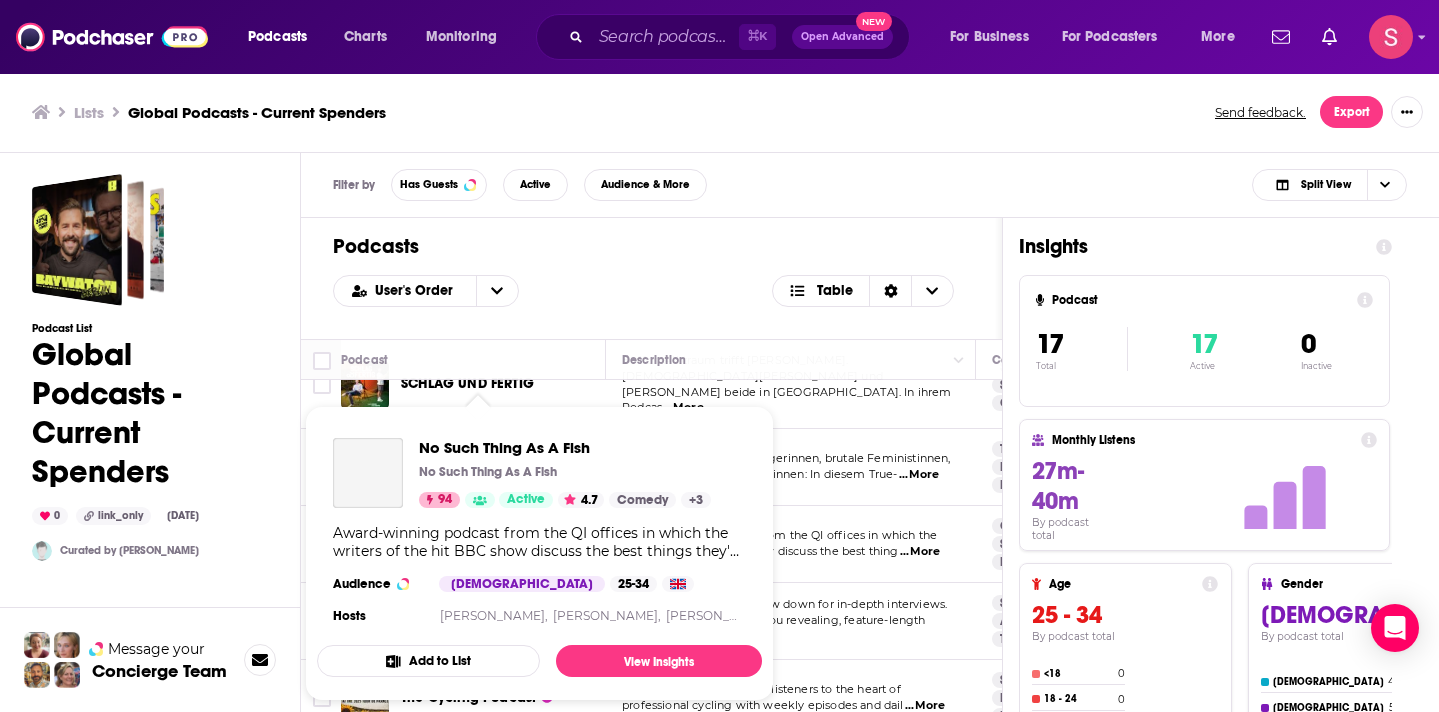 click on "Award-winning podcast from the QI offices in which the writers of the hit BBC show discuss the best things they've found out this week.
Hosted by [PERSON_NAME] (@schreiberland) with [PERSON_NAME] (@jamesharkin), [PERSON_NAME] [PERSON_NAME] (@andrewhunterm), and [PERSON_NAME] (#GetAnnaOnTwitter)" at bounding box center [539, 542] 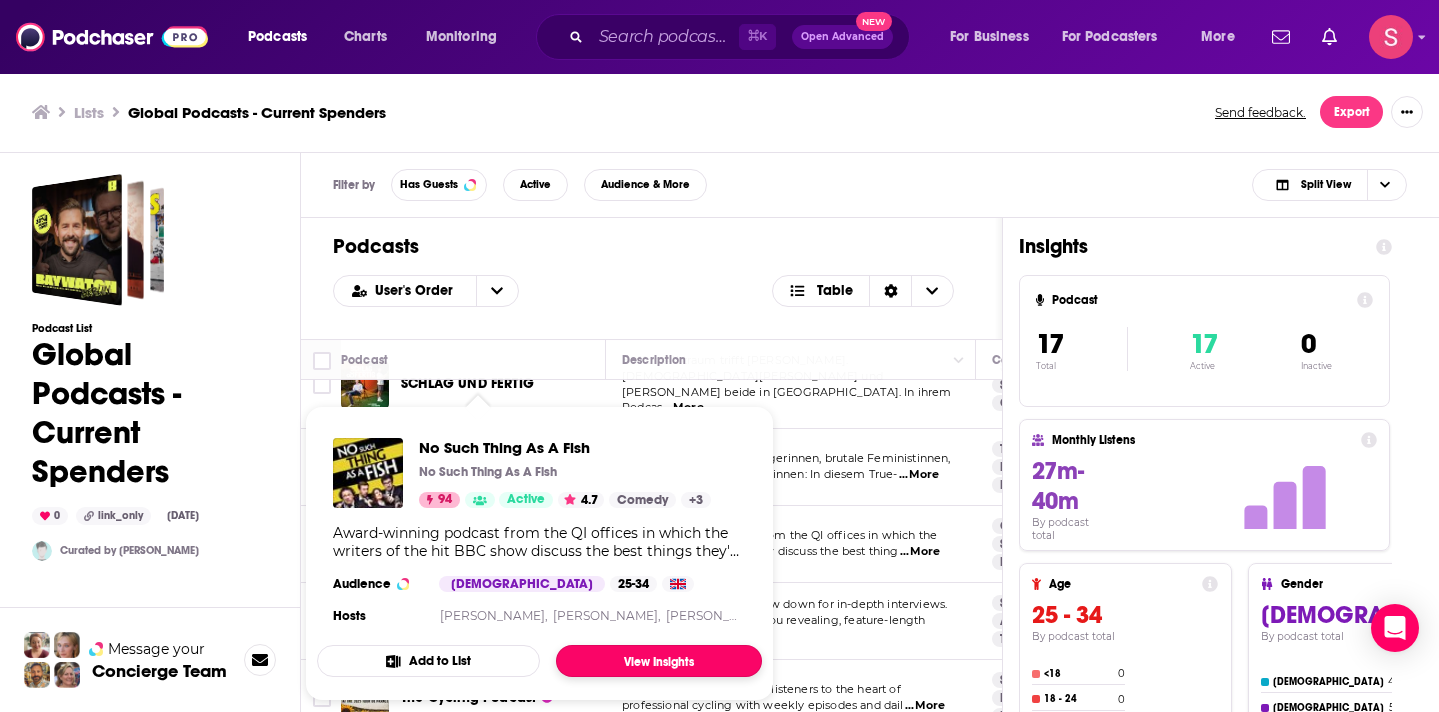 click on "View Insights" at bounding box center [659, 661] 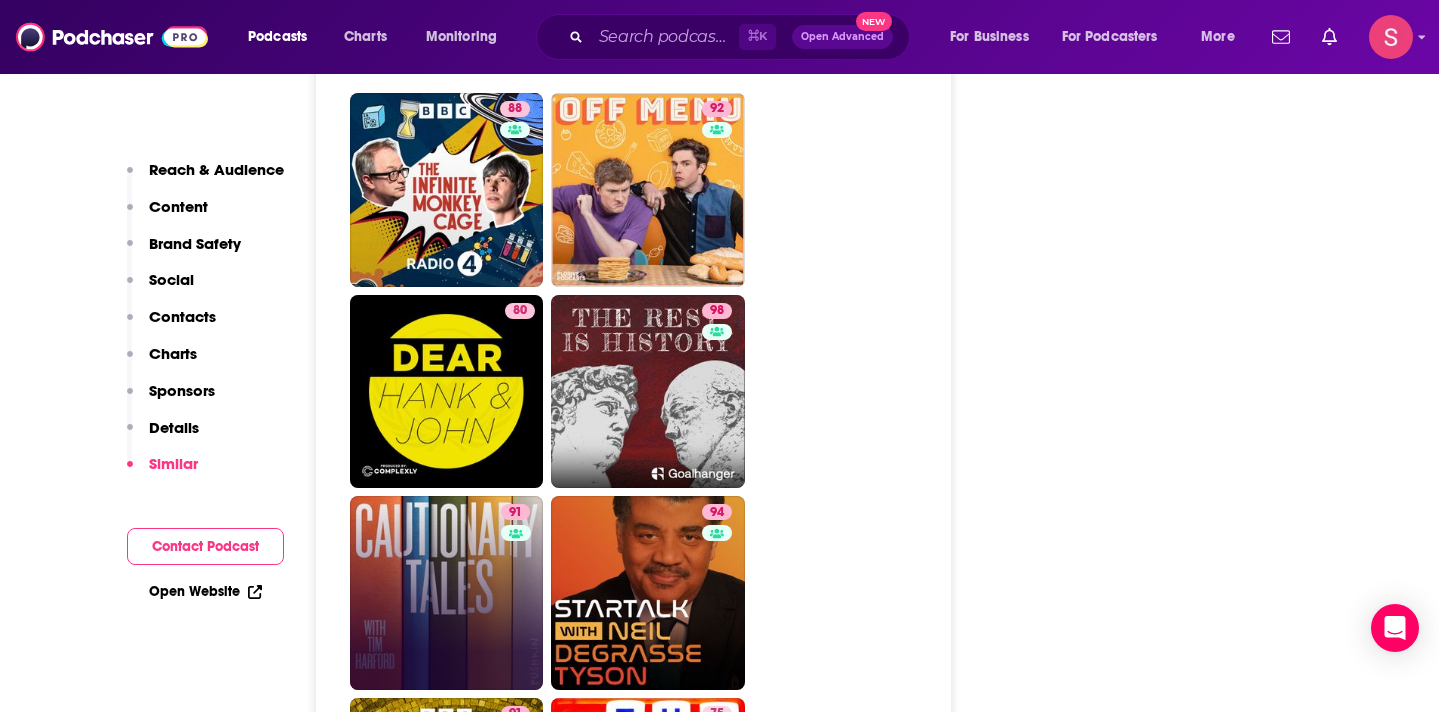 scroll, scrollTop: 4932, scrollLeft: 0, axis: vertical 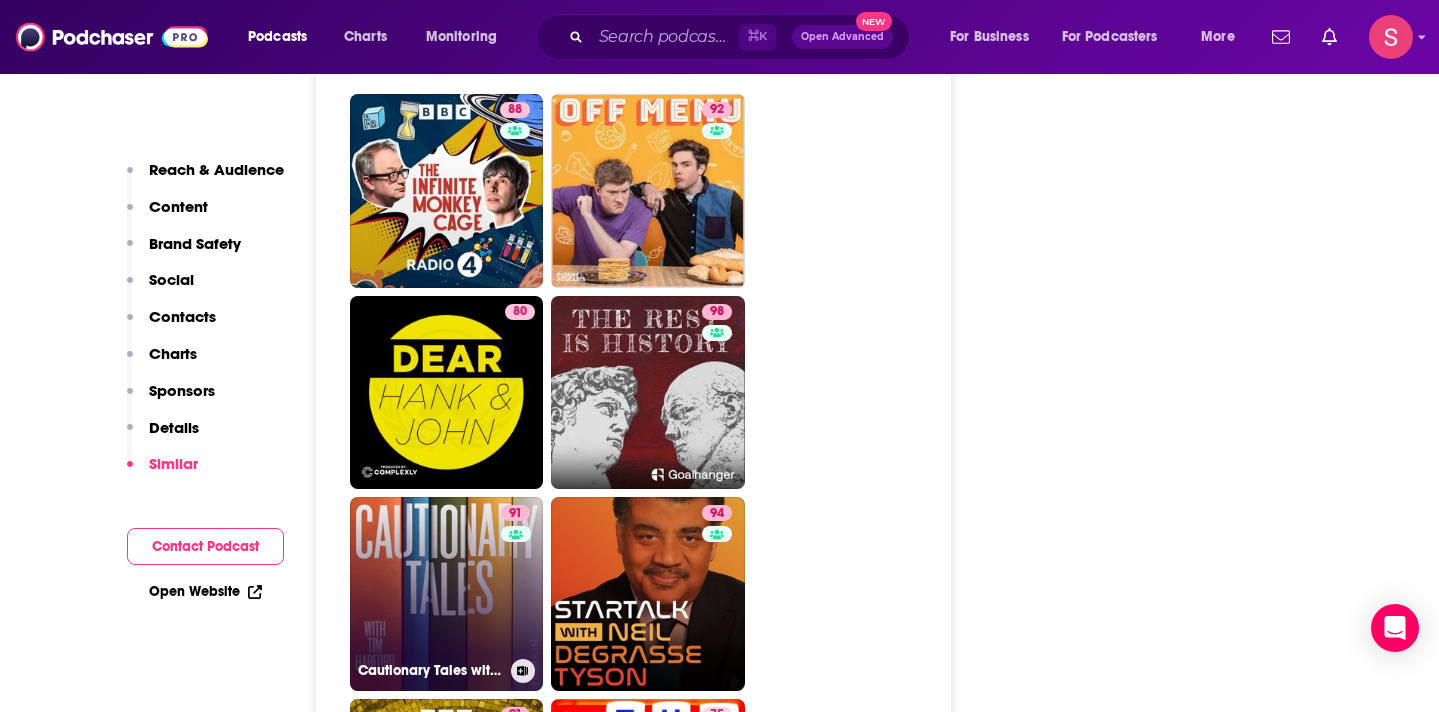 click on "91 Cautionary Tales with [PERSON_NAME]" at bounding box center (447, 594) 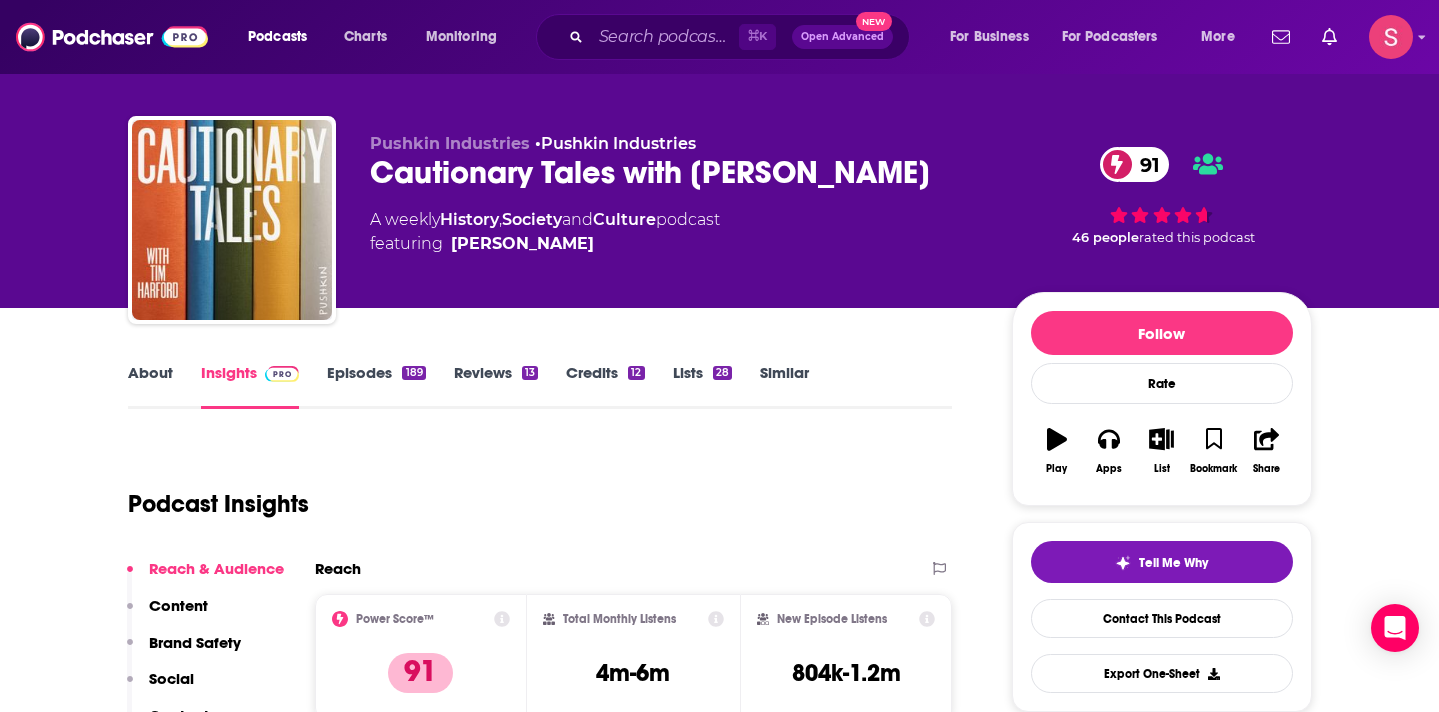 scroll, scrollTop: 0, scrollLeft: 0, axis: both 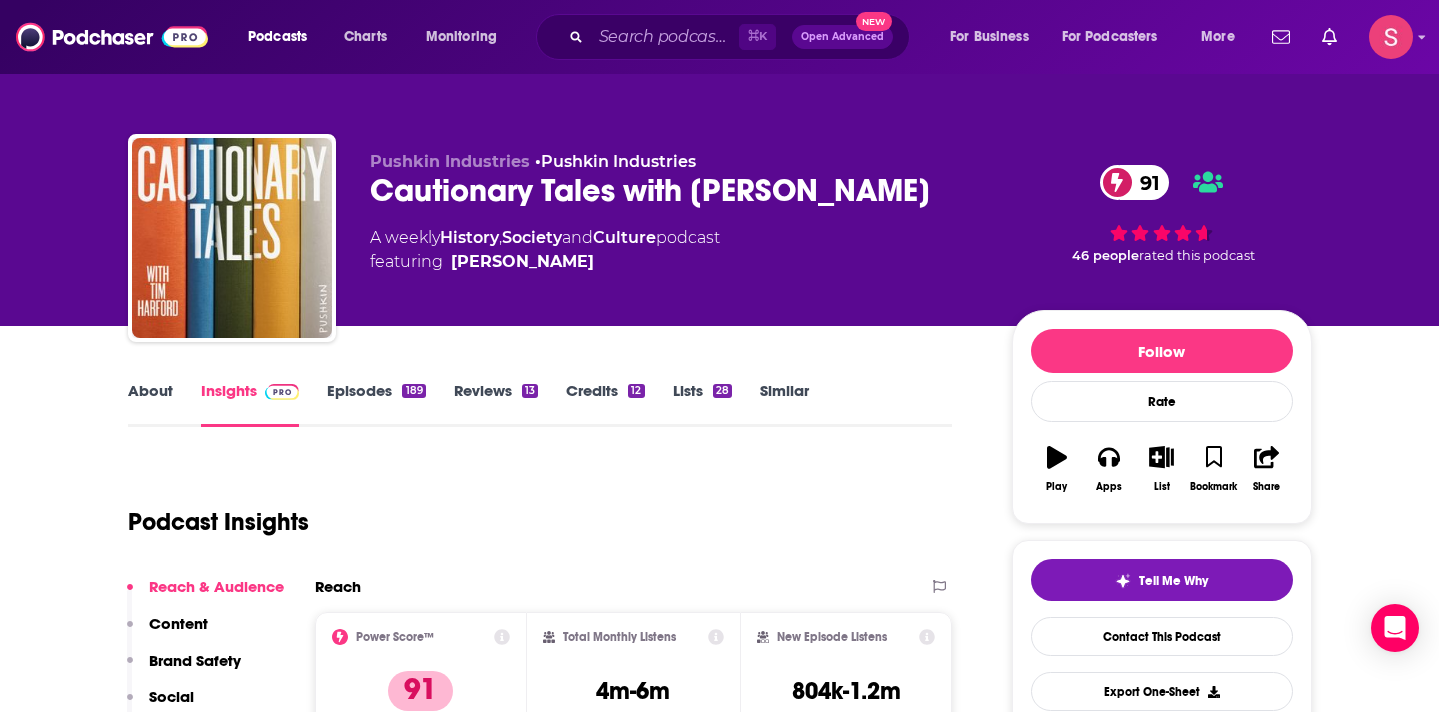 type on "[URL][DOMAIN_NAME]" 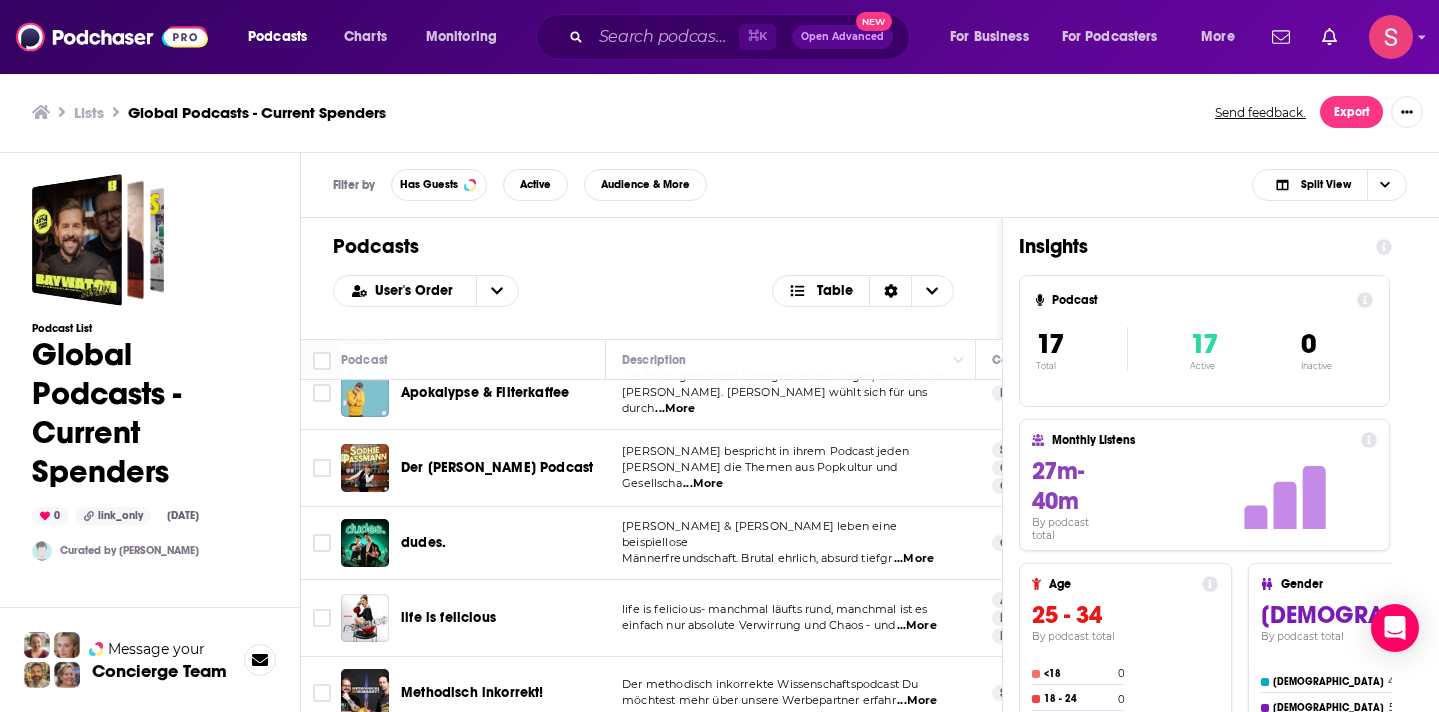 scroll, scrollTop: 256, scrollLeft: 0, axis: vertical 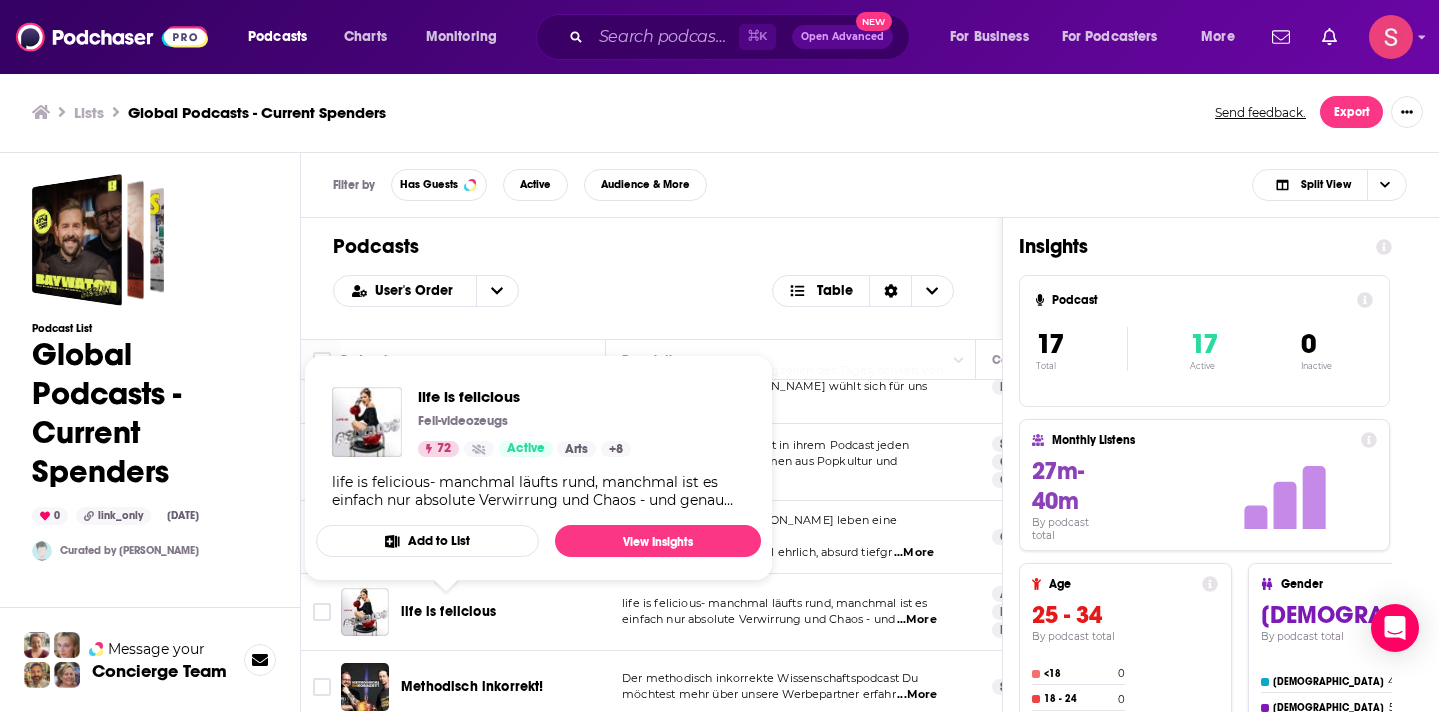 click on "life is felicious" at bounding box center (448, 611) 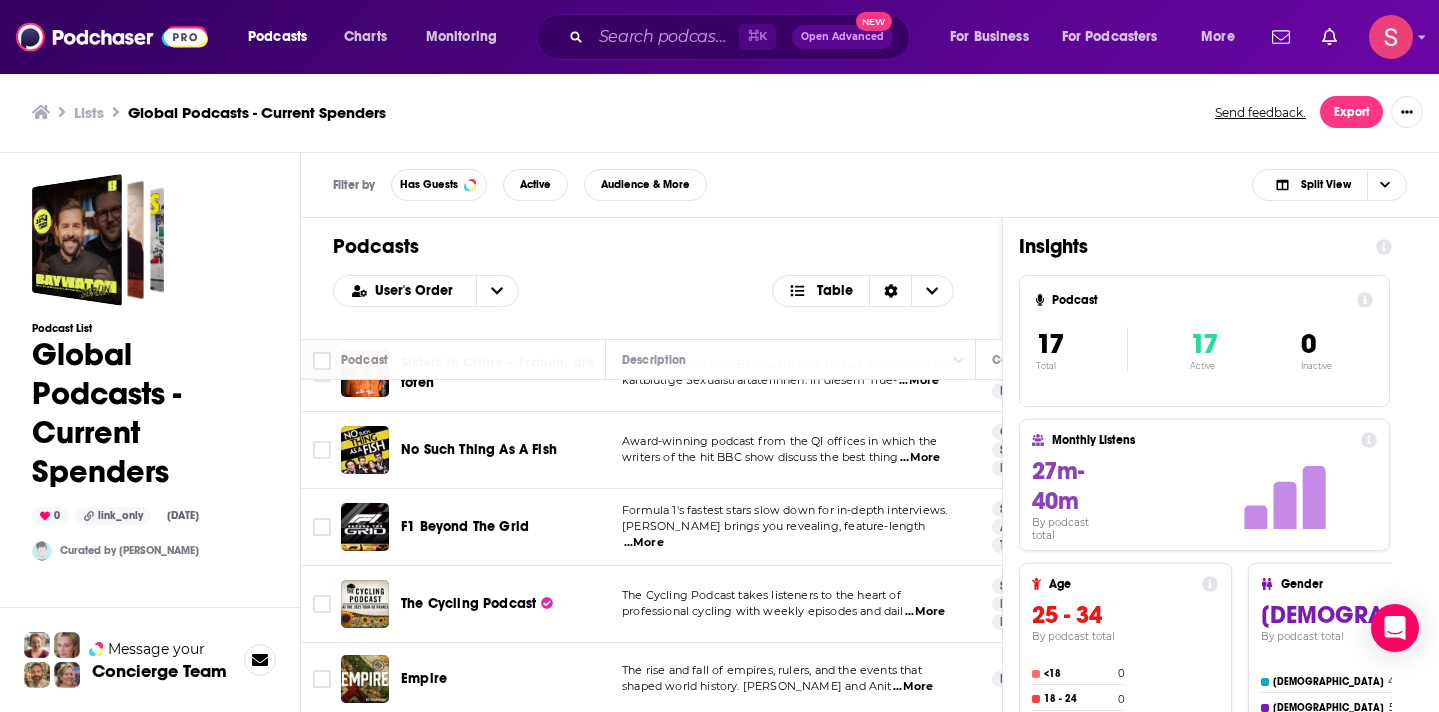 scroll, scrollTop: 952, scrollLeft: 0, axis: vertical 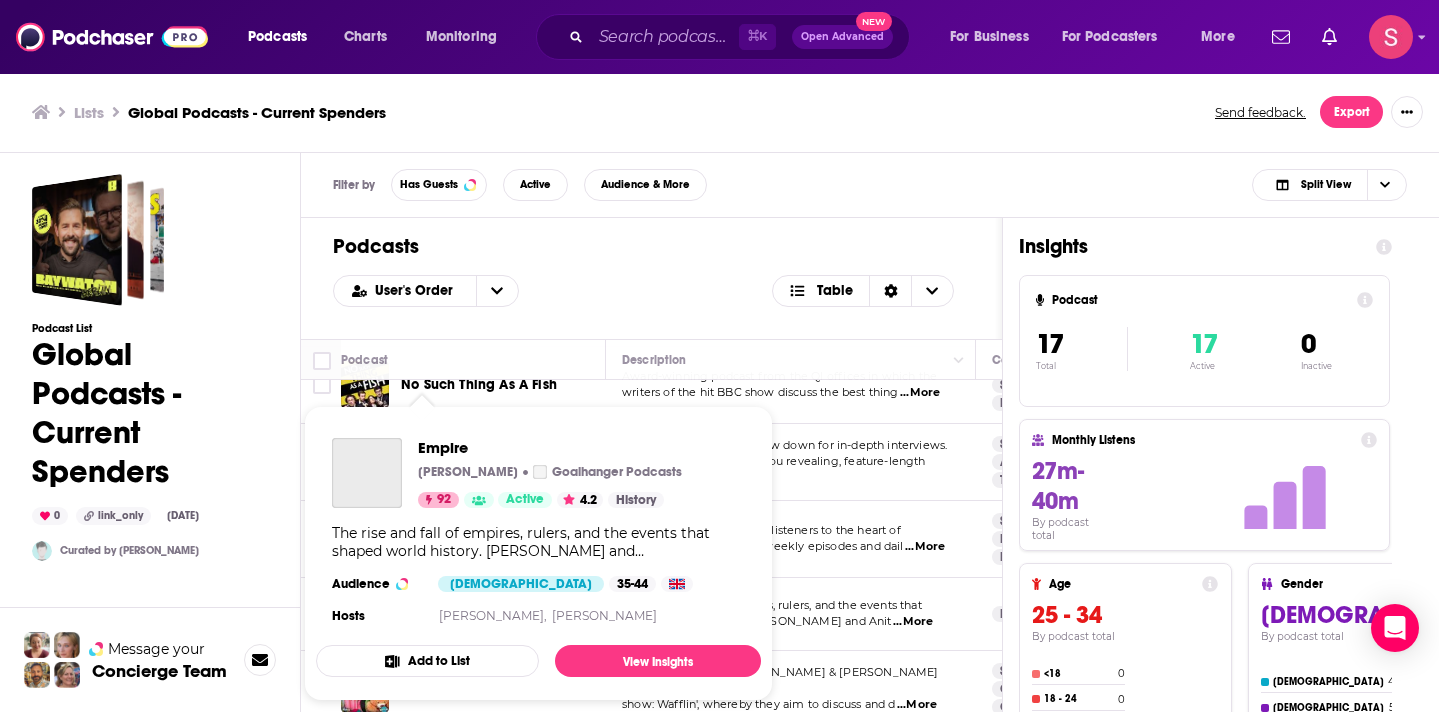 click on "Hosts   [PERSON_NAME], [PERSON_NAME]" at bounding box center [538, 616] 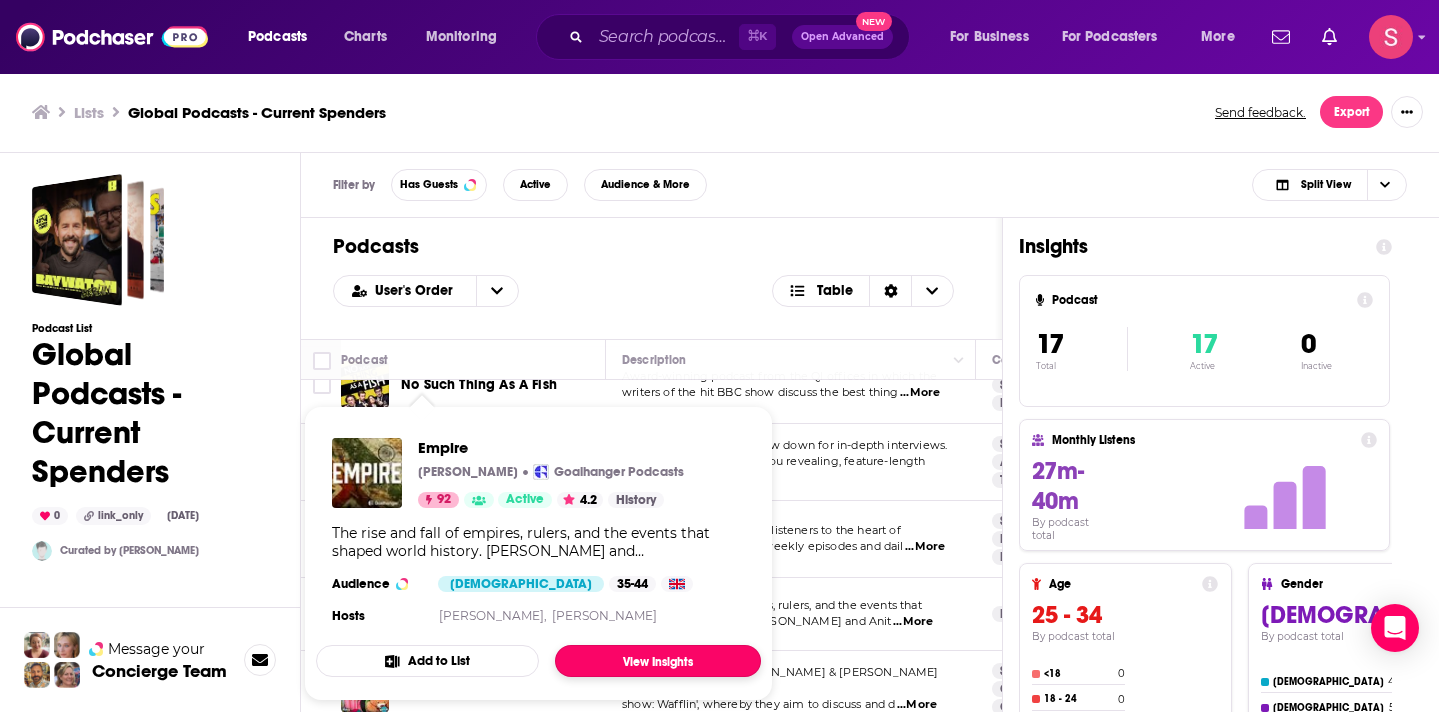 click on "View Insights" at bounding box center [658, 661] 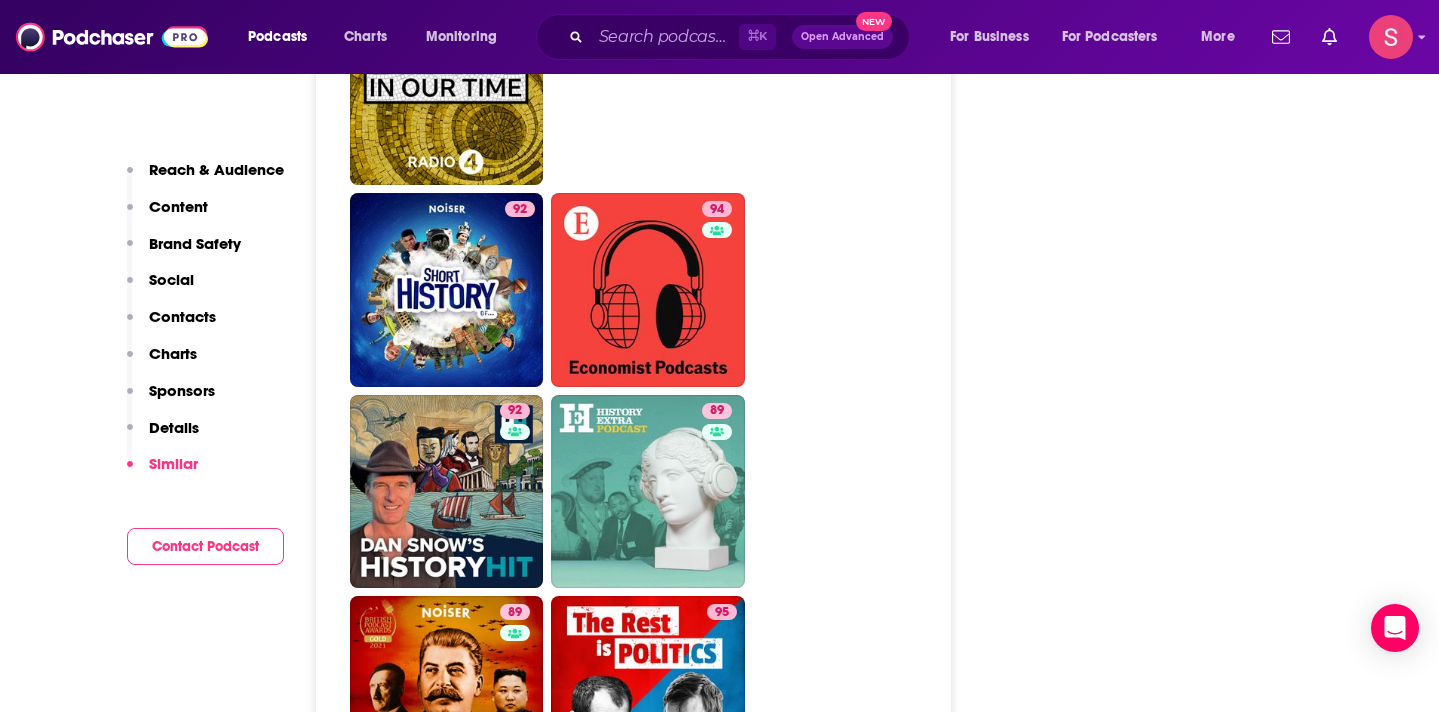 scroll, scrollTop: 5238, scrollLeft: 0, axis: vertical 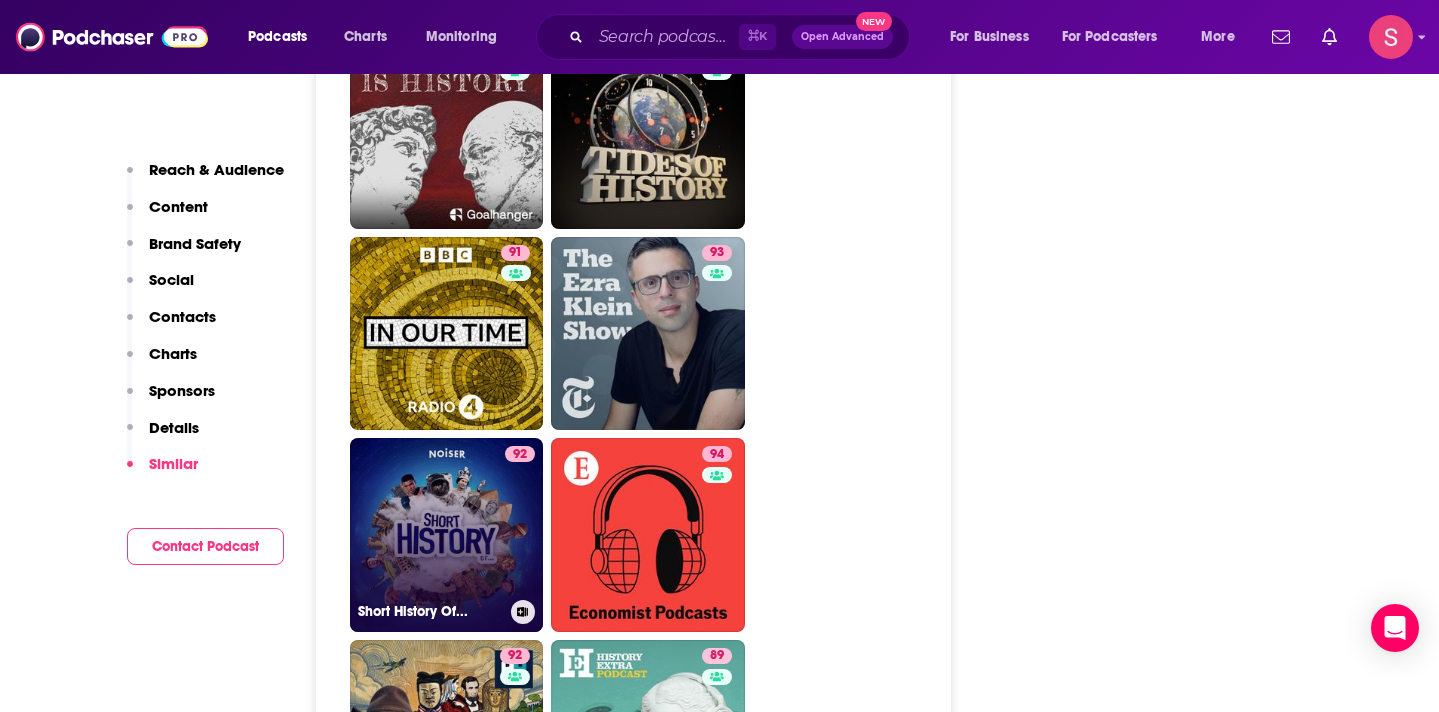 click on "92 Short History Of..." at bounding box center [447, 535] 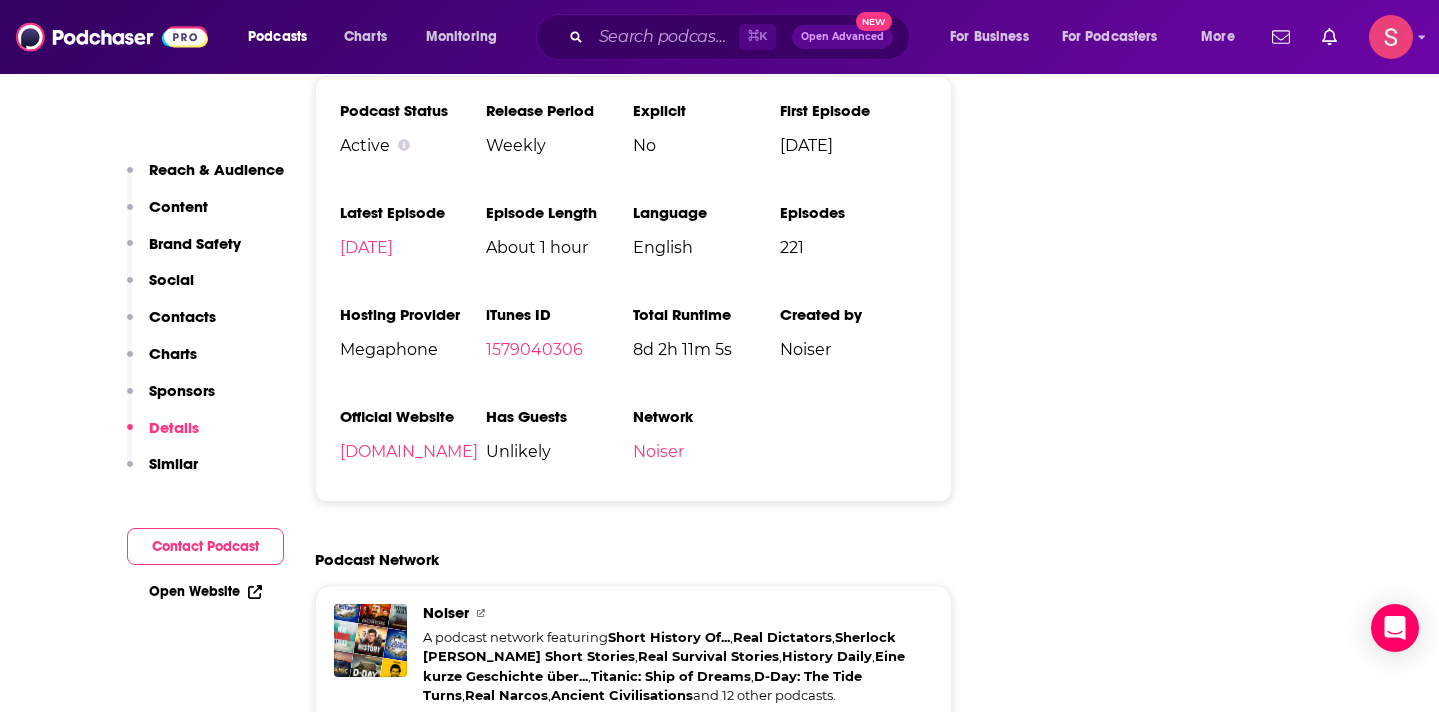 scroll, scrollTop: 3738, scrollLeft: 0, axis: vertical 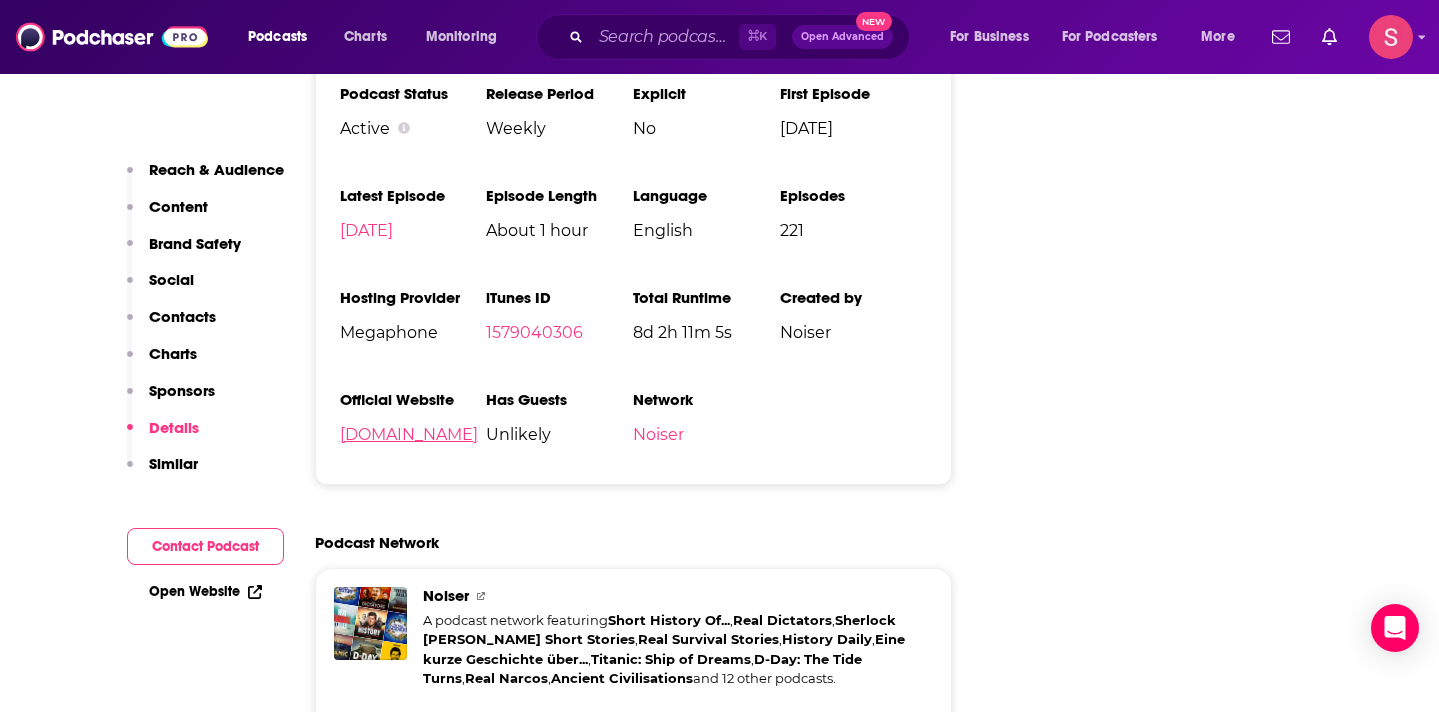click on "[DOMAIN_NAME]" at bounding box center [409, 434] 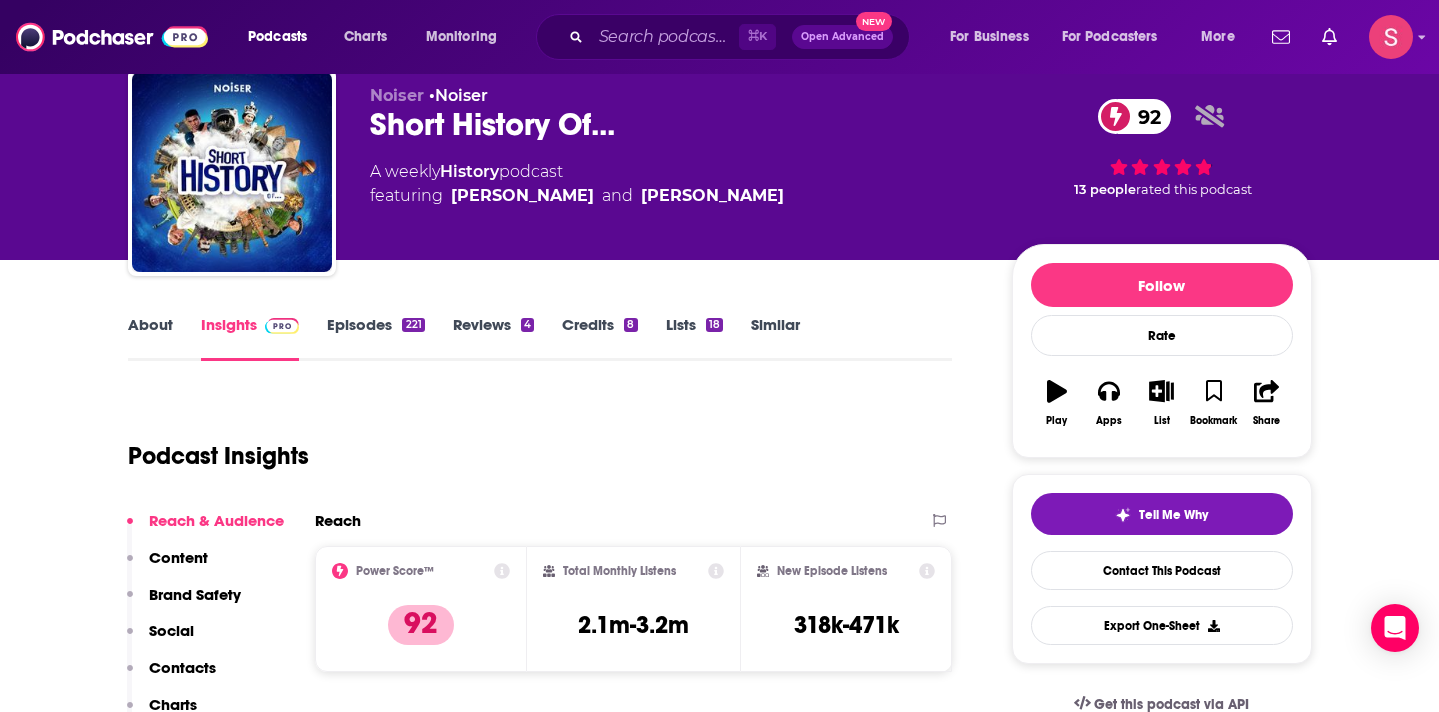 scroll, scrollTop: 80, scrollLeft: 0, axis: vertical 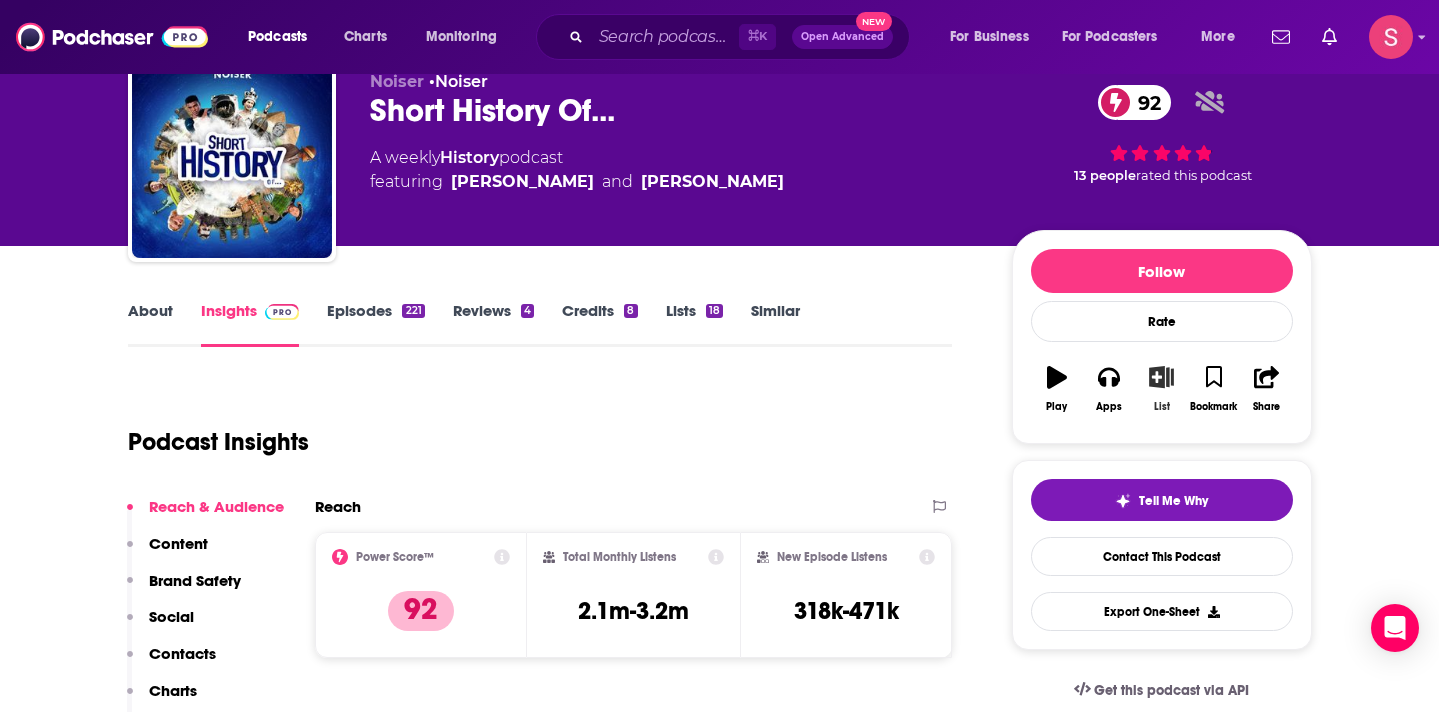 click 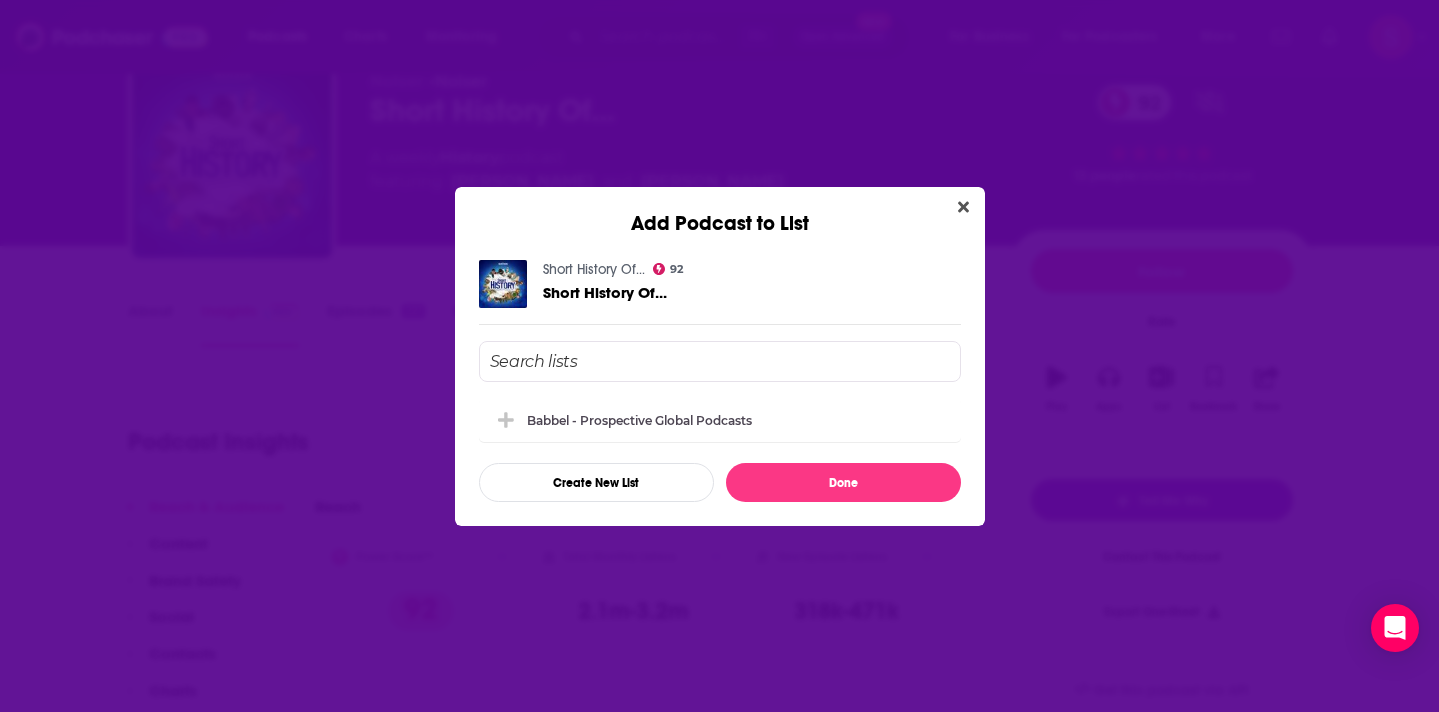 scroll, scrollTop: 0, scrollLeft: 0, axis: both 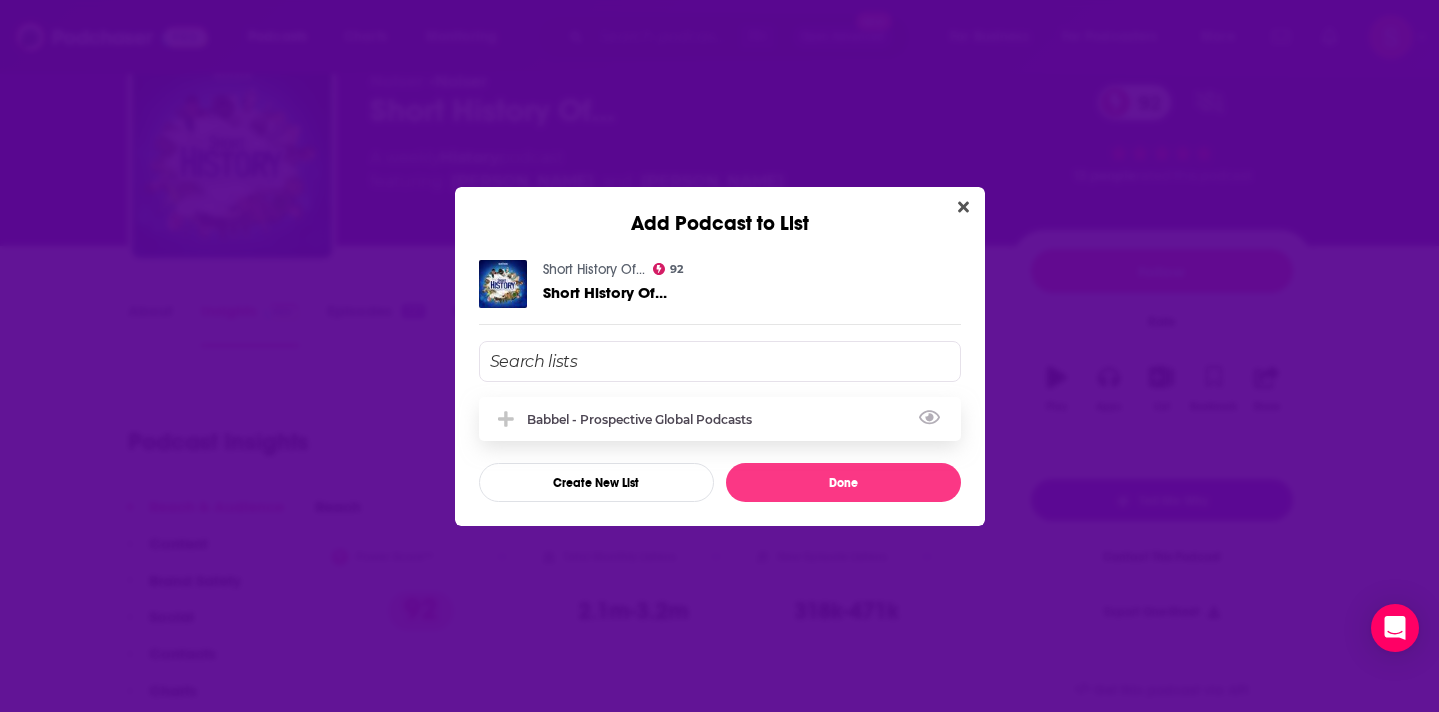 click on "Babbel - Prospective Global Podcasts" at bounding box center [645, 419] 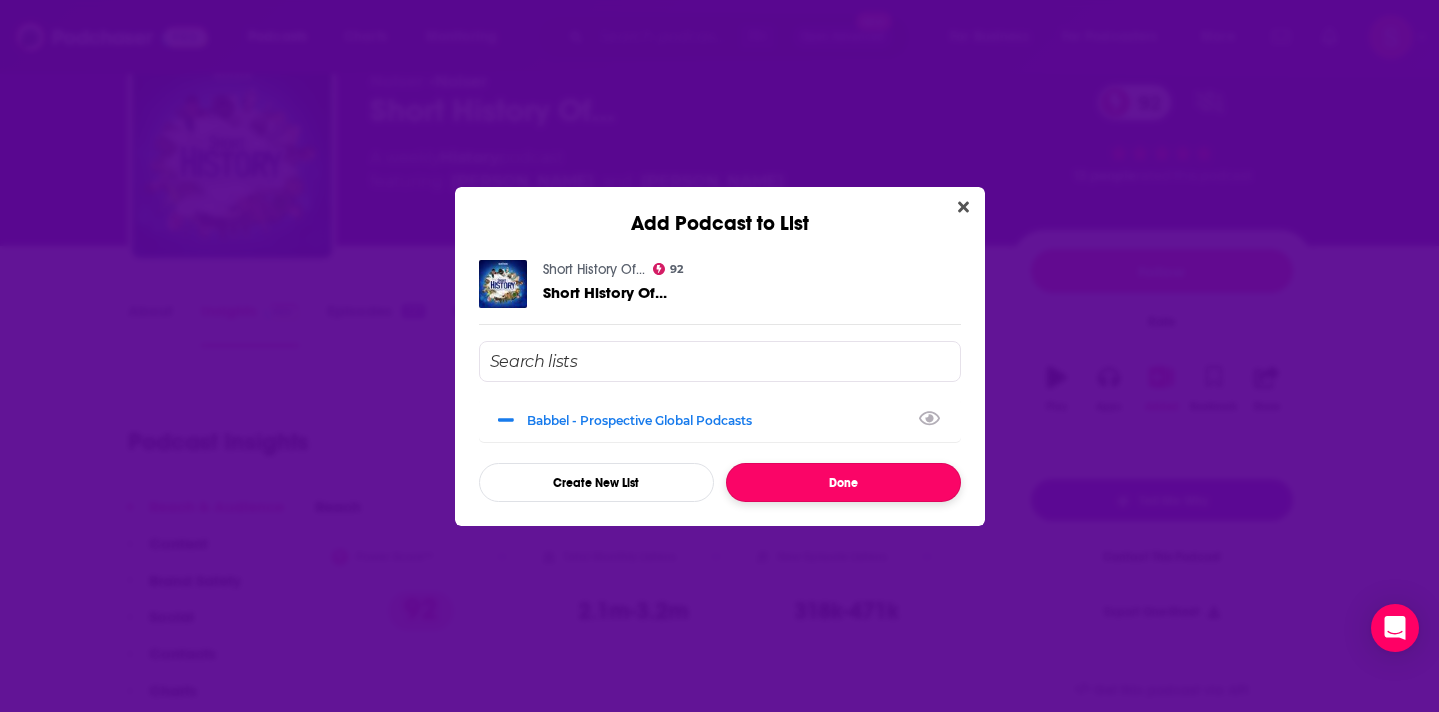 click on "Done" at bounding box center [843, 482] 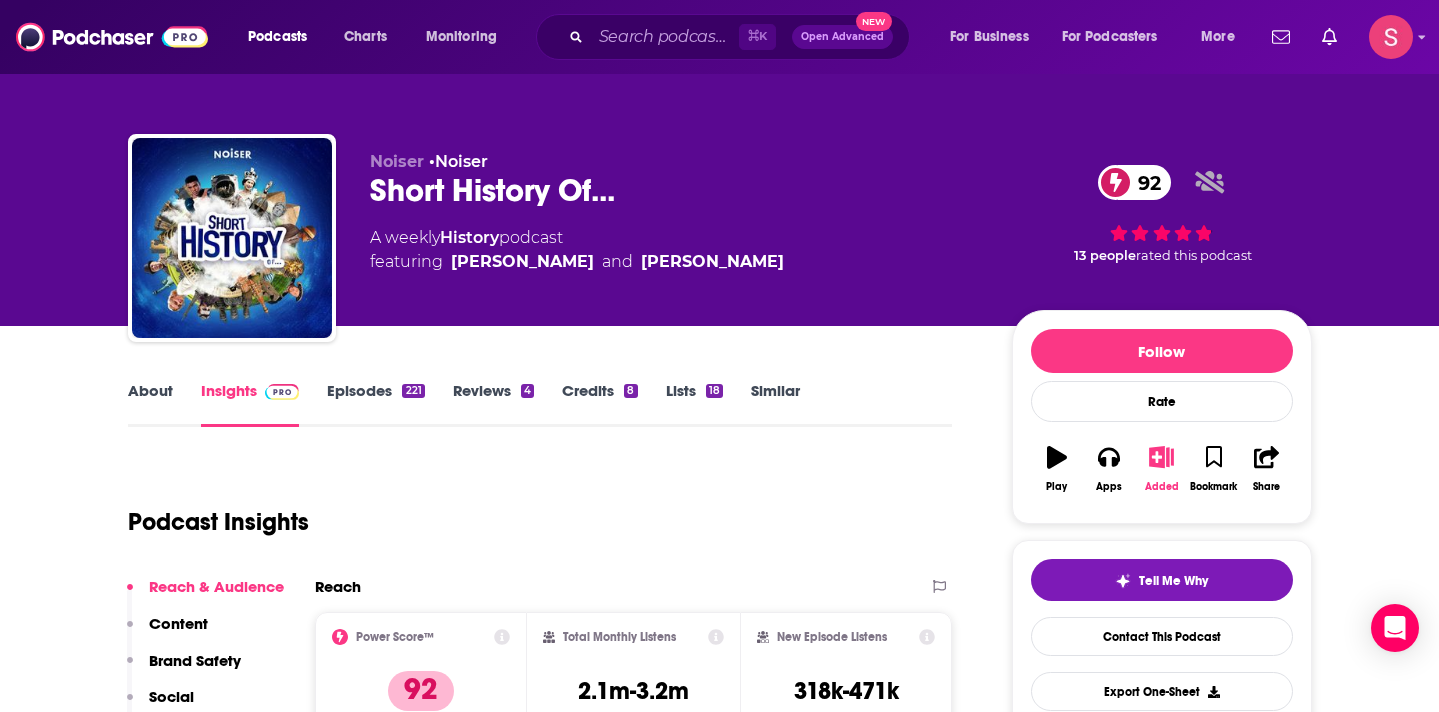 scroll, scrollTop: 80, scrollLeft: 0, axis: vertical 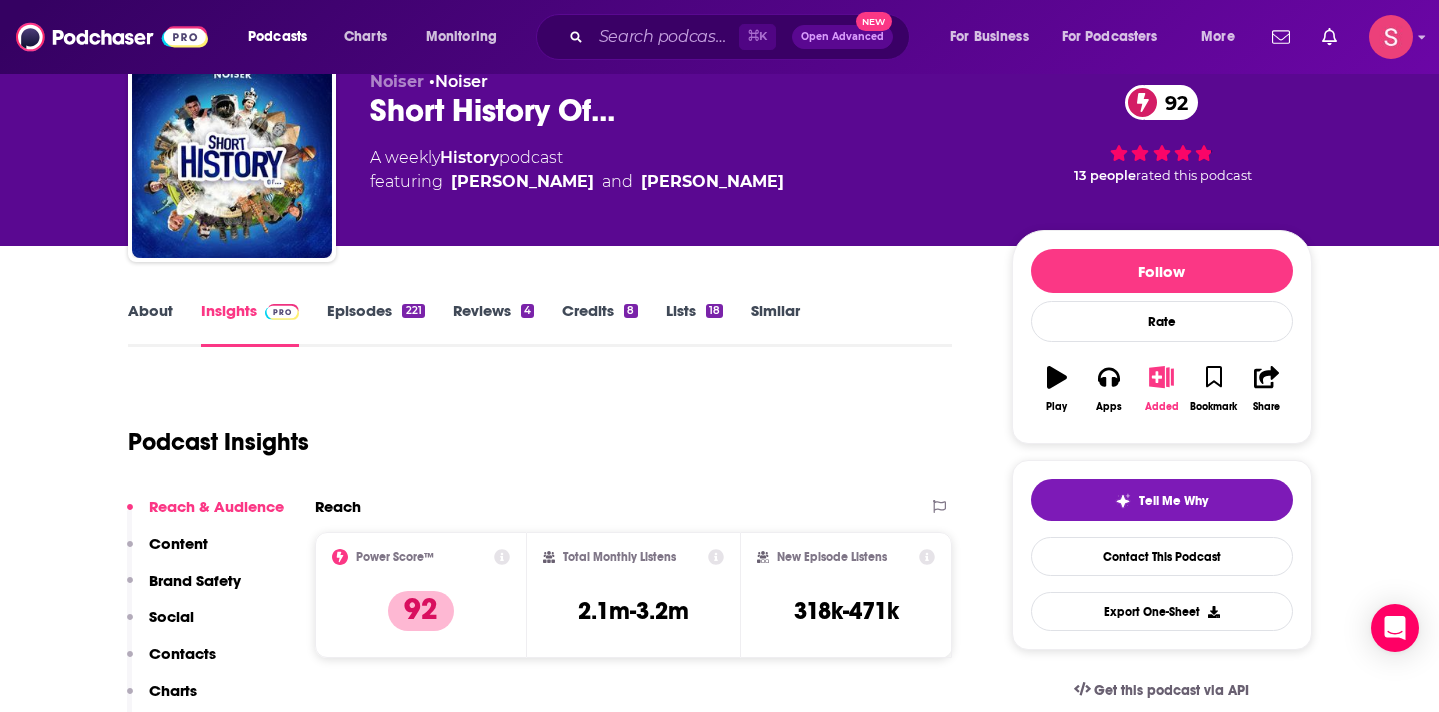 type on "[URL][DOMAIN_NAME]" 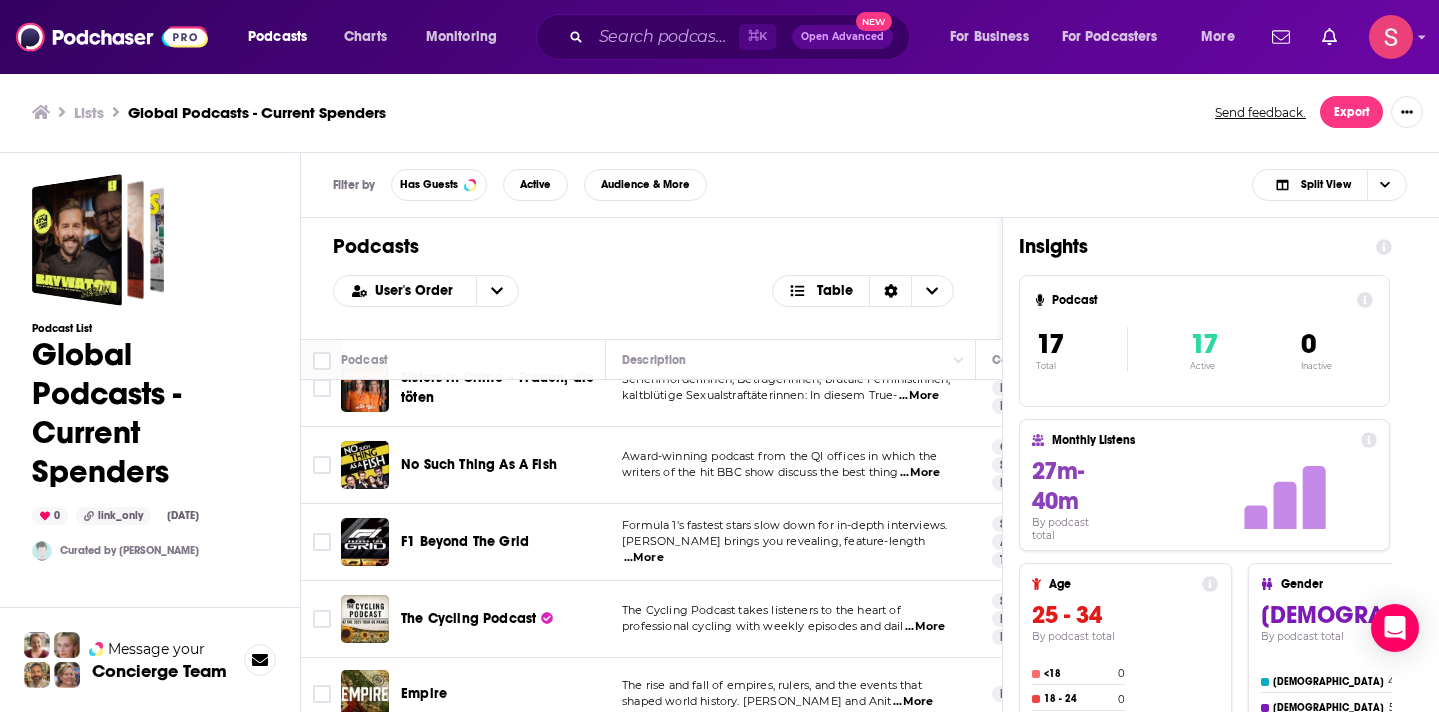 scroll, scrollTop: 922, scrollLeft: 0, axis: vertical 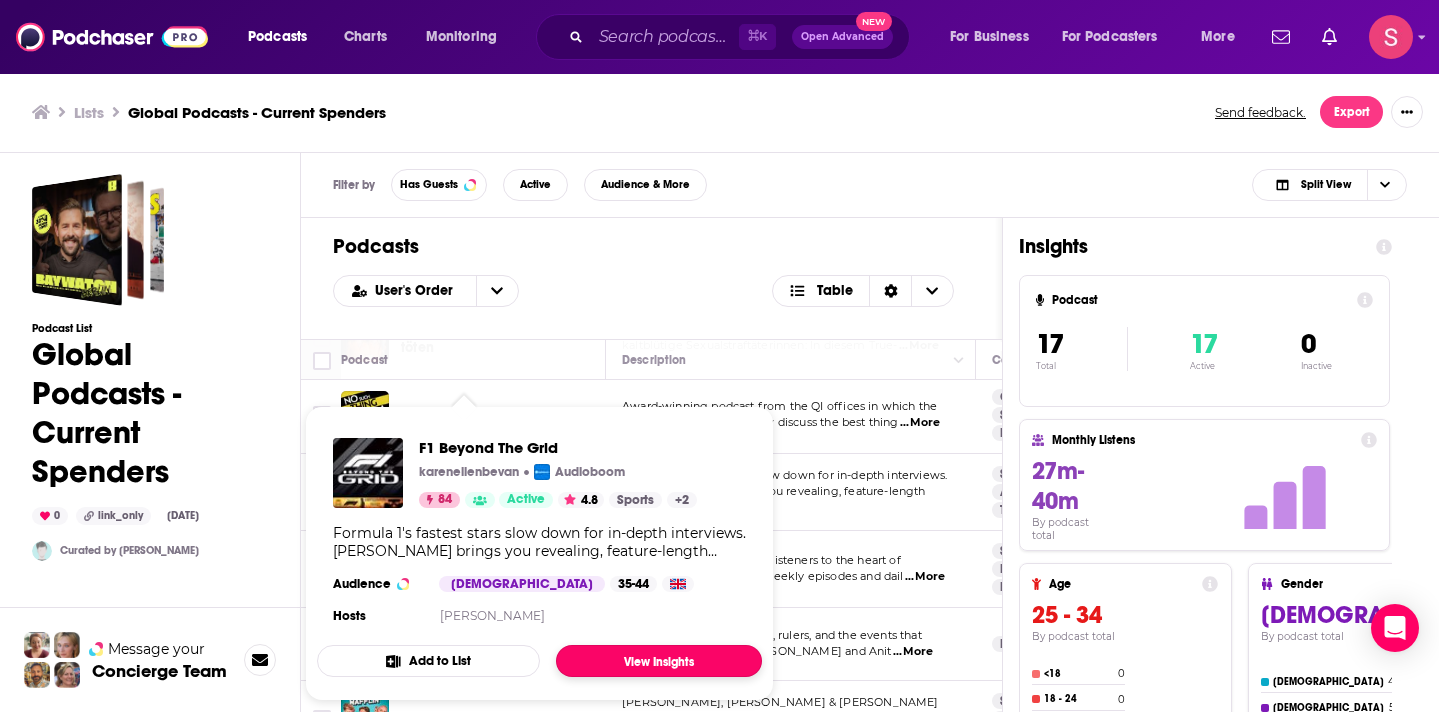 click on "View Insights" at bounding box center (659, 661) 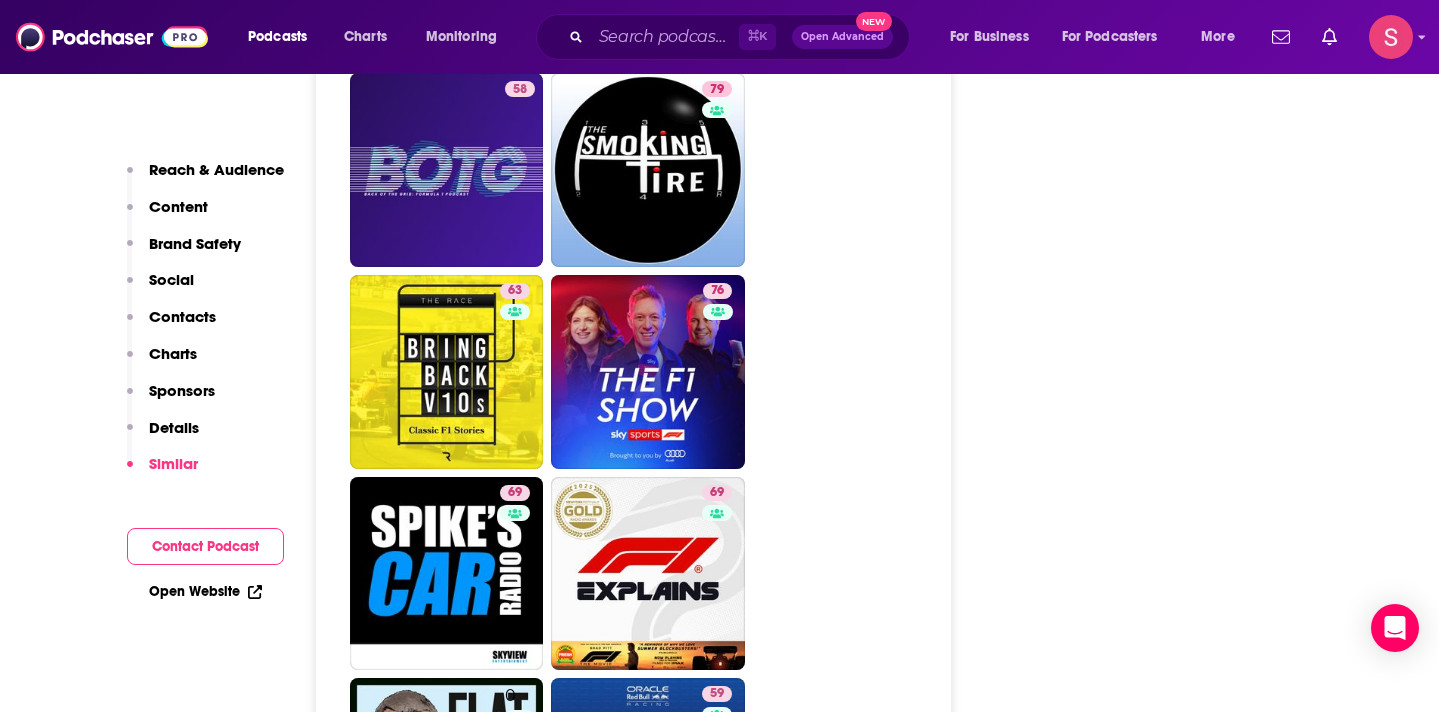 scroll, scrollTop: 5769, scrollLeft: 0, axis: vertical 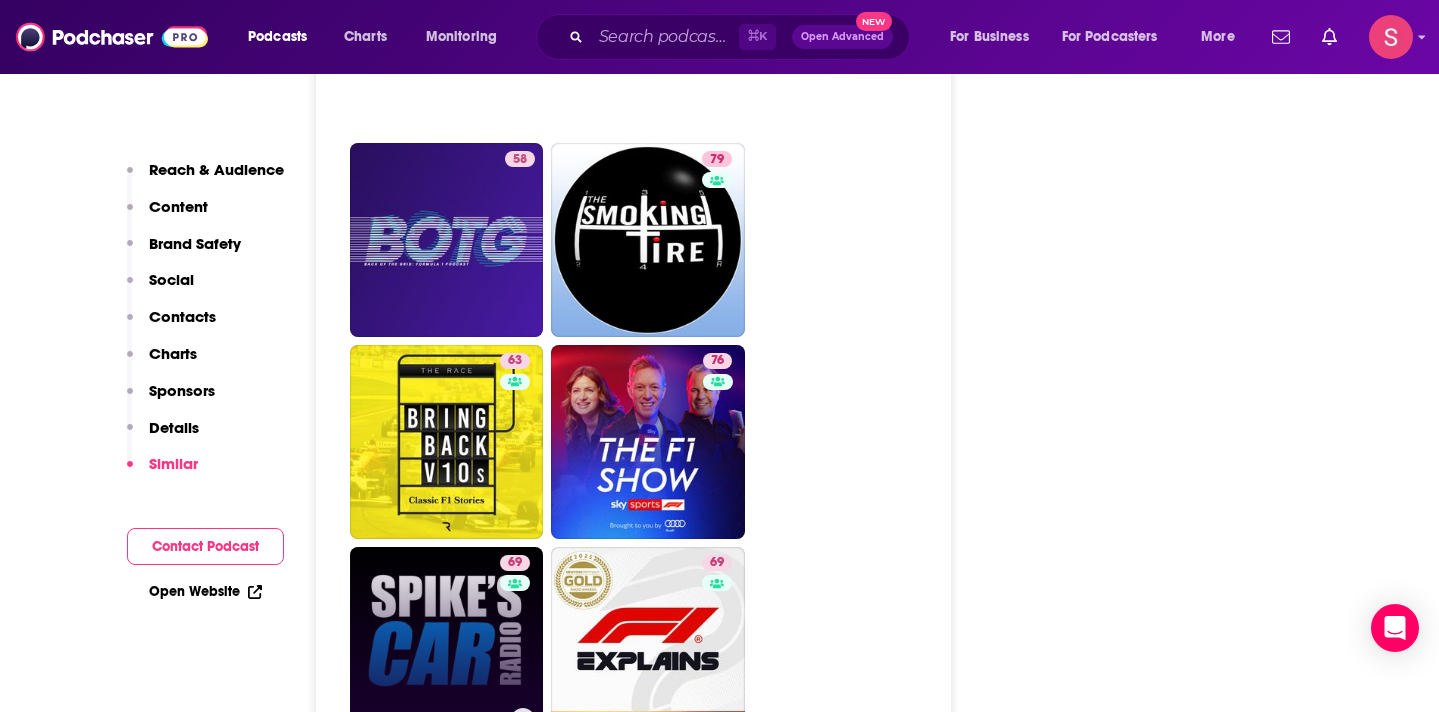 click on "69 [PERSON_NAME]'s Car Radio" at bounding box center (447, 644) 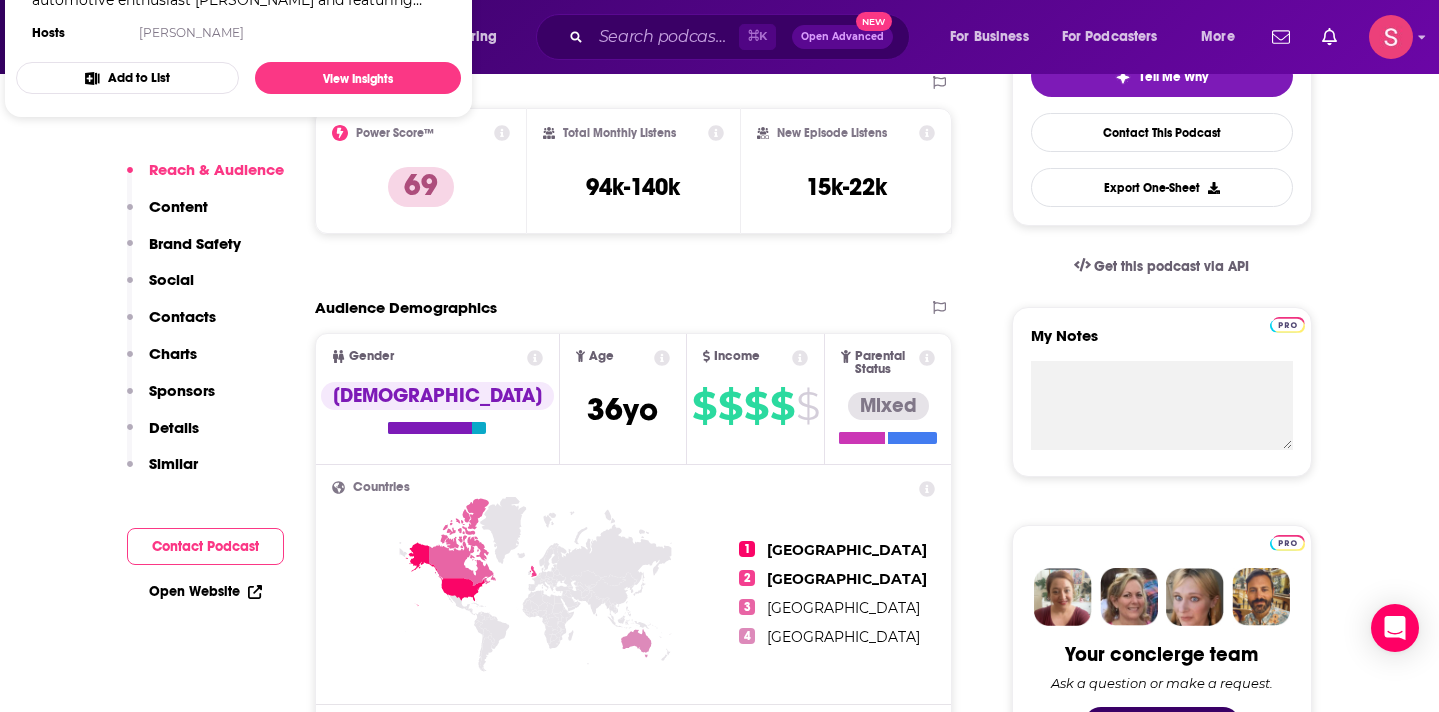 scroll, scrollTop: 521, scrollLeft: 0, axis: vertical 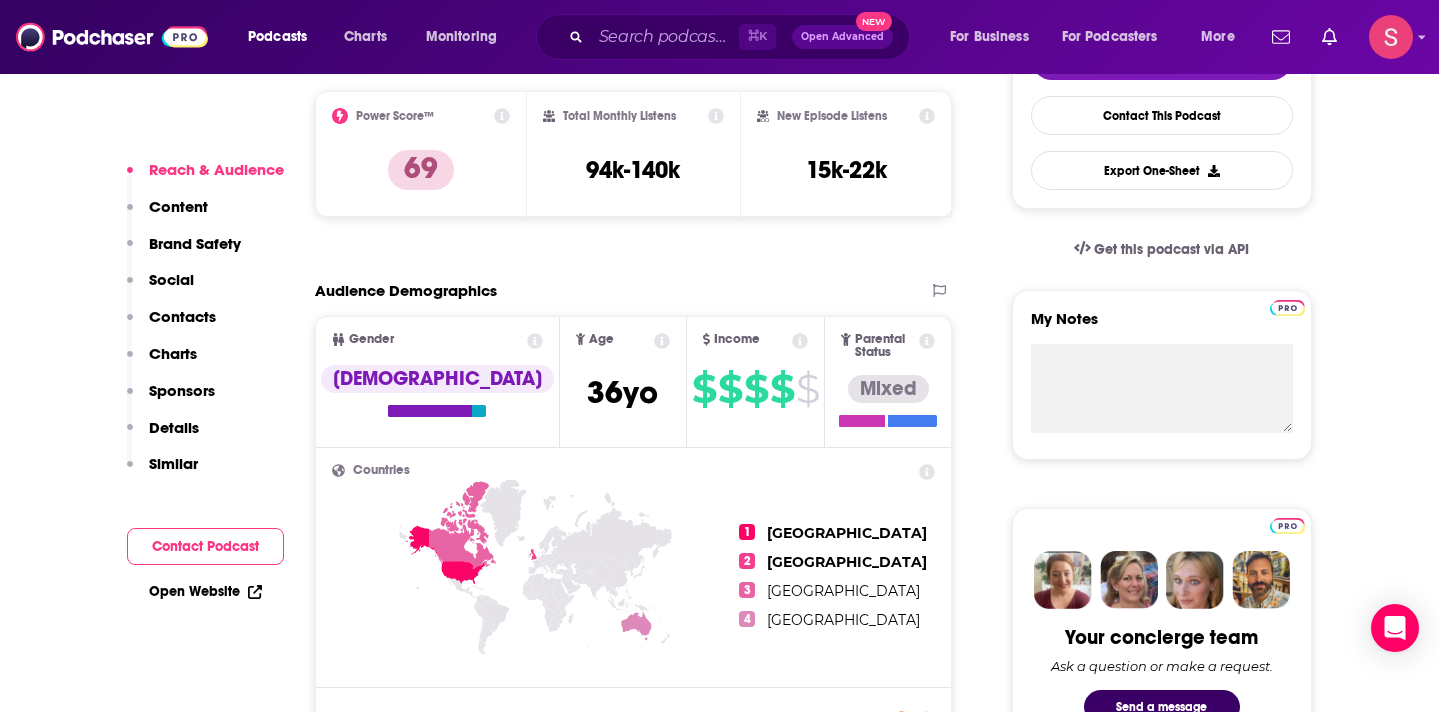 type on "[URL][DOMAIN_NAME]" 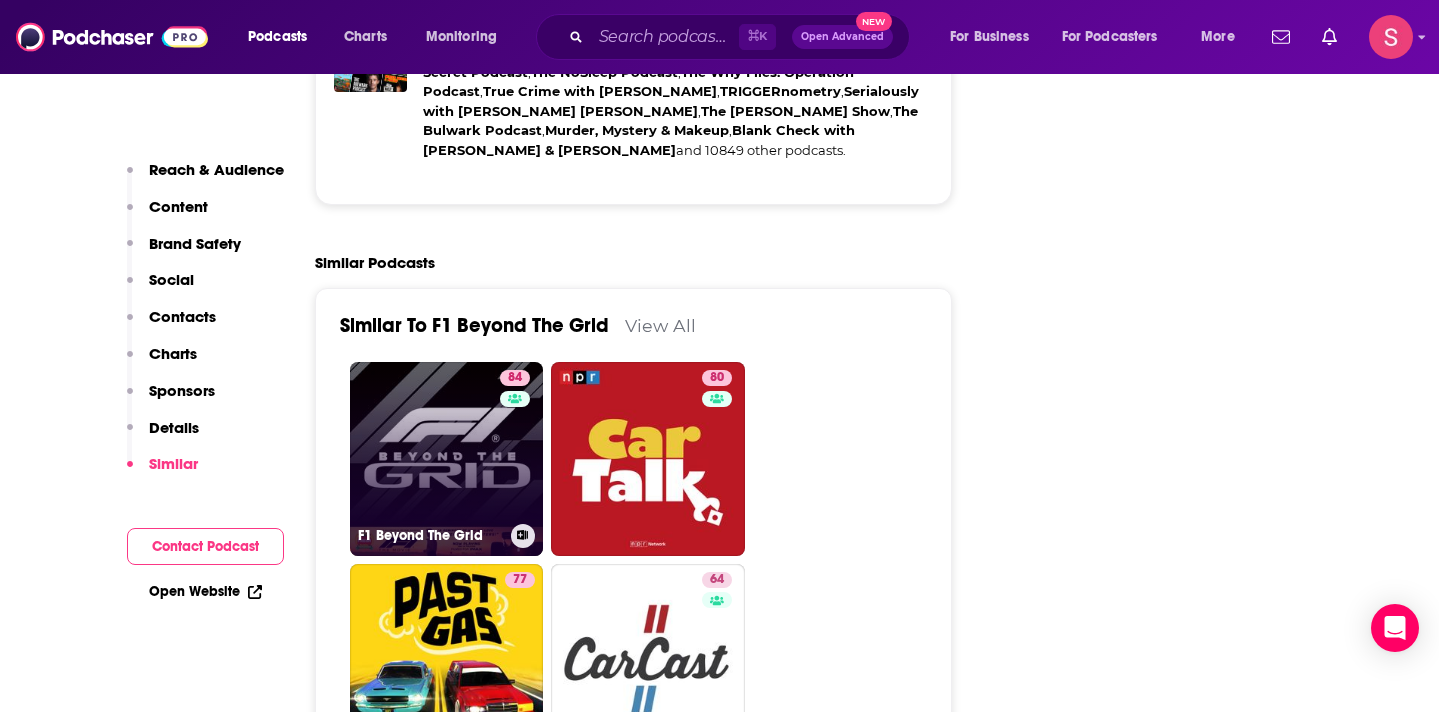 scroll, scrollTop: 4376, scrollLeft: 0, axis: vertical 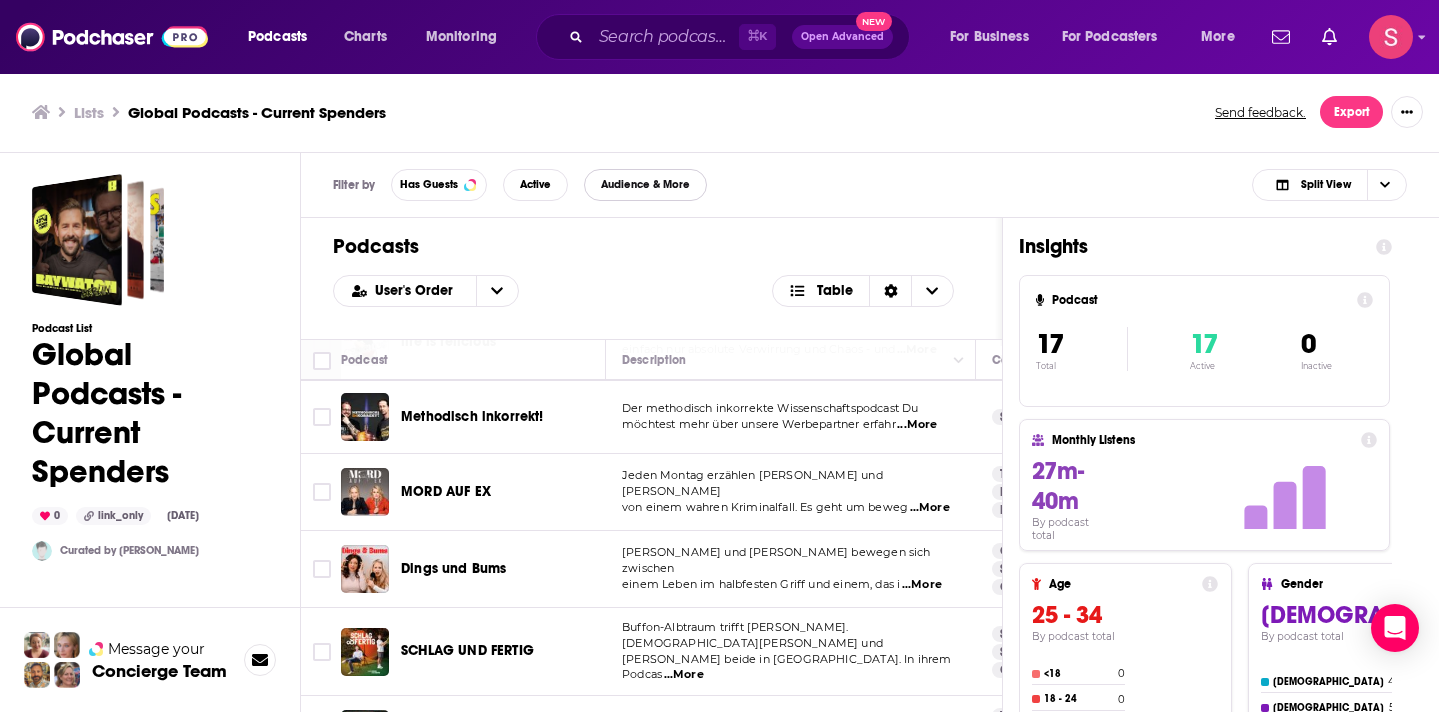 click on "Audience & More" at bounding box center [645, 184] 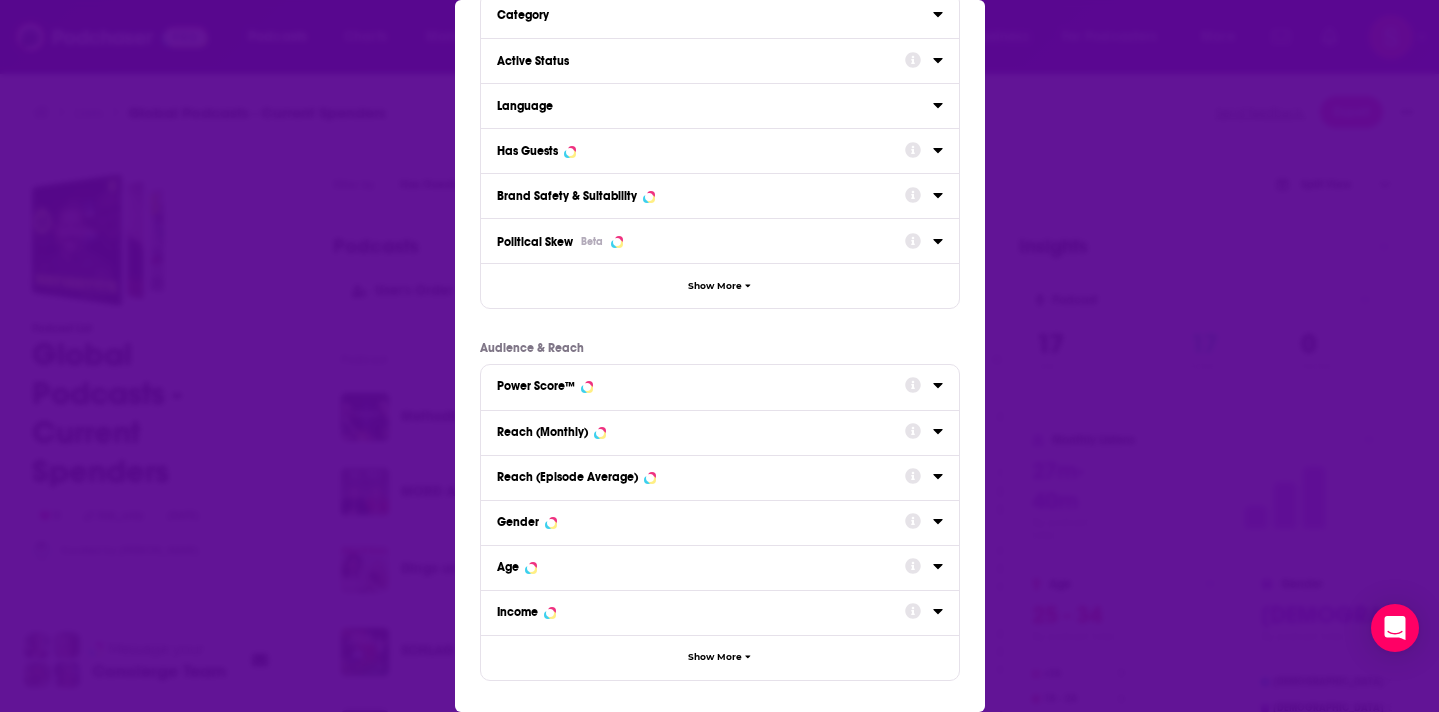 scroll, scrollTop: 0, scrollLeft: 0, axis: both 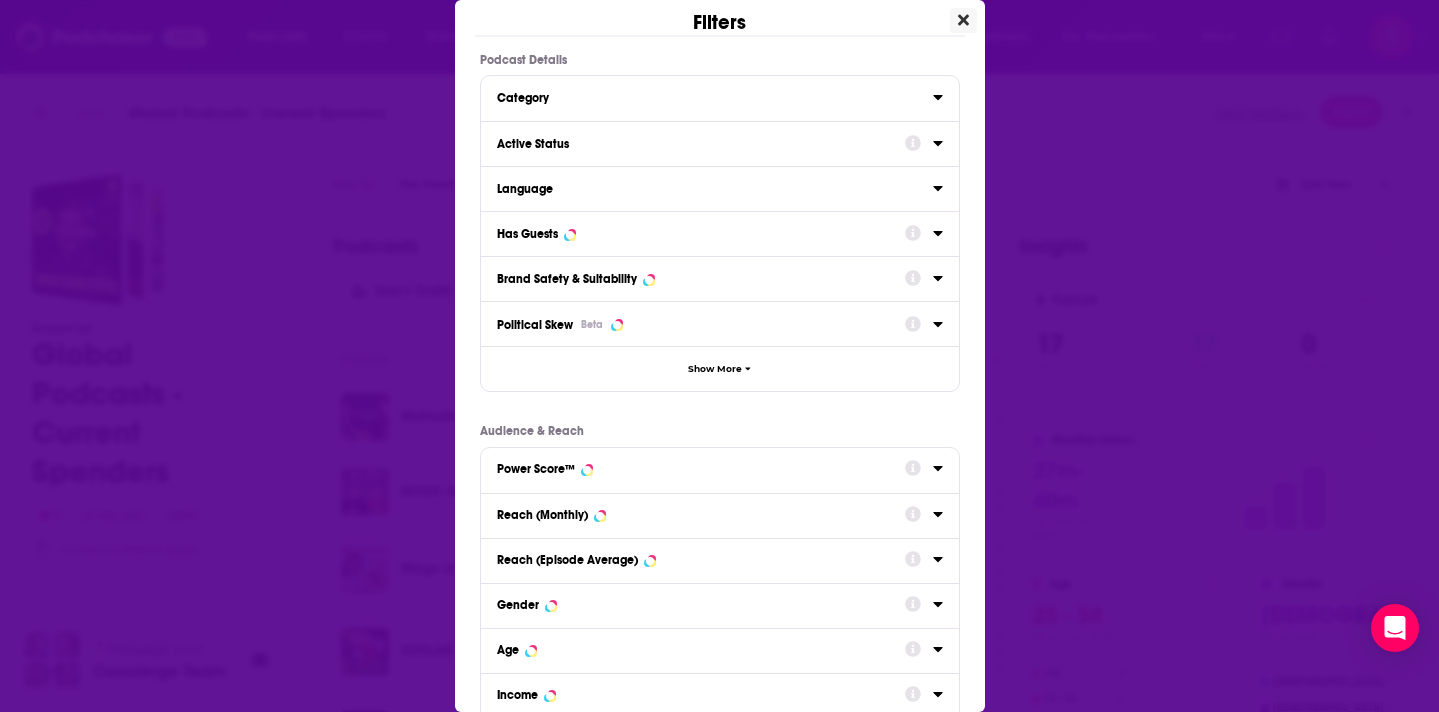 click 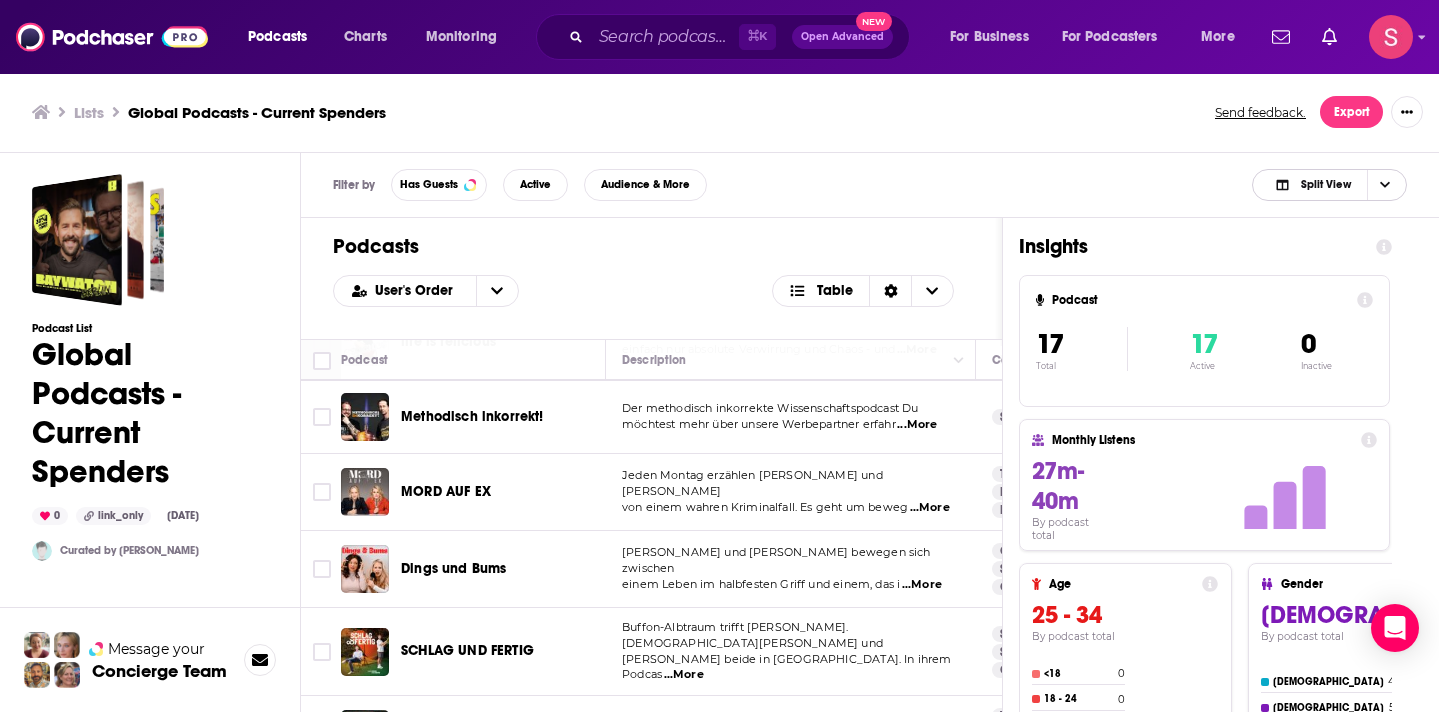 click at bounding box center [1384, 185] 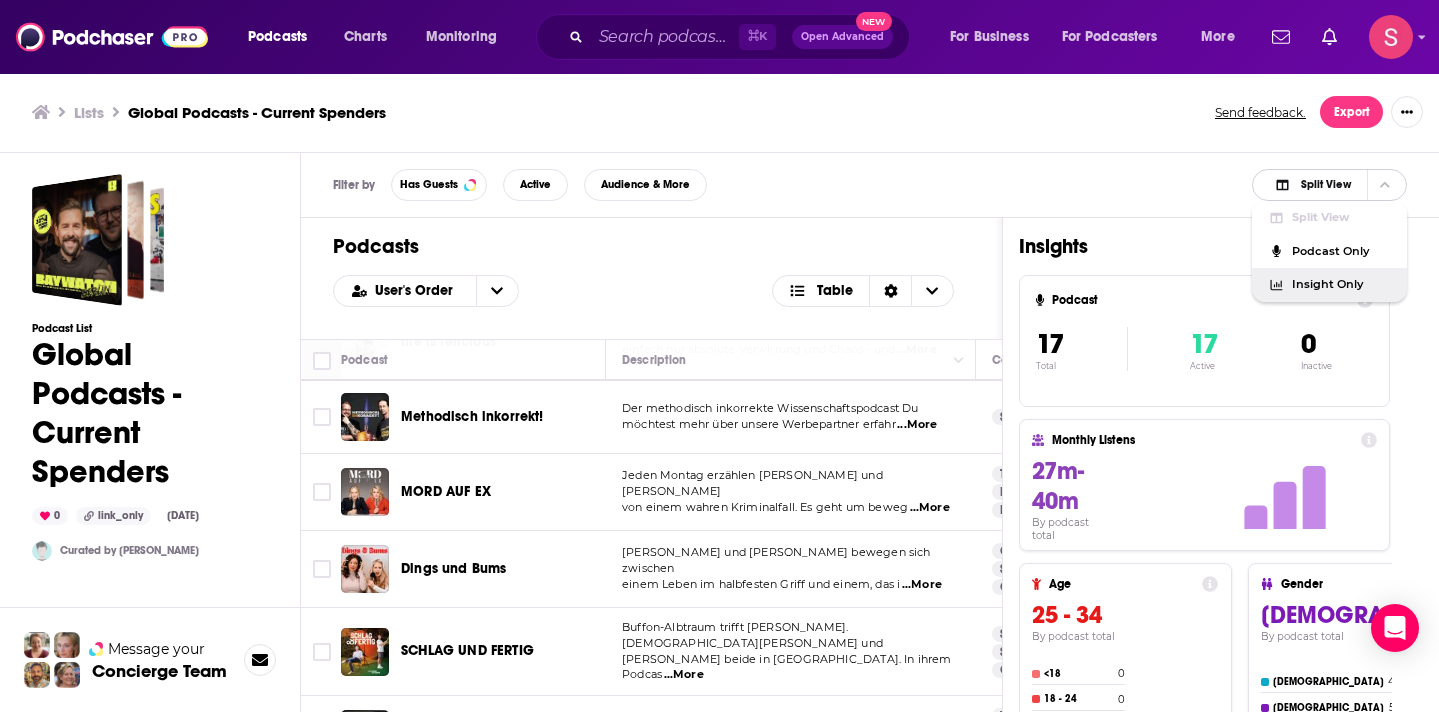 click on "Insight Only" at bounding box center (1341, 284) 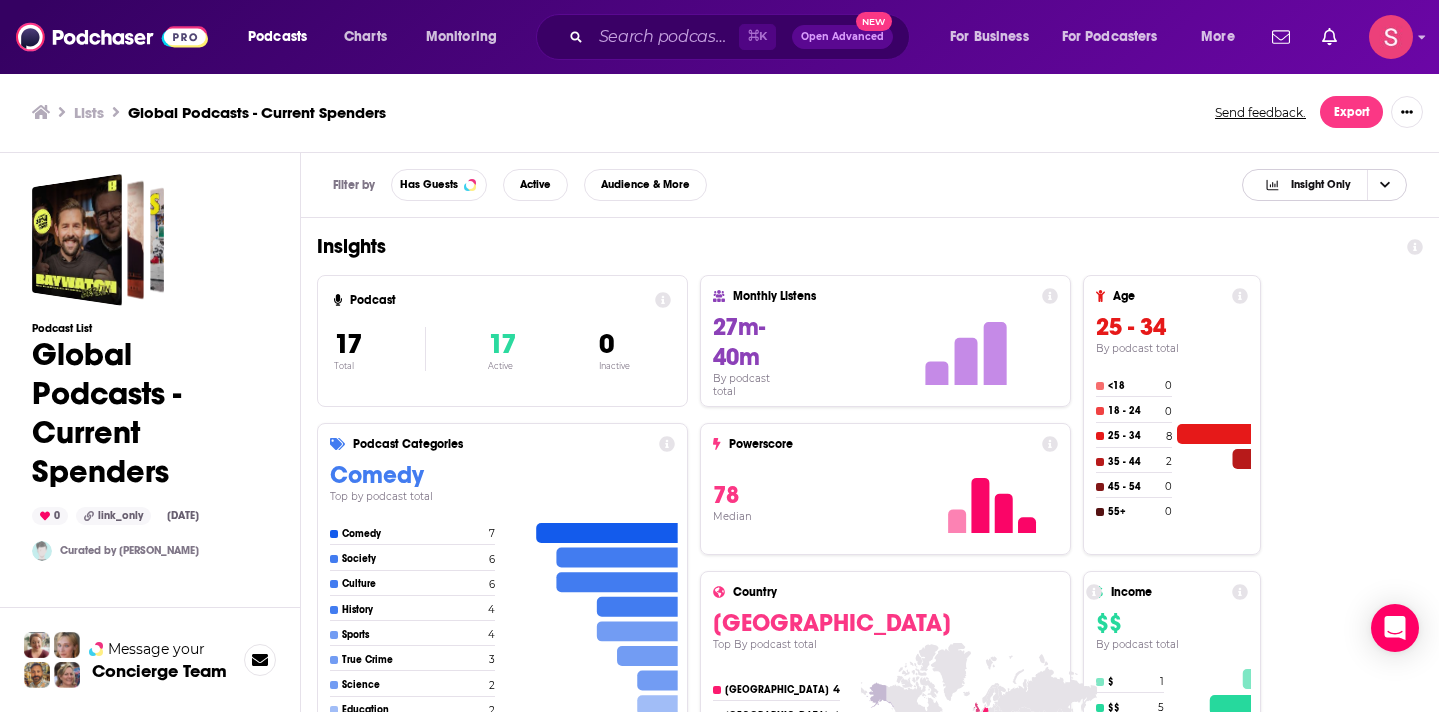 click on "Insight Only" at bounding box center (1321, 184) 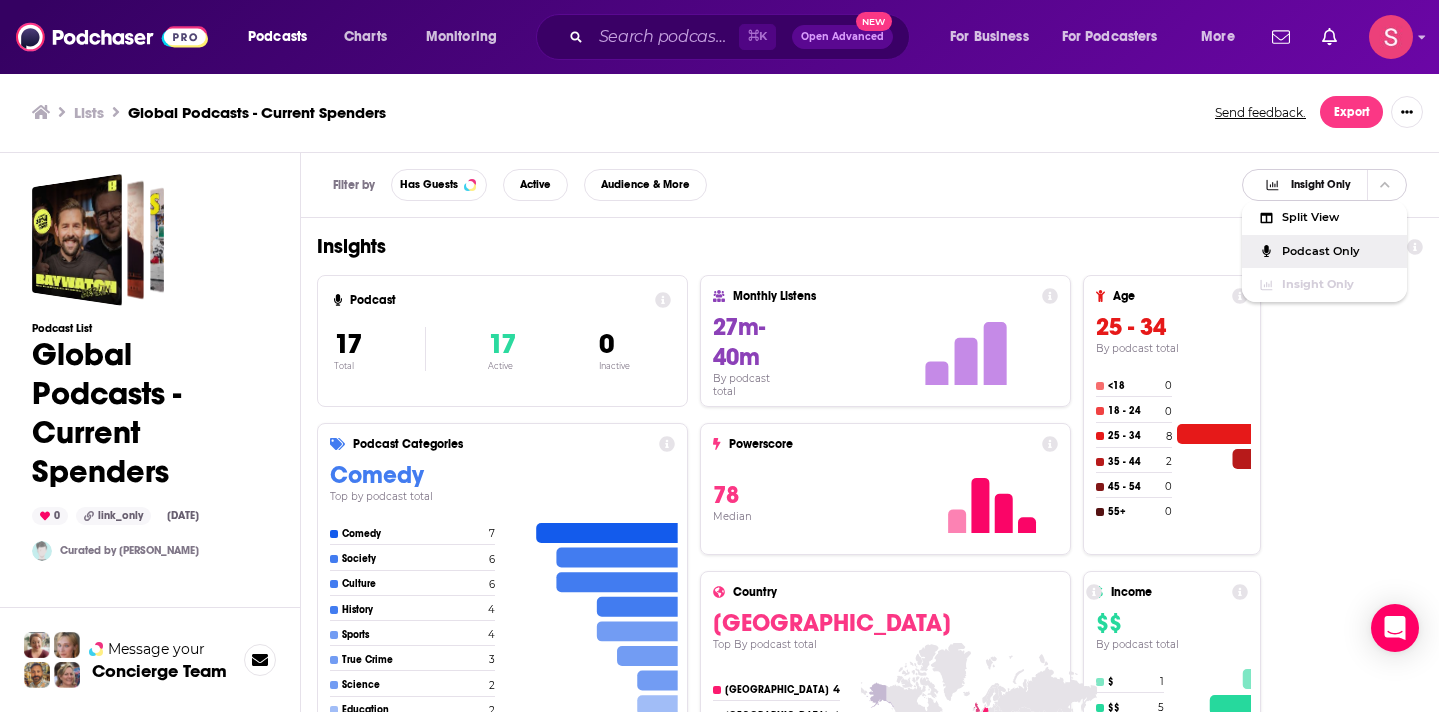 click on "Podcast Only" at bounding box center [1336, 251] 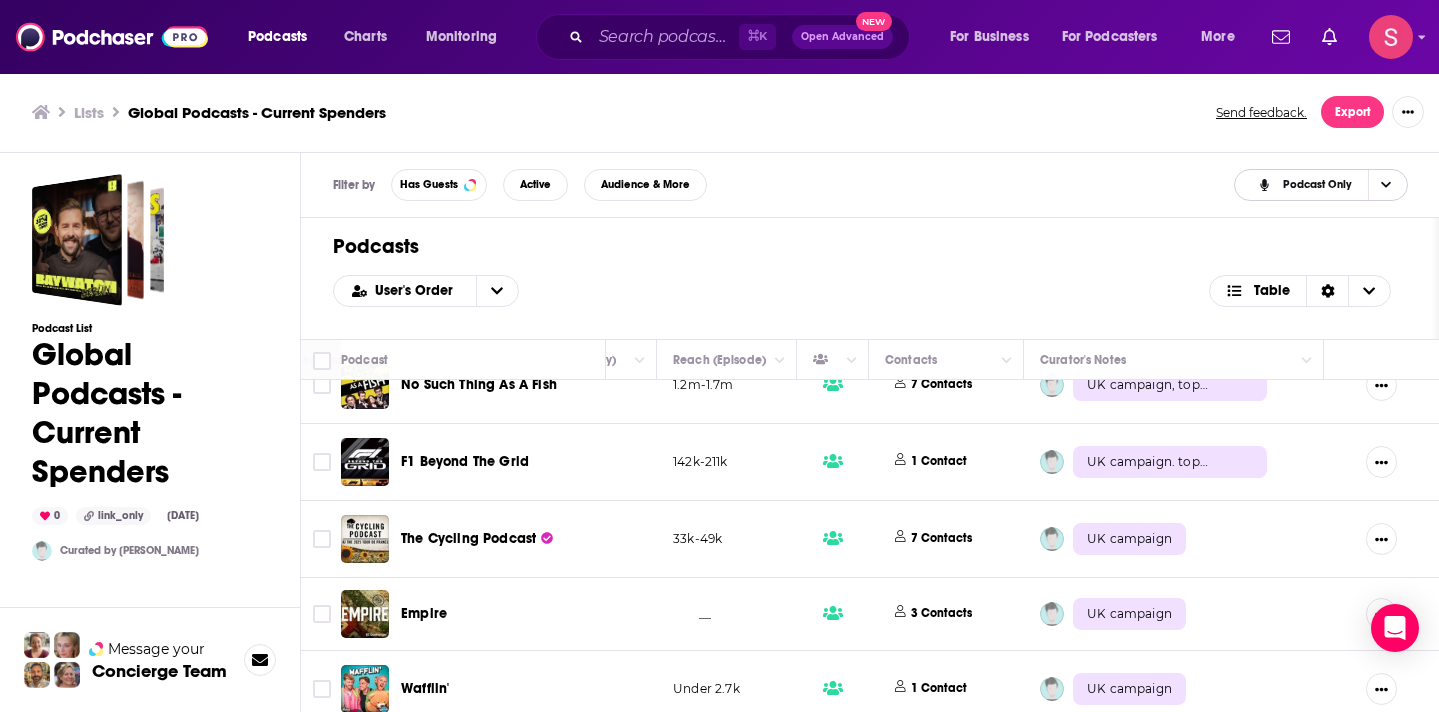 scroll, scrollTop: 951, scrollLeft: 711, axis: both 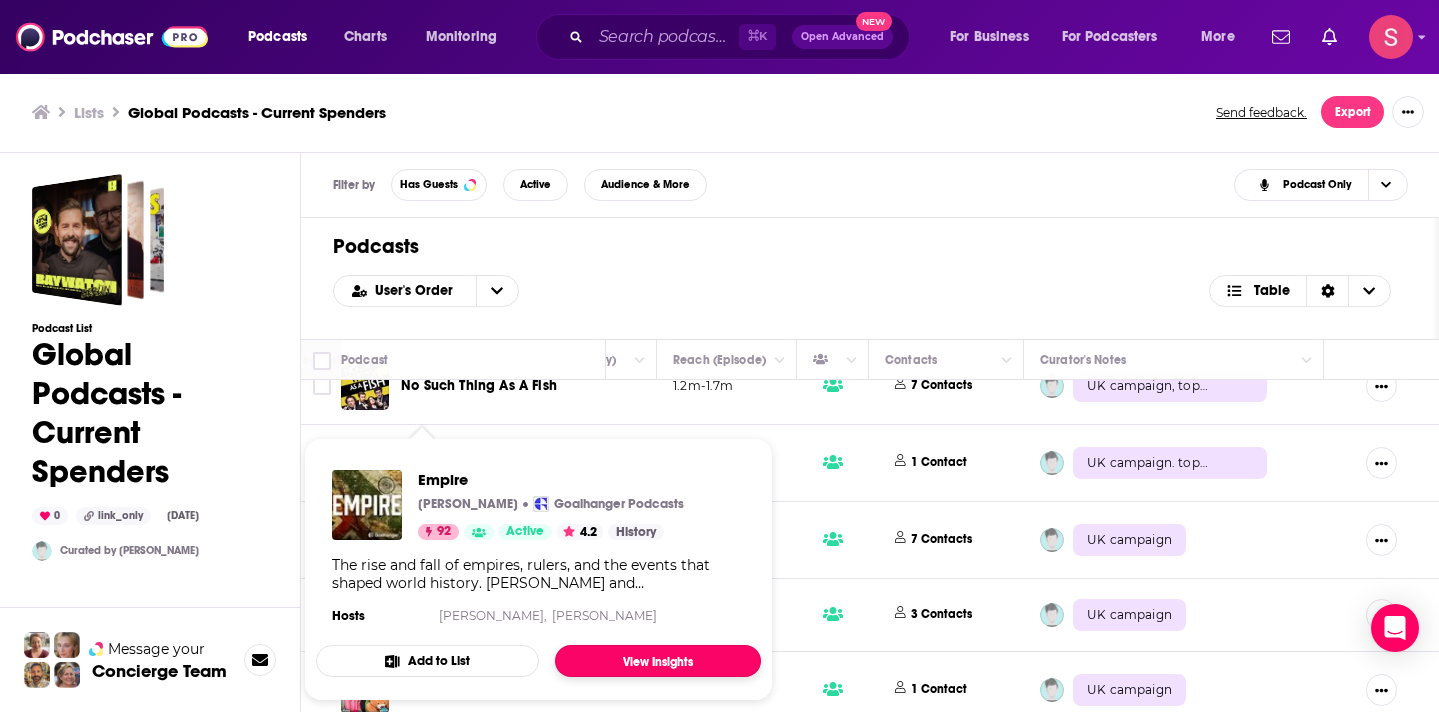 click on "View Insights" at bounding box center (658, 661) 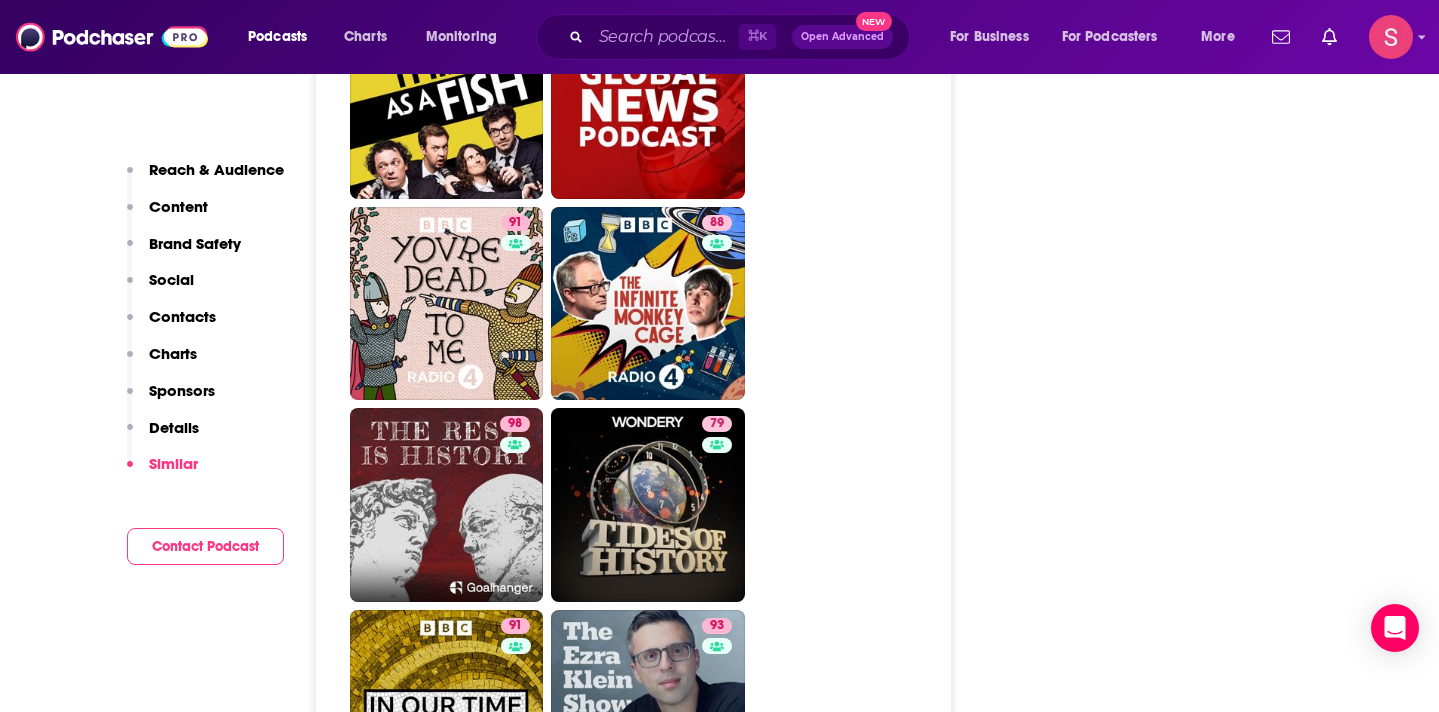 scroll, scrollTop: 4917, scrollLeft: 0, axis: vertical 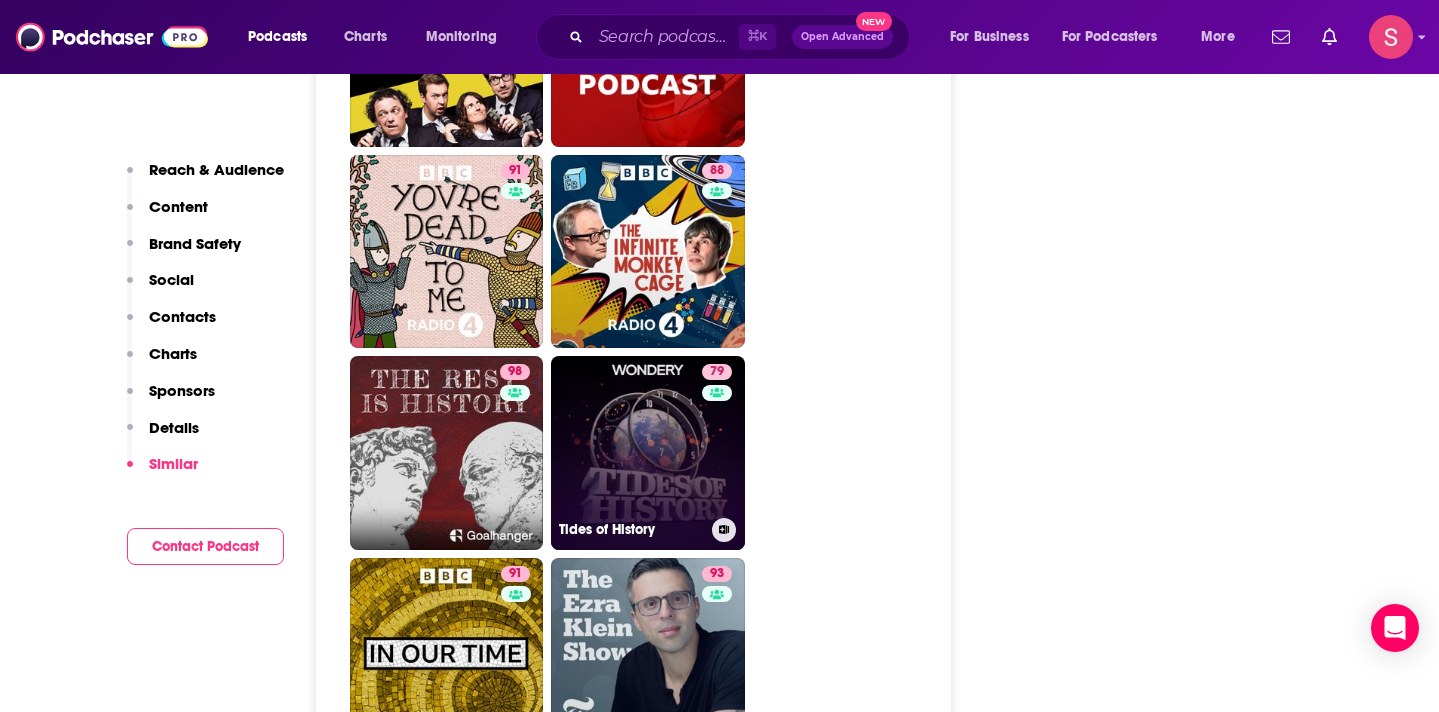 click on "79 Tides of History" at bounding box center (648, 453) 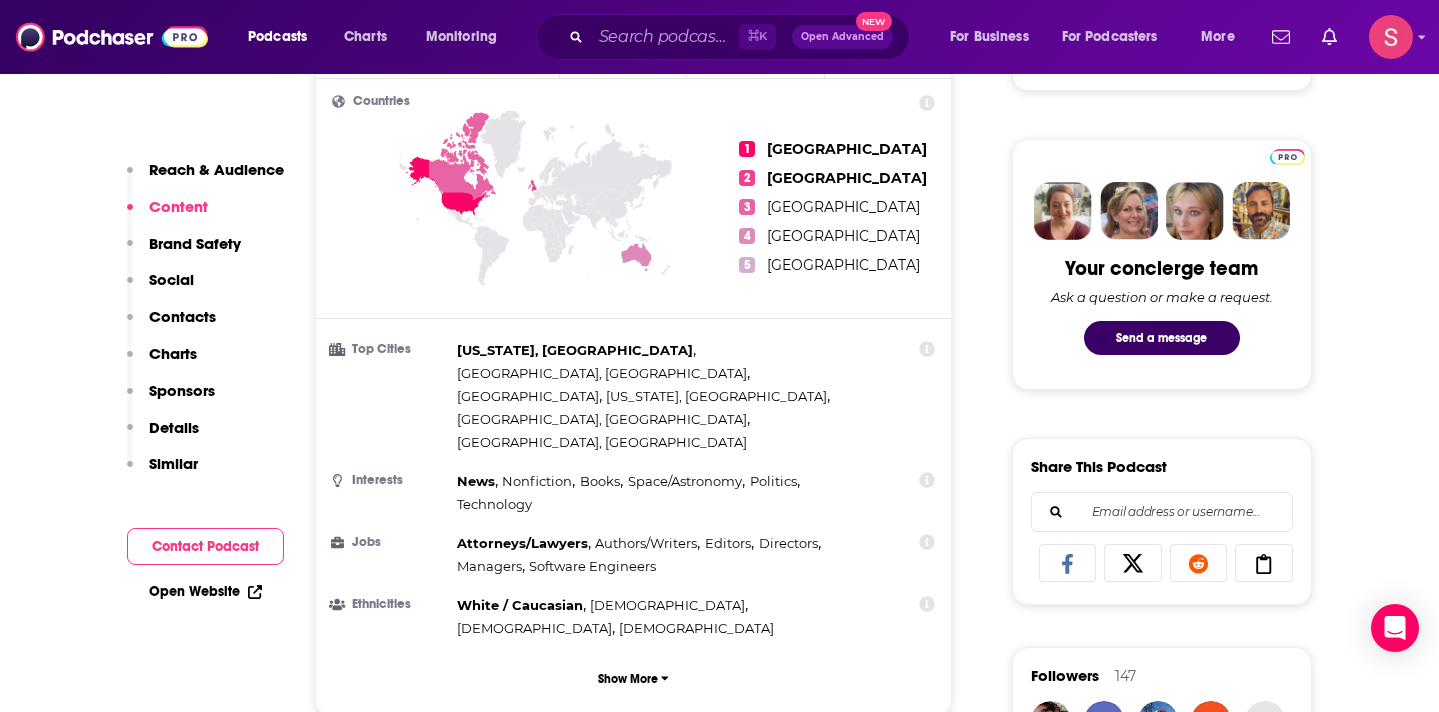 scroll, scrollTop: 826, scrollLeft: 0, axis: vertical 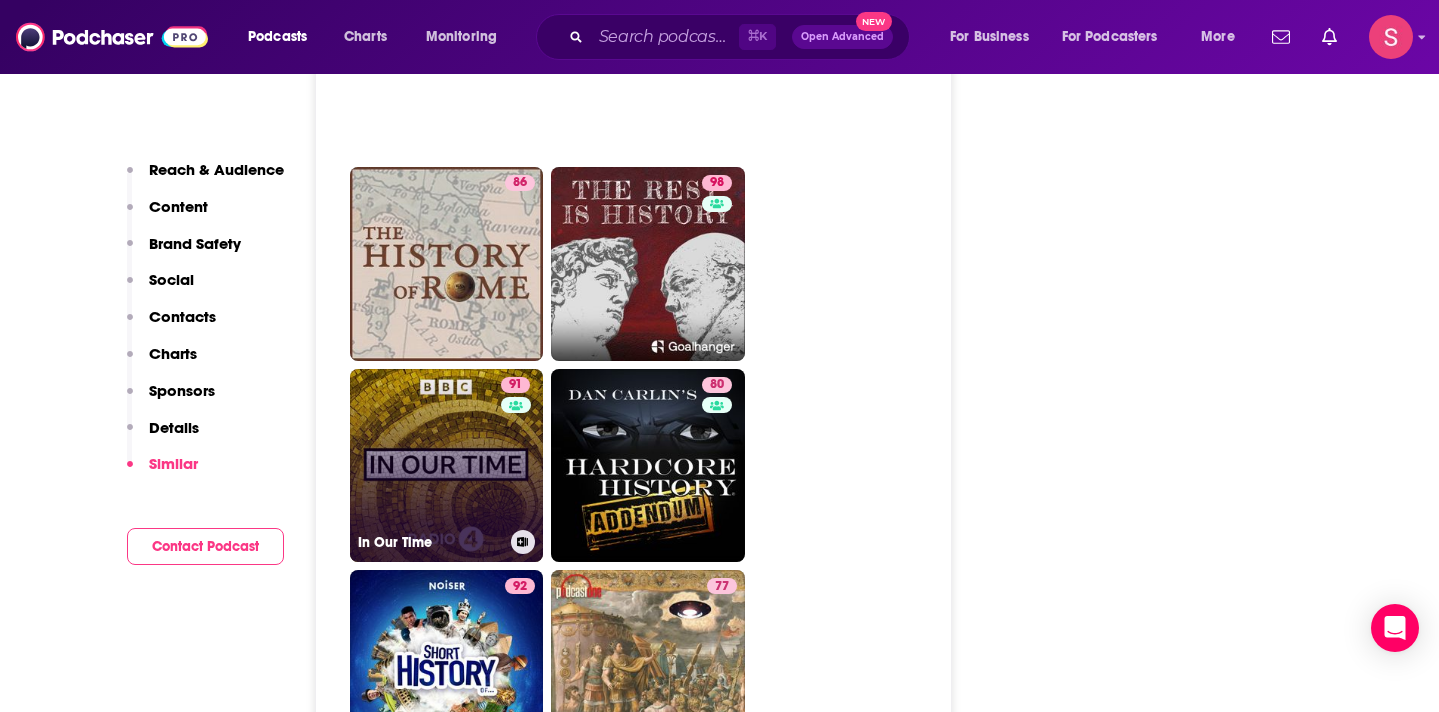 click on "91 In Our Time" at bounding box center (447, 466) 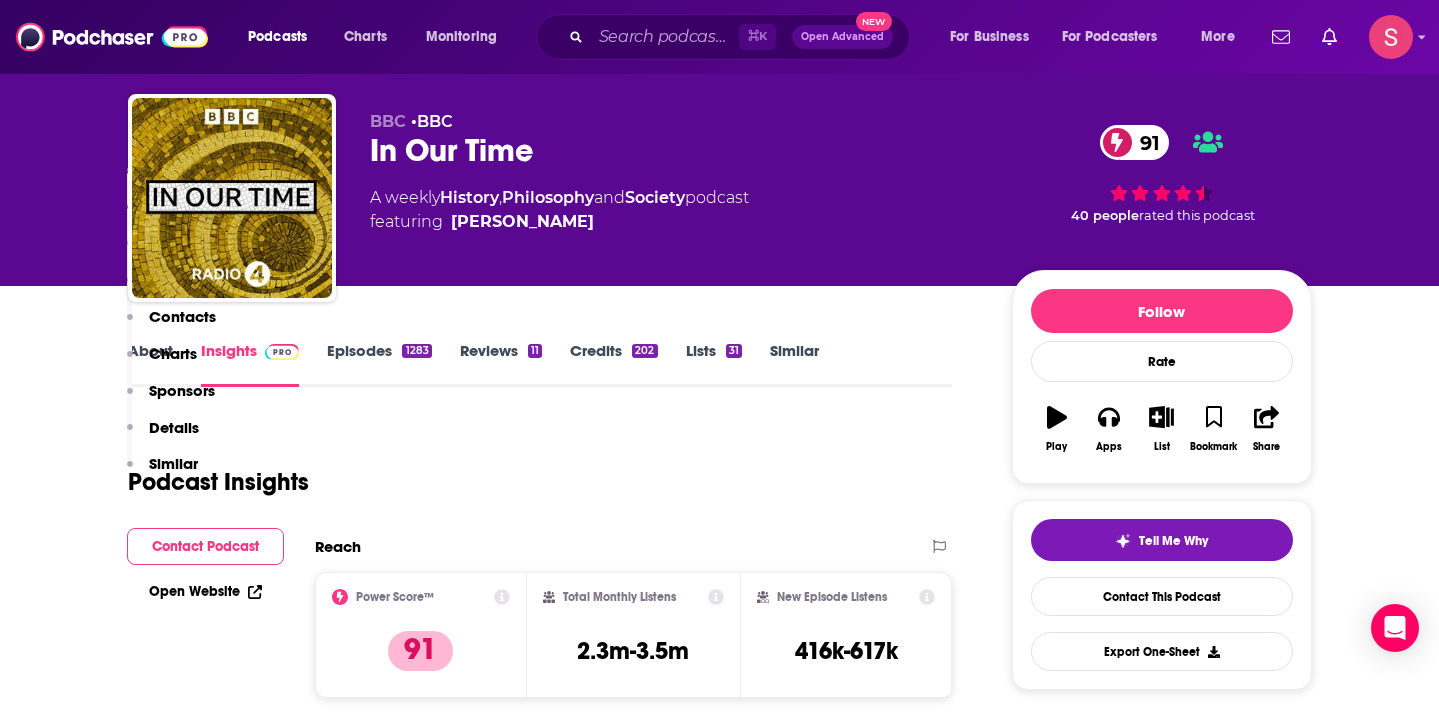scroll, scrollTop: 0, scrollLeft: 0, axis: both 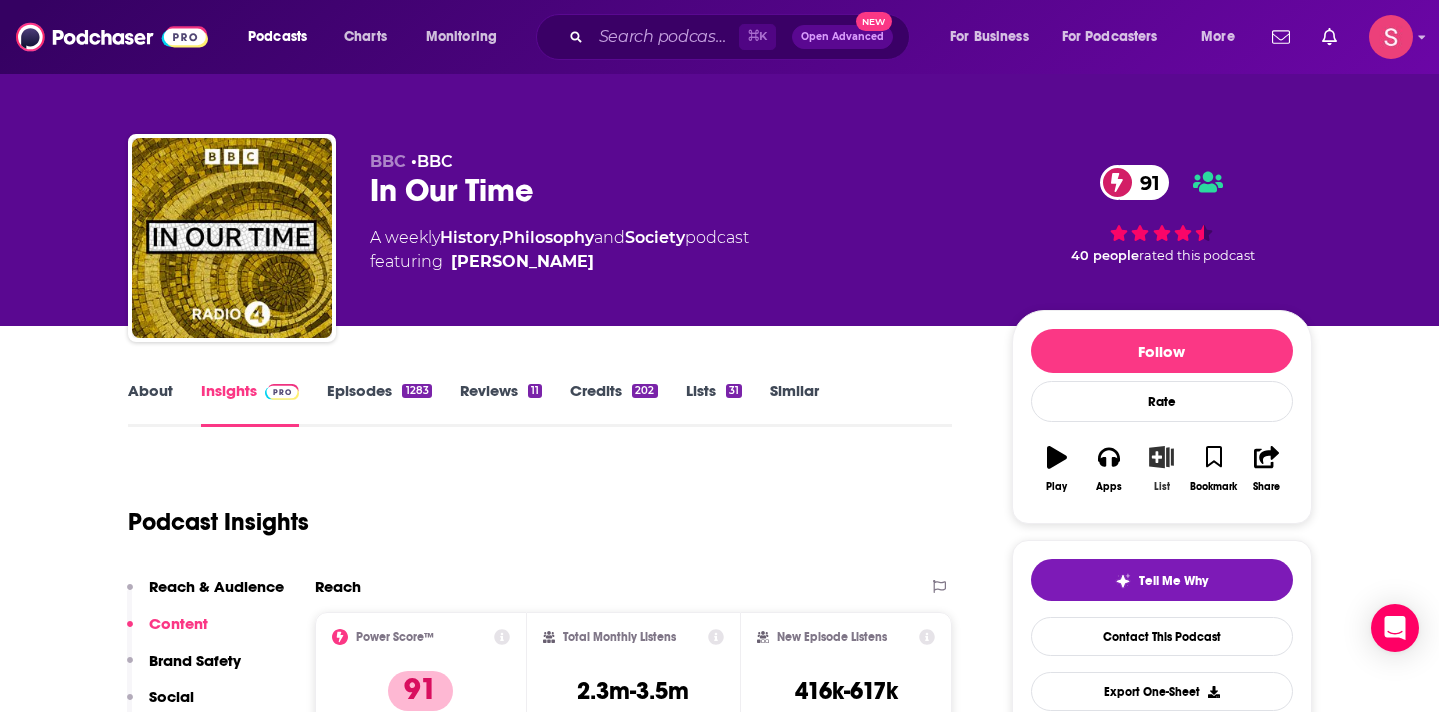 click 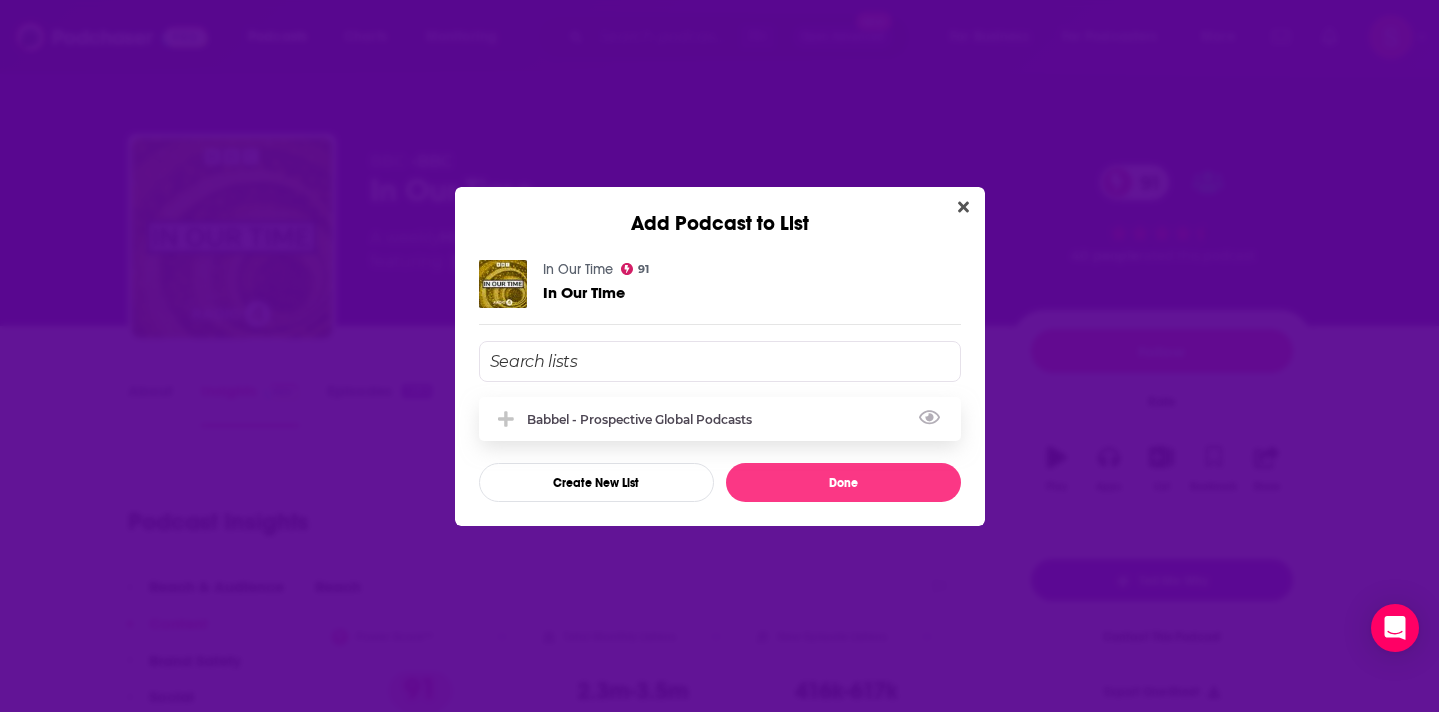 click on "Babbel - Prospective Global Podcasts" at bounding box center (720, 419) 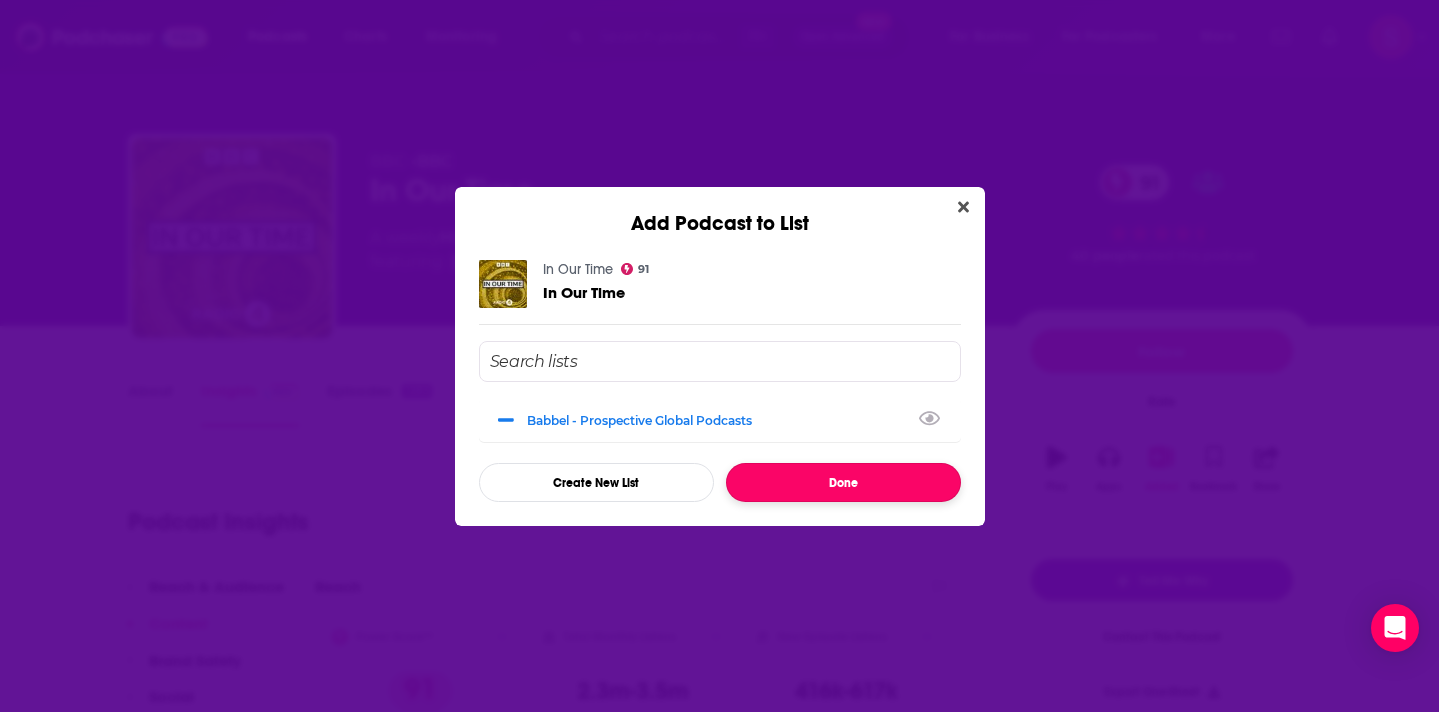 click on "Done" at bounding box center (843, 482) 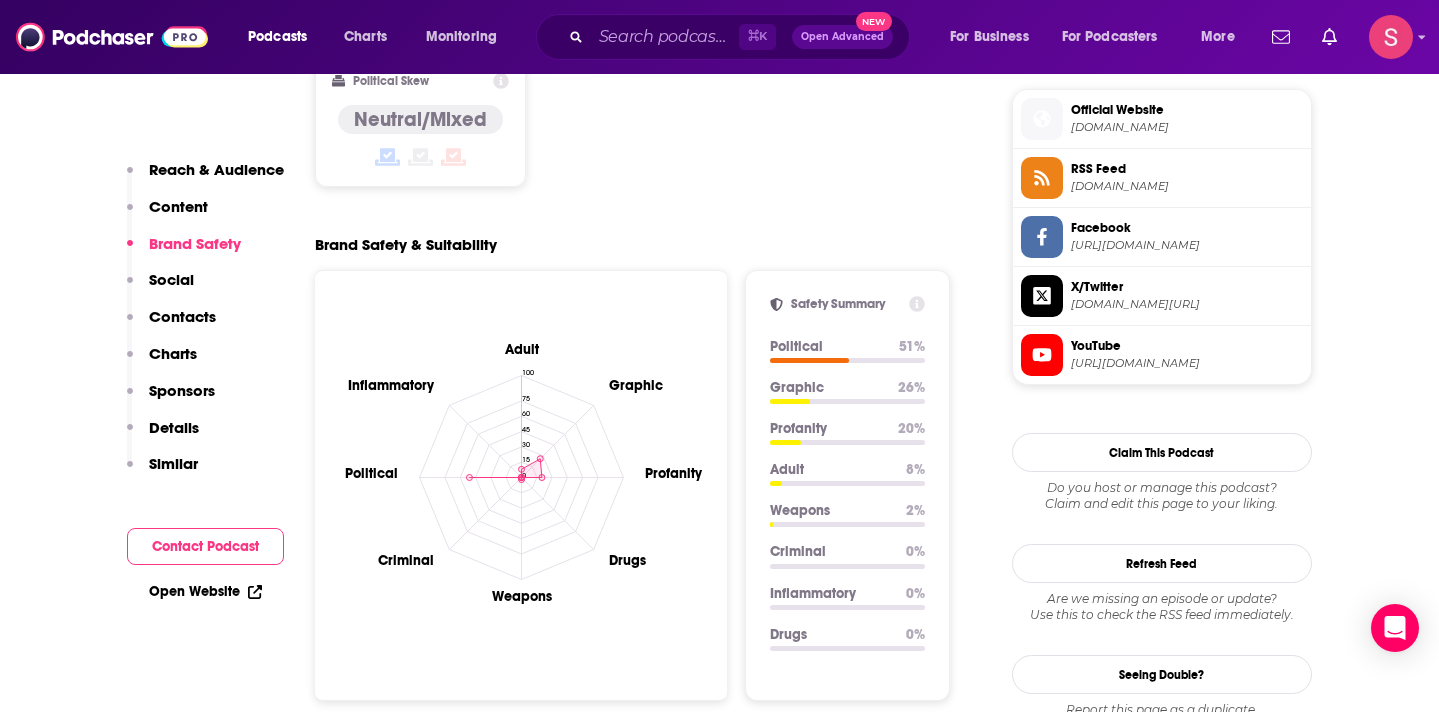 scroll, scrollTop: 1820, scrollLeft: 0, axis: vertical 